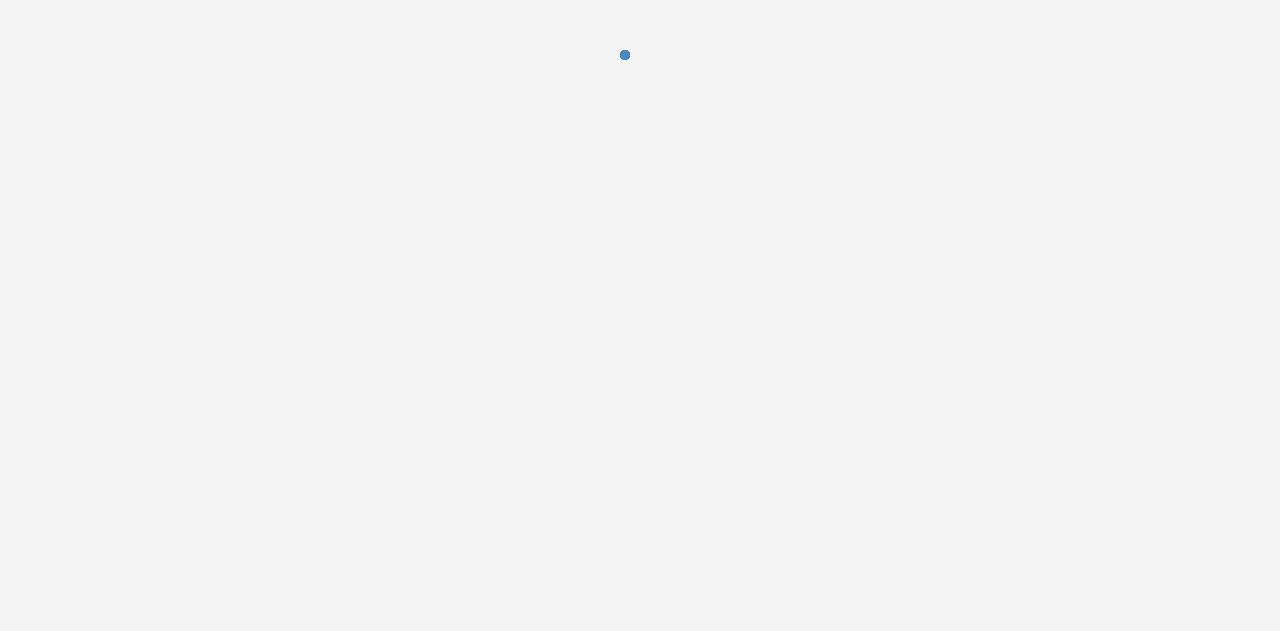 scroll, scrollTop: 0, scrollLeft: 0, axis: both 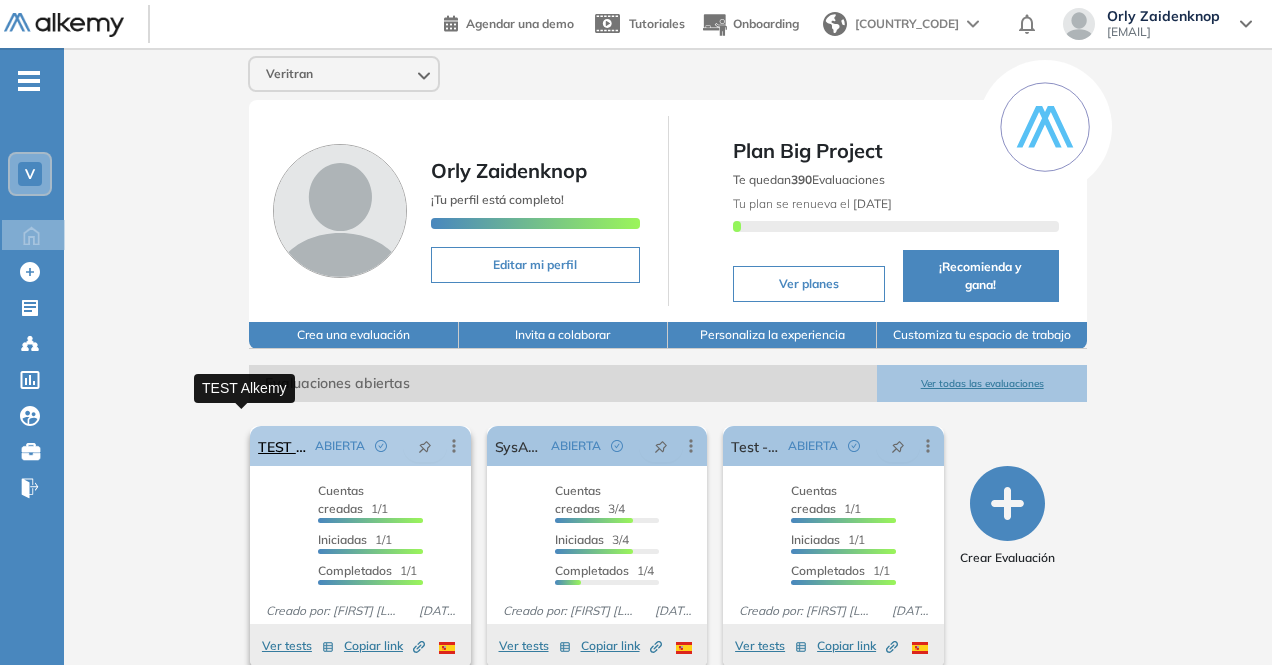 click on "TEST Alkemy" at bounding box center [282, 446] 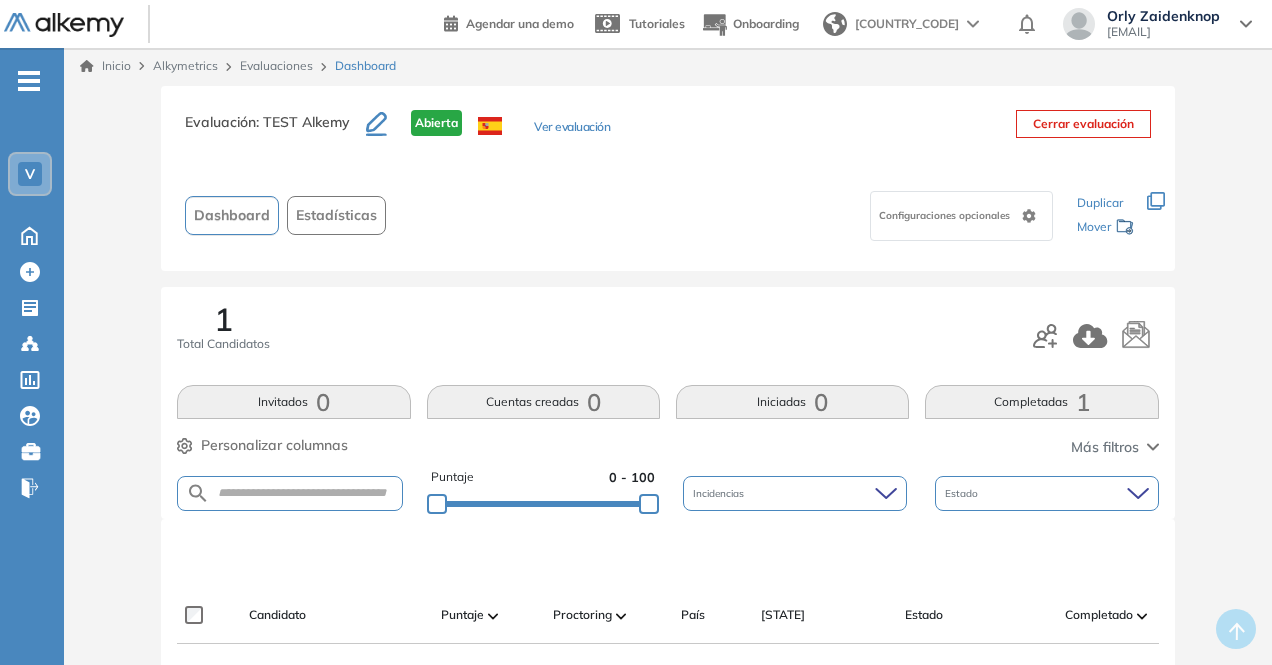 scroll, scrollTop: 0, scrollLeft: 0, axis: both 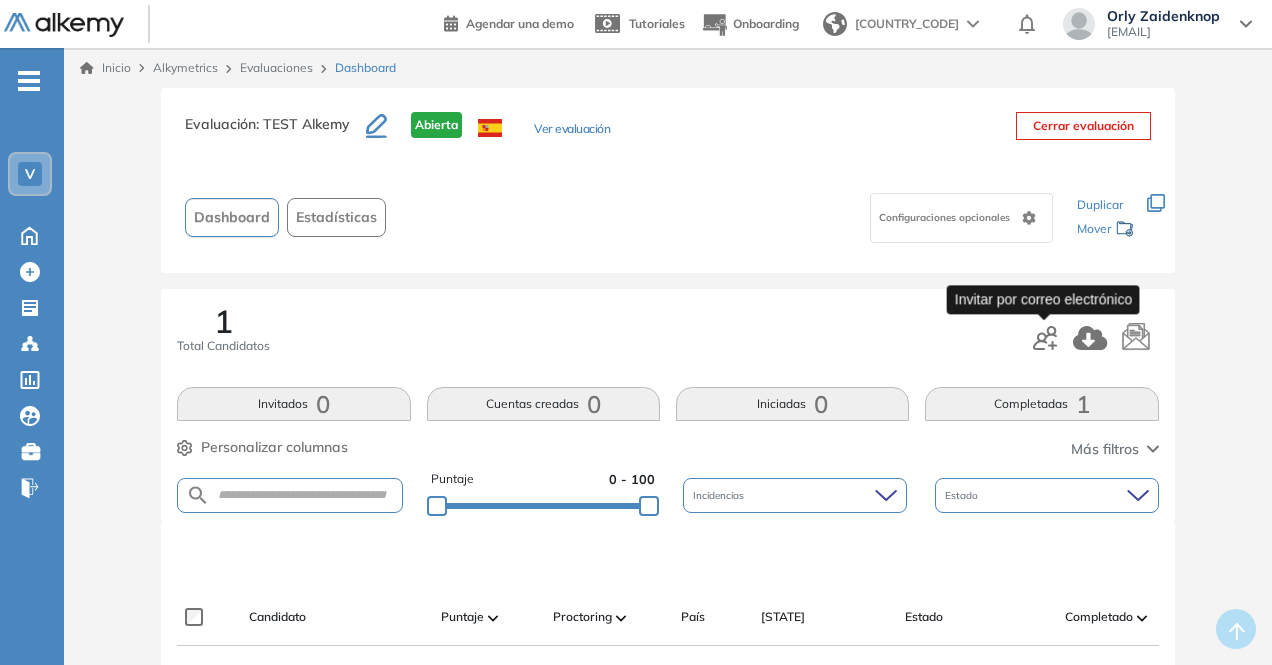 click 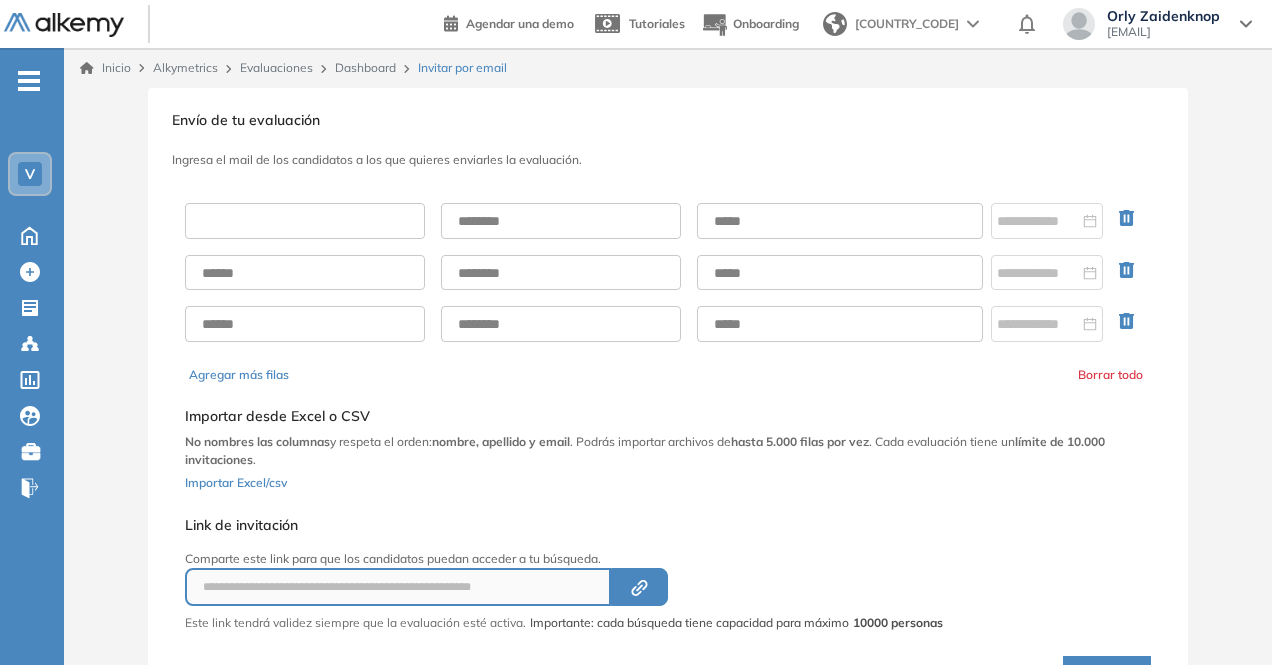 click at bounding box center (305, 221) 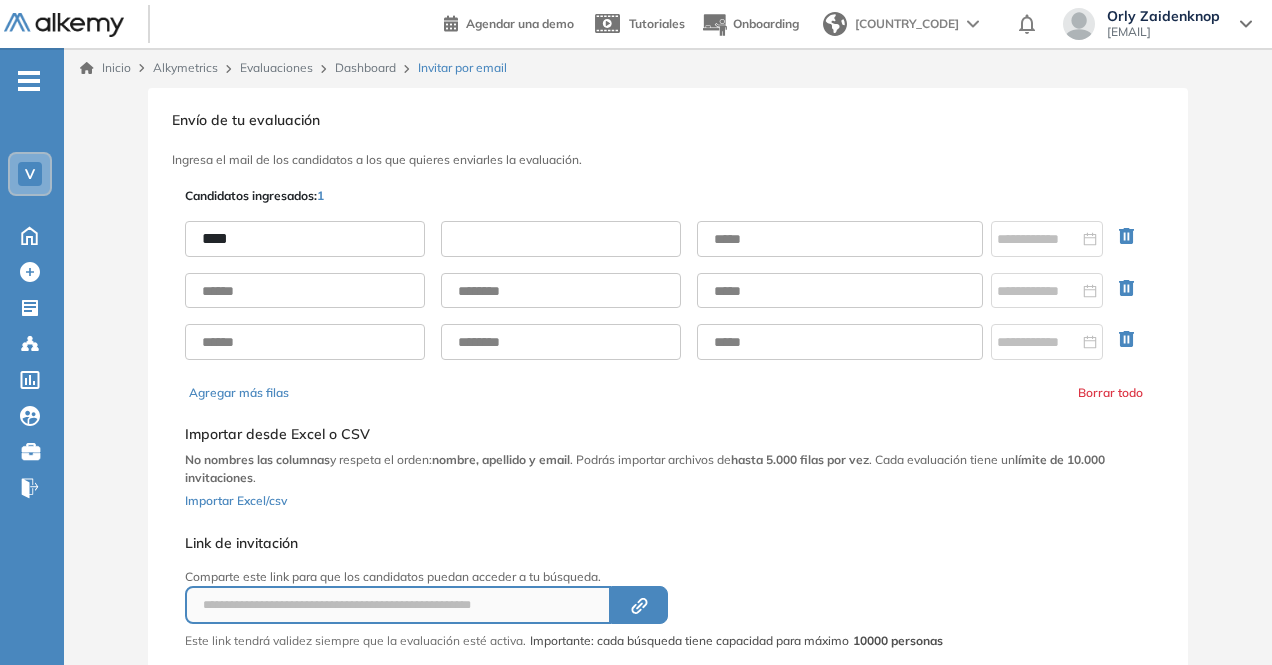 click at bounding box center (561, 239) 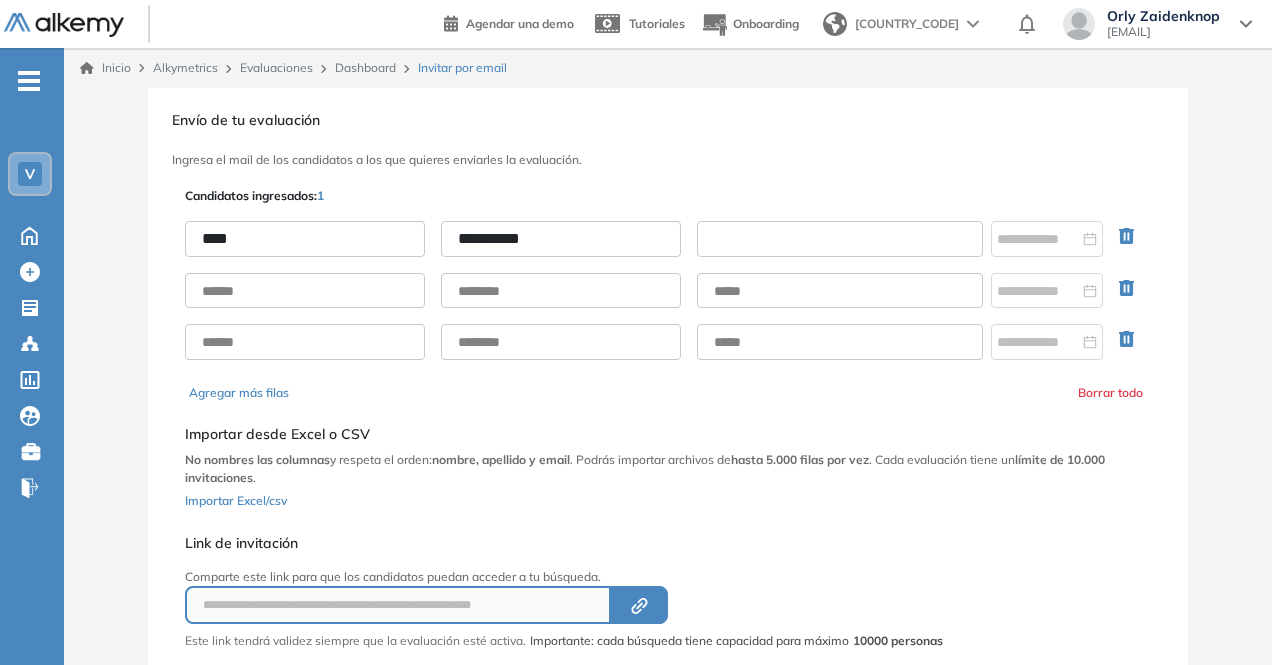 click at bounding box center (840, 239) 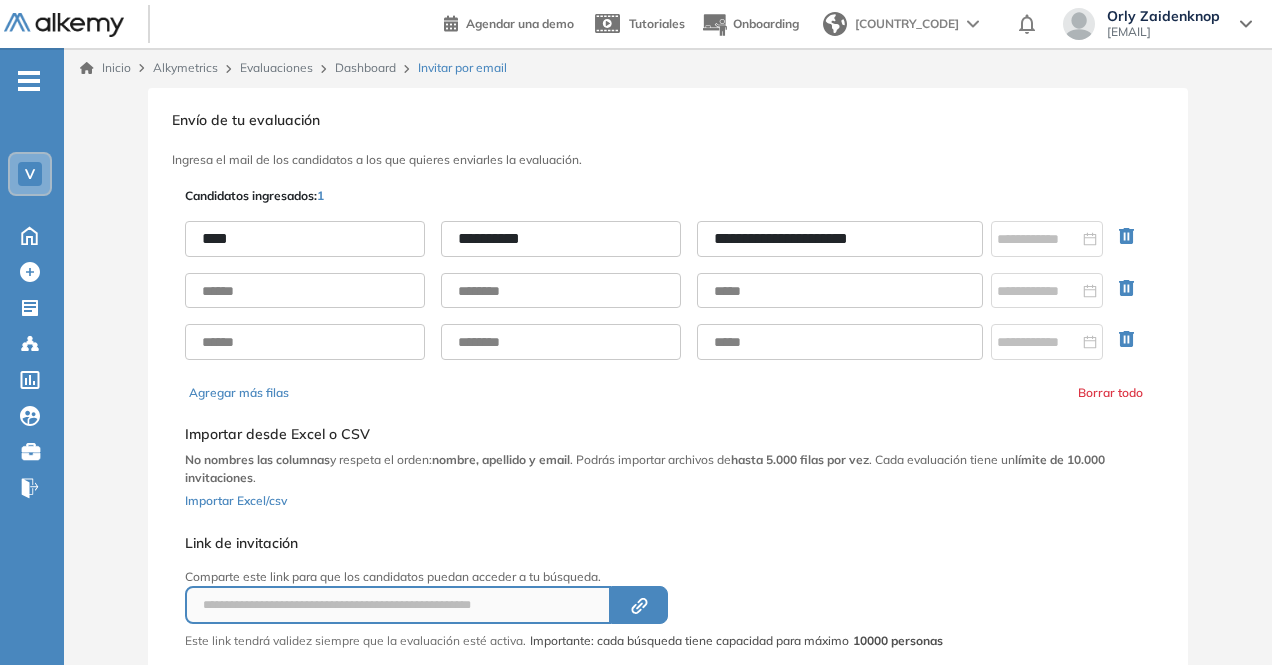 click on "**********" at bounding box center (840, 239) 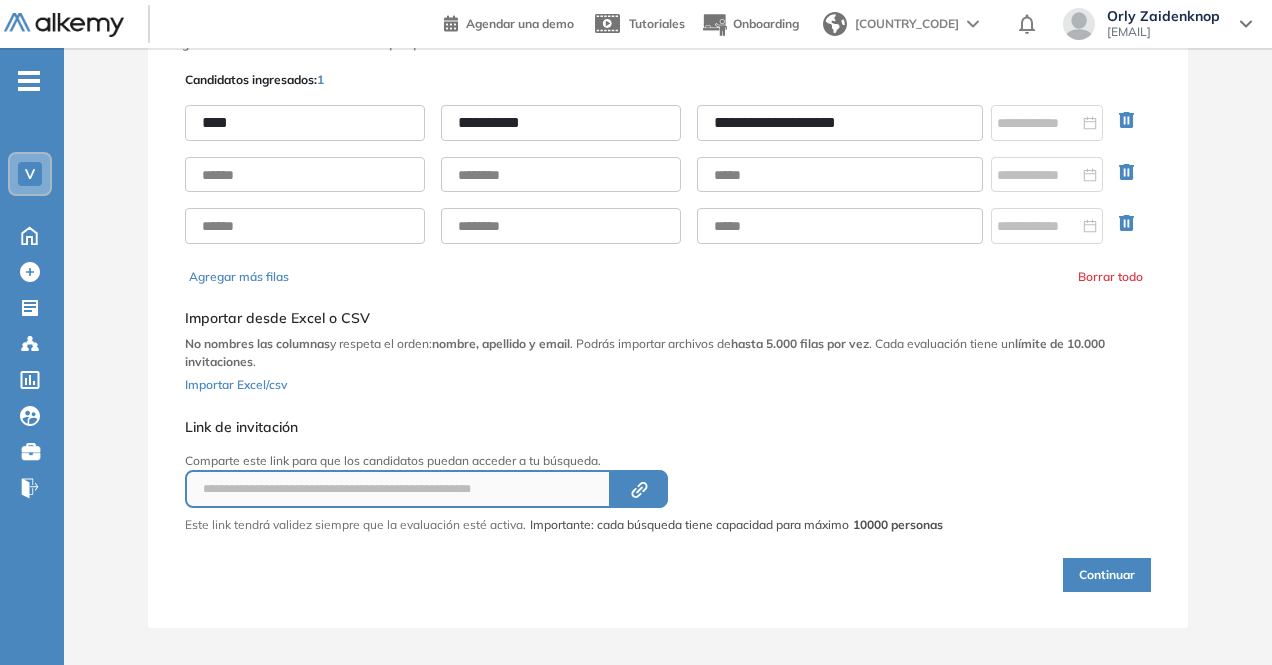 scroll, scrollTop: 124, scrollLeft: 0, axis: vertical 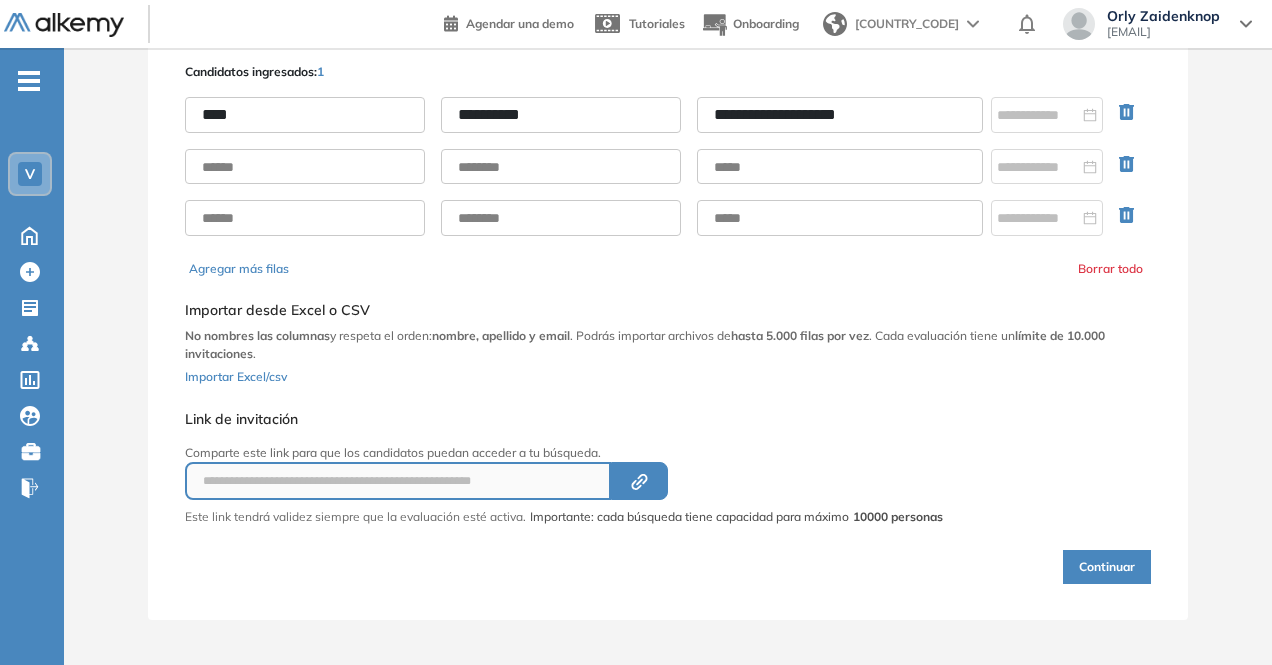 type on "**********" 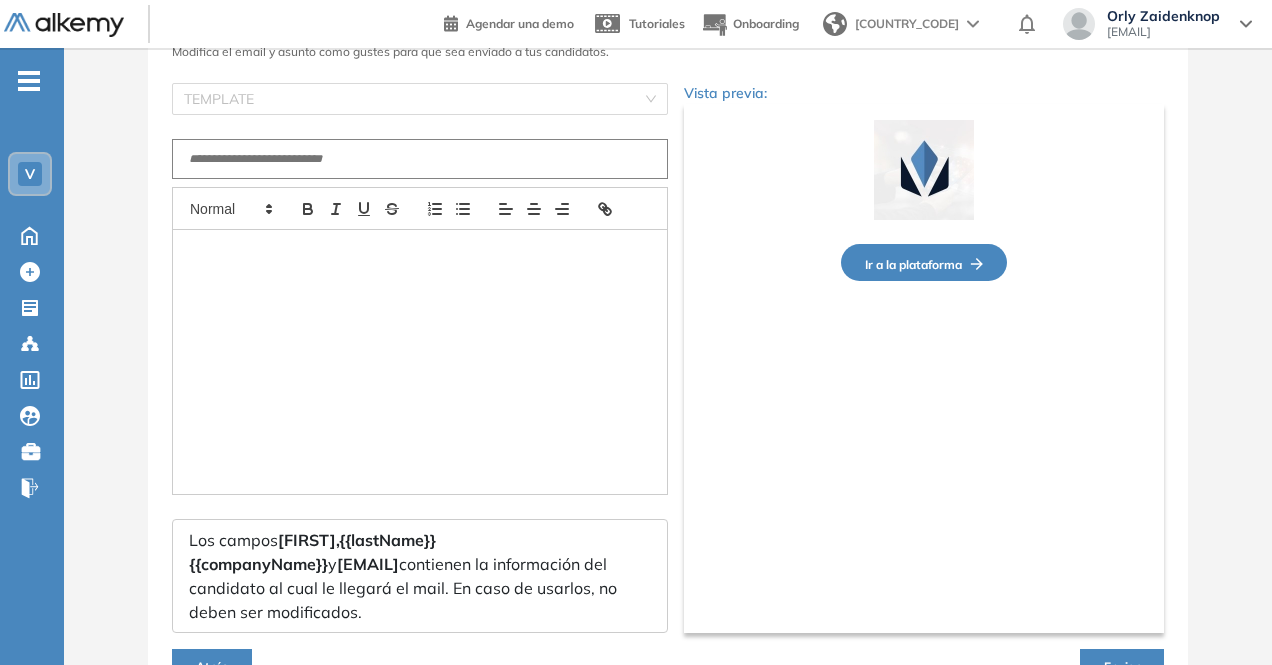 type on "**********" 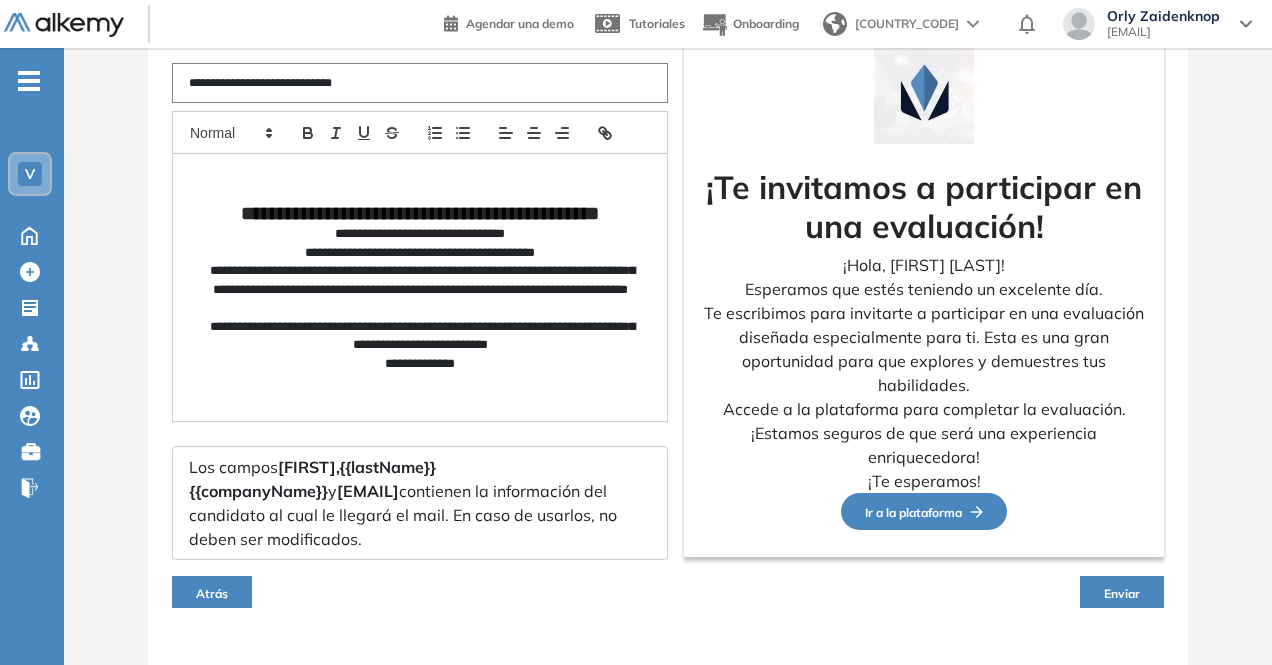 scroll, scrollTop: 236, scrollLeft: 0, axis: vertical 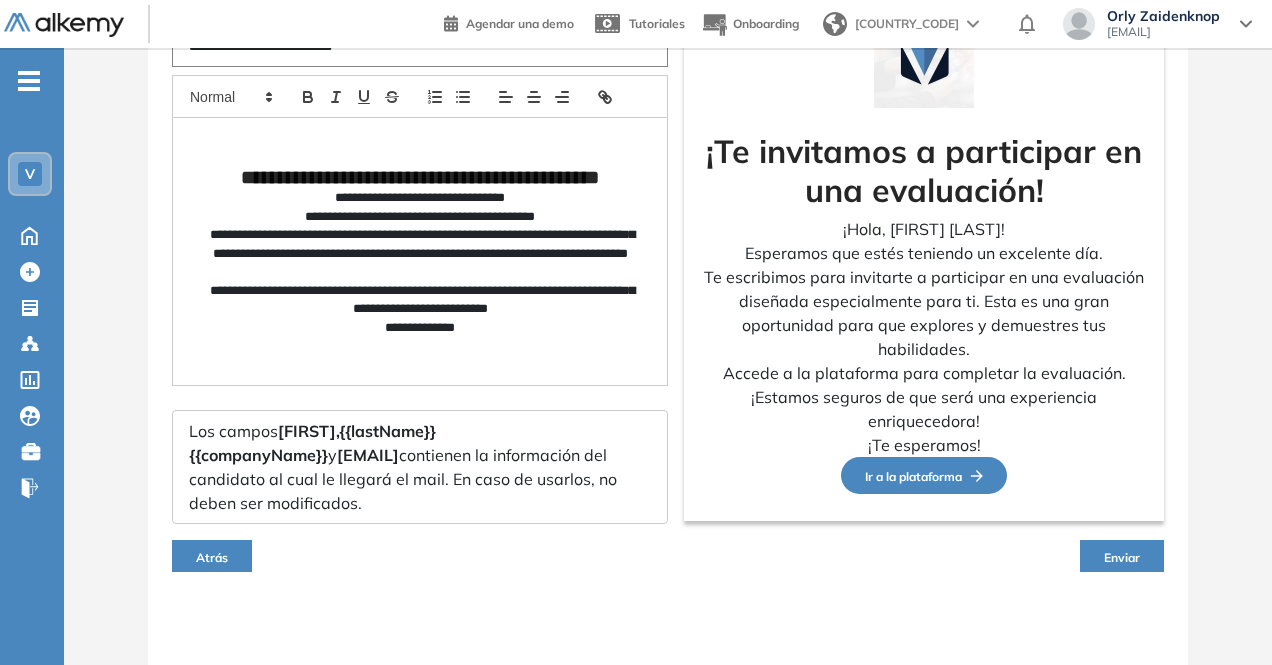 click on "Enviar" at bounding box center [1122, 557] 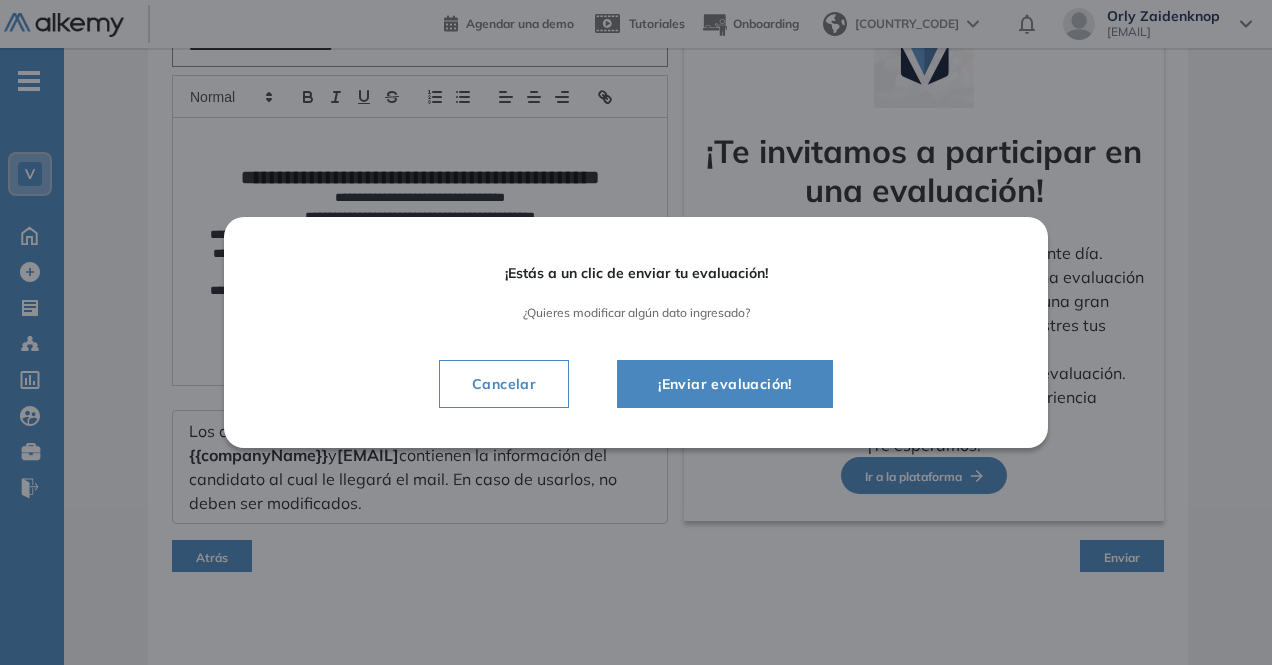 click on "¡Enviar evaluación!" at bounding box center [725, 384] 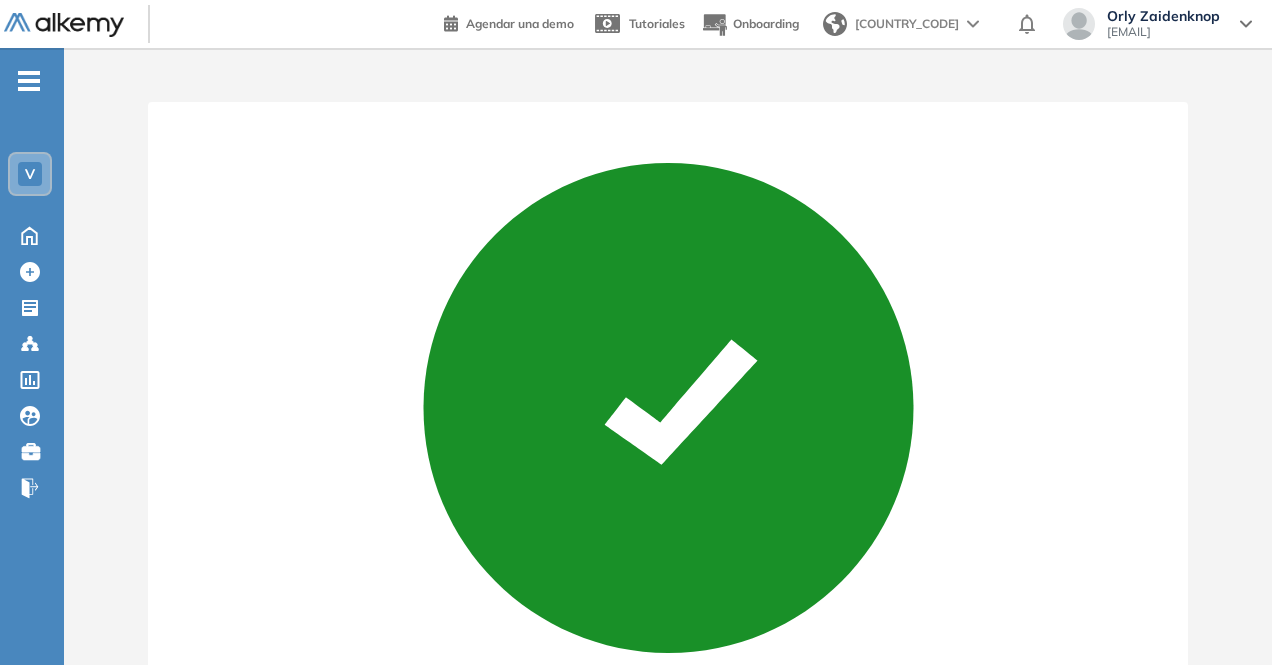 scroll, scrollTop: 216, scrollLeft: 0, axis: vertical 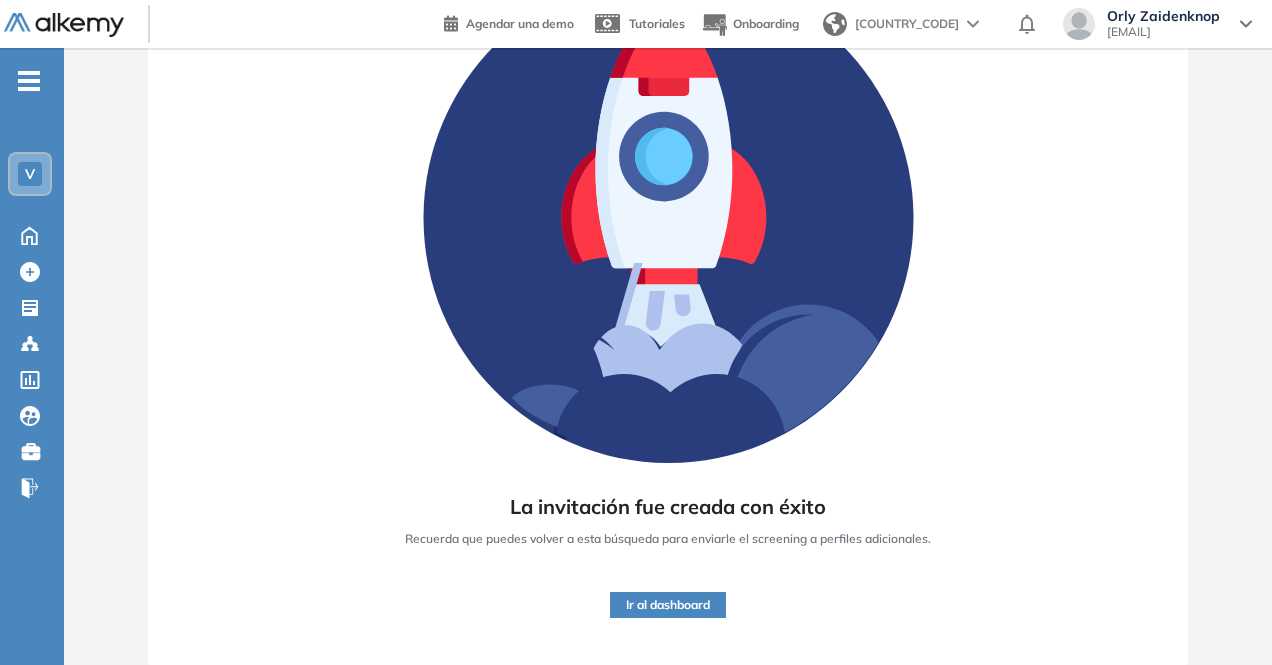 click on "Ir al dashboard" at bounding box center (668, 605) 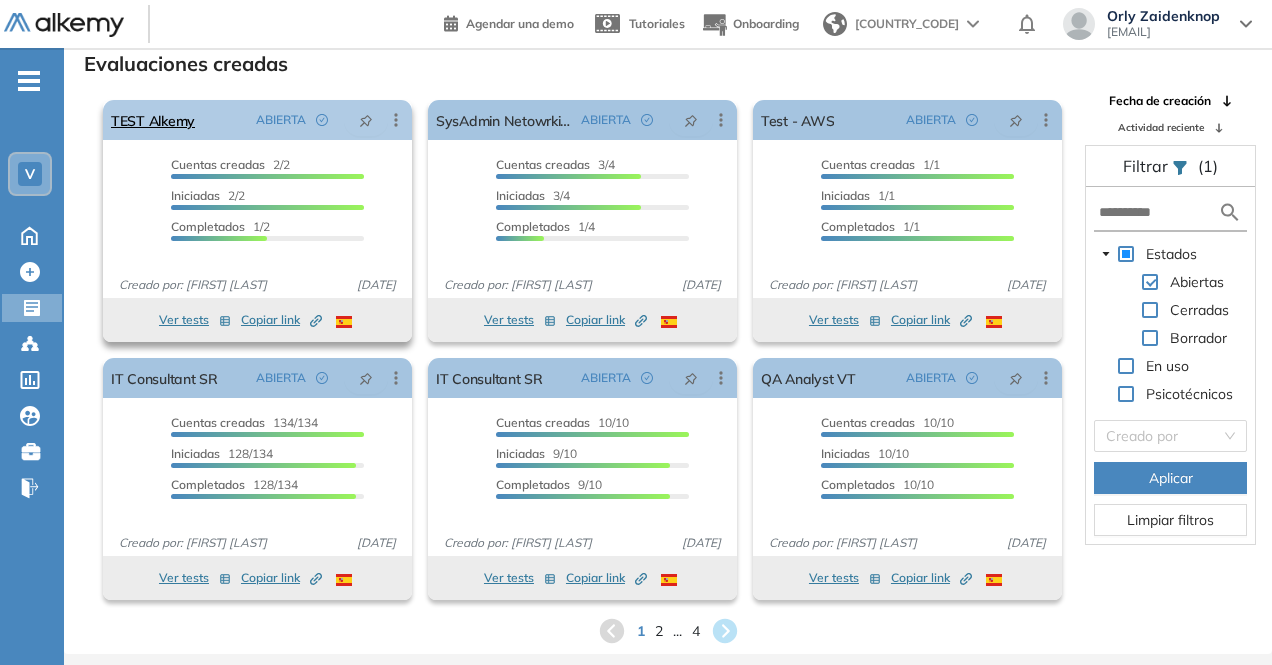 click on "TEST Alkemy ABIERTA Editar Los siguientes tests ya no están disponibles o tienen una nueva versión Revisa en el catálogo otras opciones o su detalle. Entendido Duplicar Reabrir Eliminar Ver candidatos Ver estadísticas Activar Proctoring Finalizar evaluación Mover de workspace Created by potrace 1.16, written by Peter Selinger 2001-2019 Copiar ID Publico" at bounding box center [257, 120] 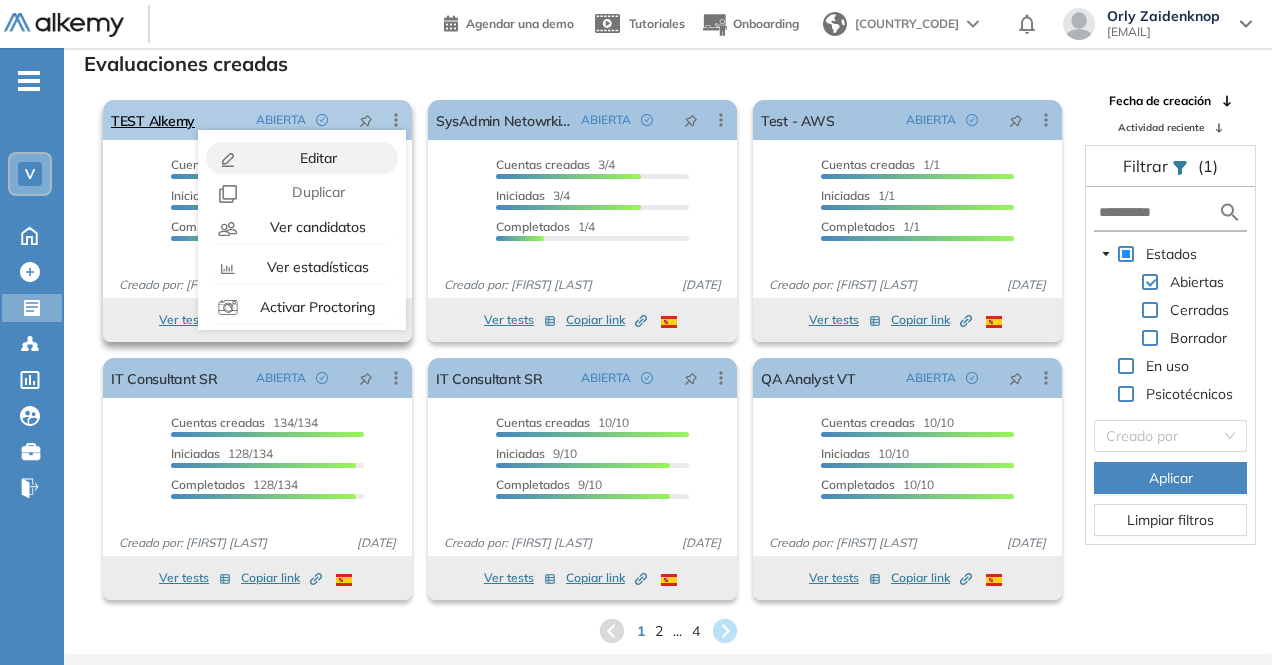 click on "Editar" at bounding box center (316, 158) 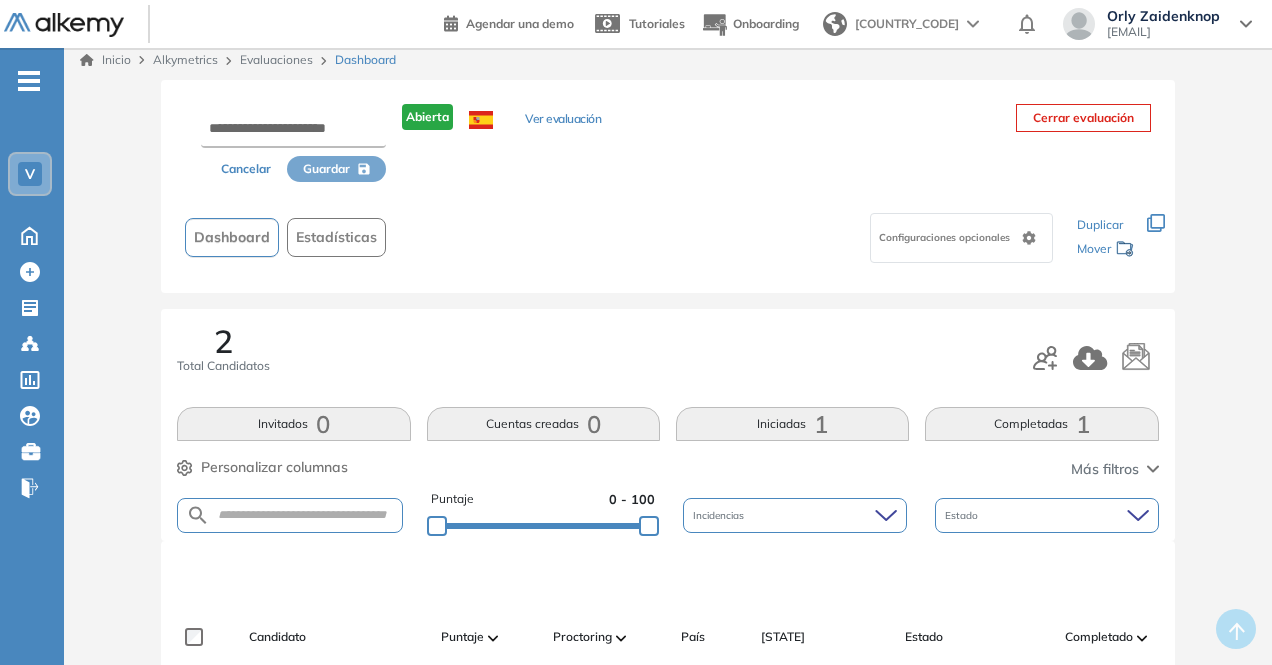 scroll, scrollTop: 0, scrollLeft: 0, axis: both 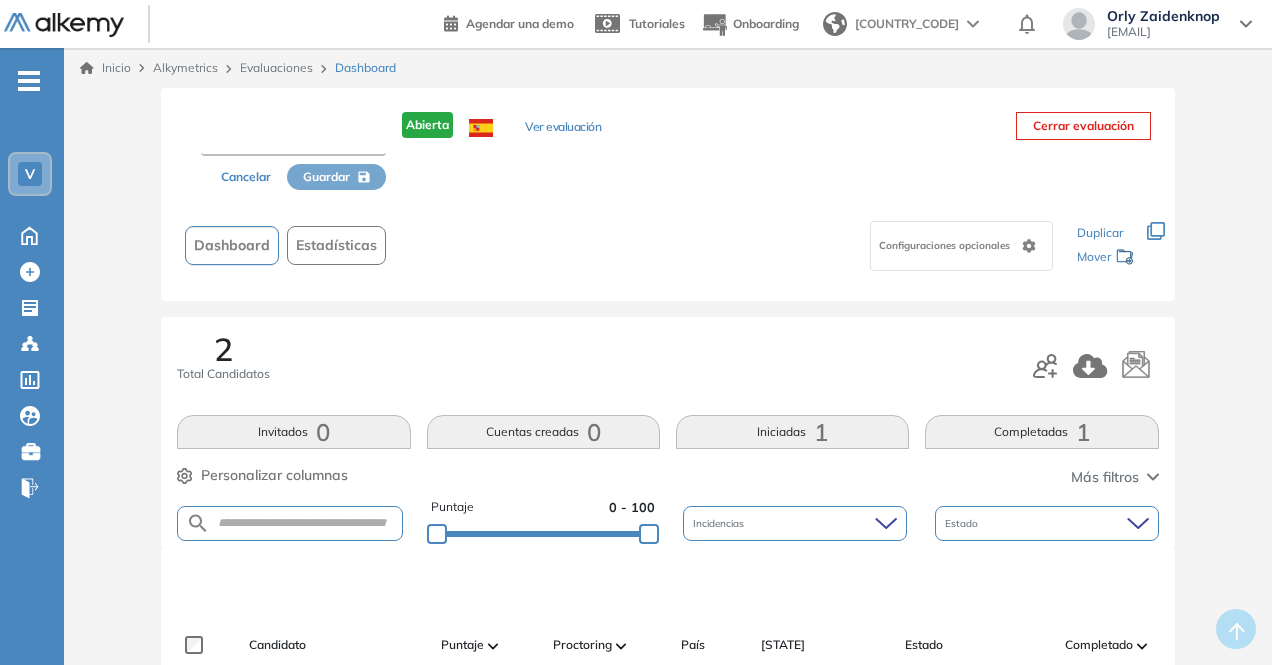 click at bounding box center [293, 138] 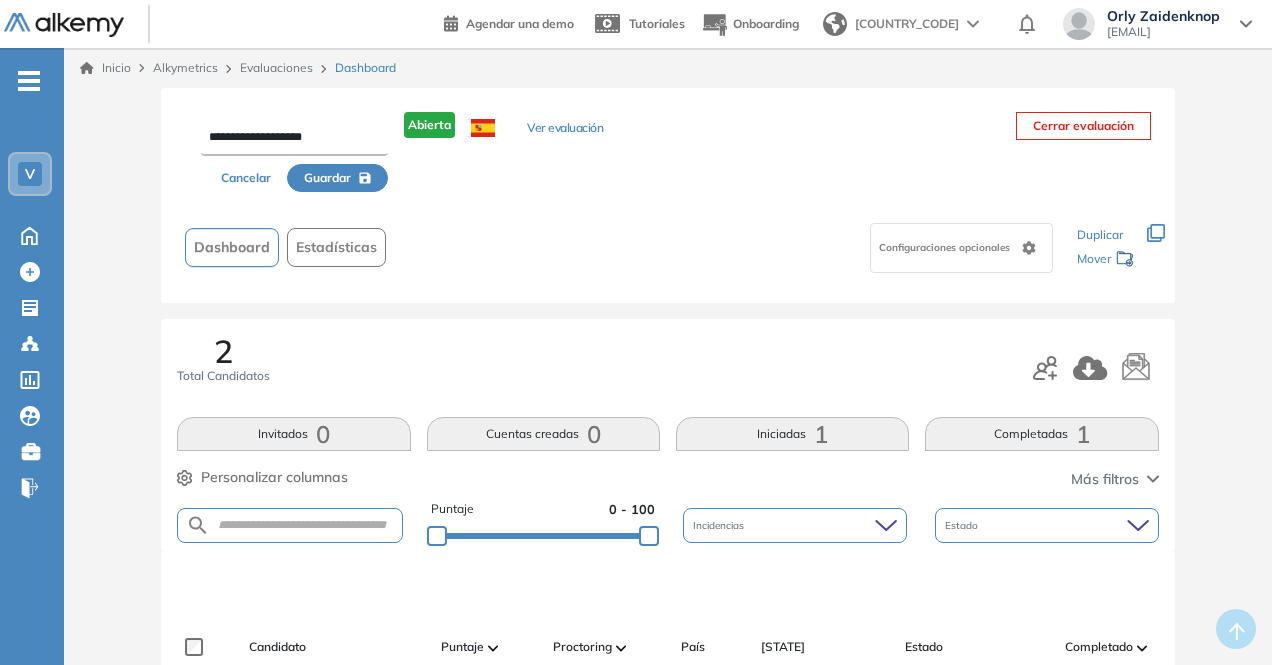 type on "**********" 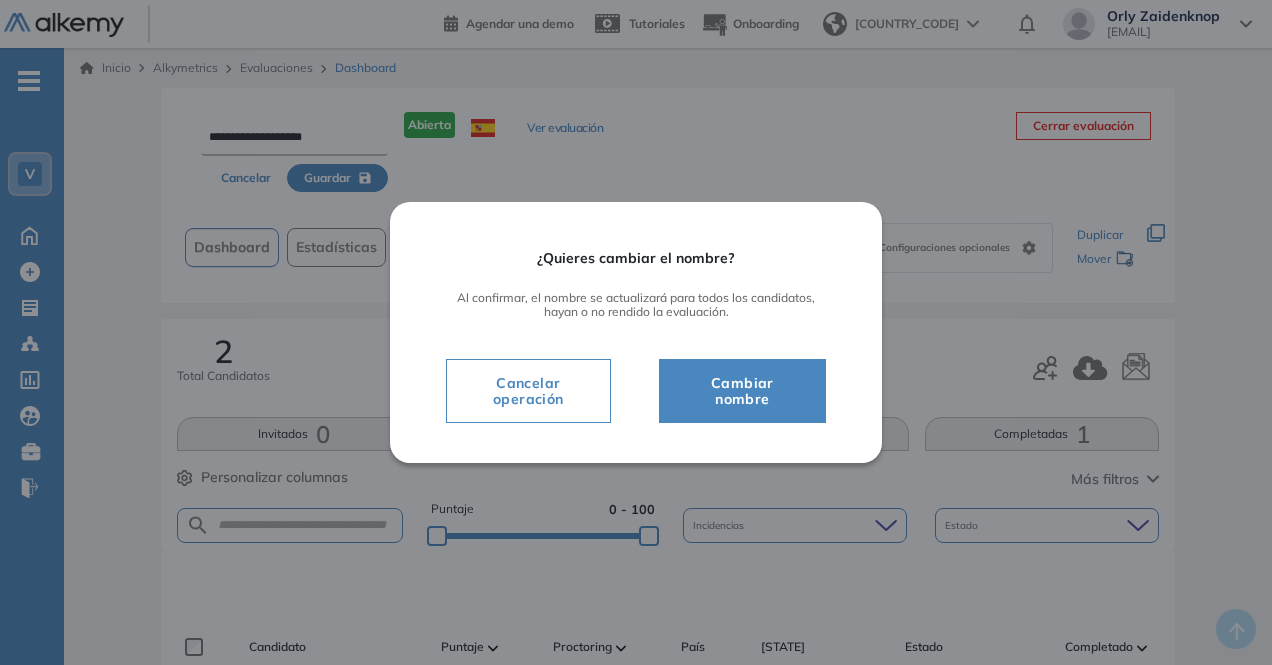 click on "Cambiar nombre" at bounding box center (742, 391) 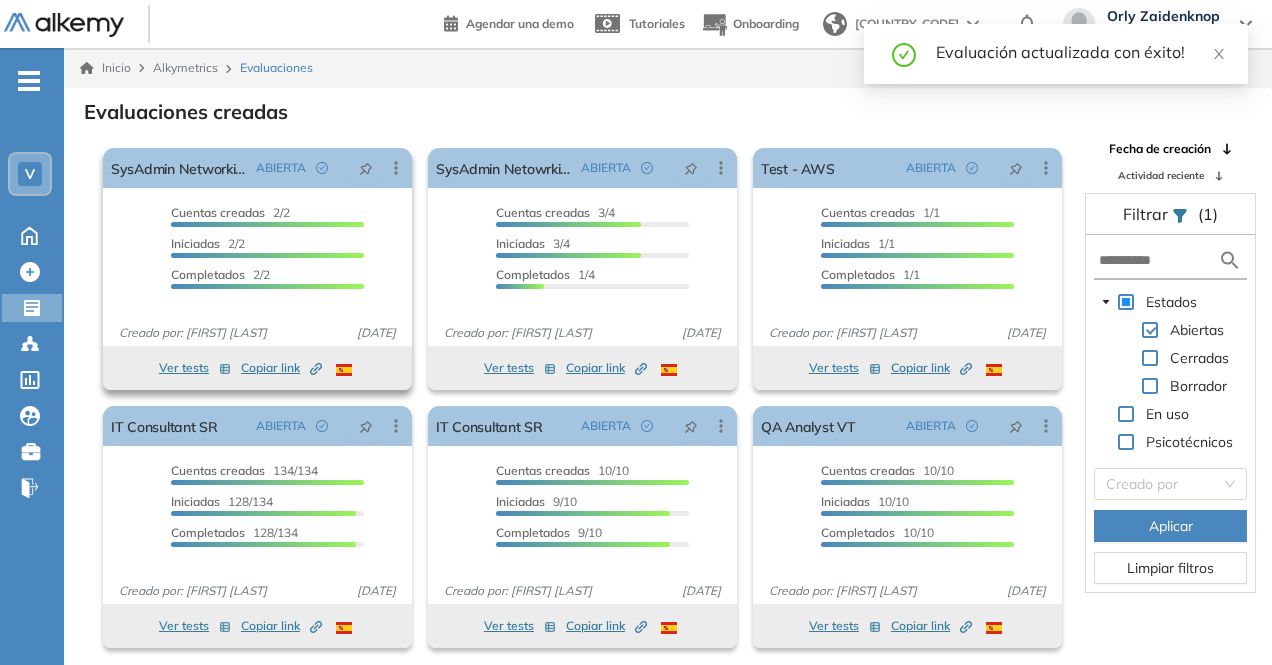 click on "Copiar link Created by potrace 1.16, written by Peter Selinger 2001-2019" at bounding box center [281, 368] 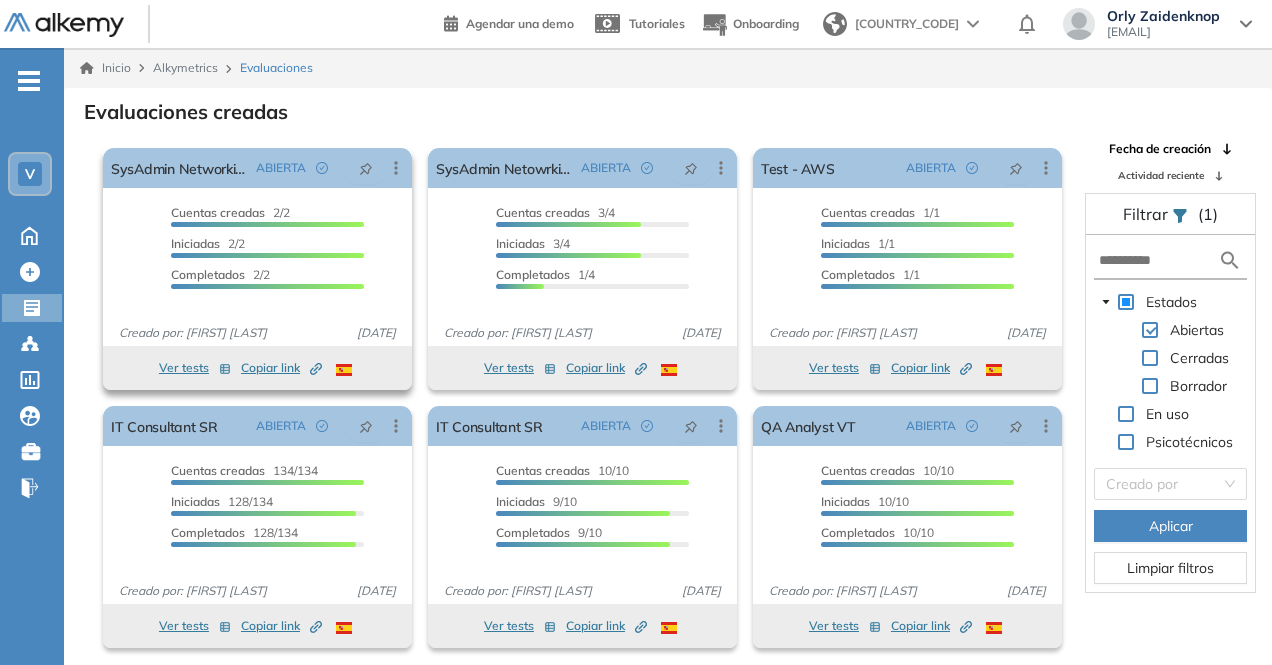 click on "Copiar link Created by potrace 1.16, written by Peter Selinger 2001-2019" at bounding box center (281, 368) 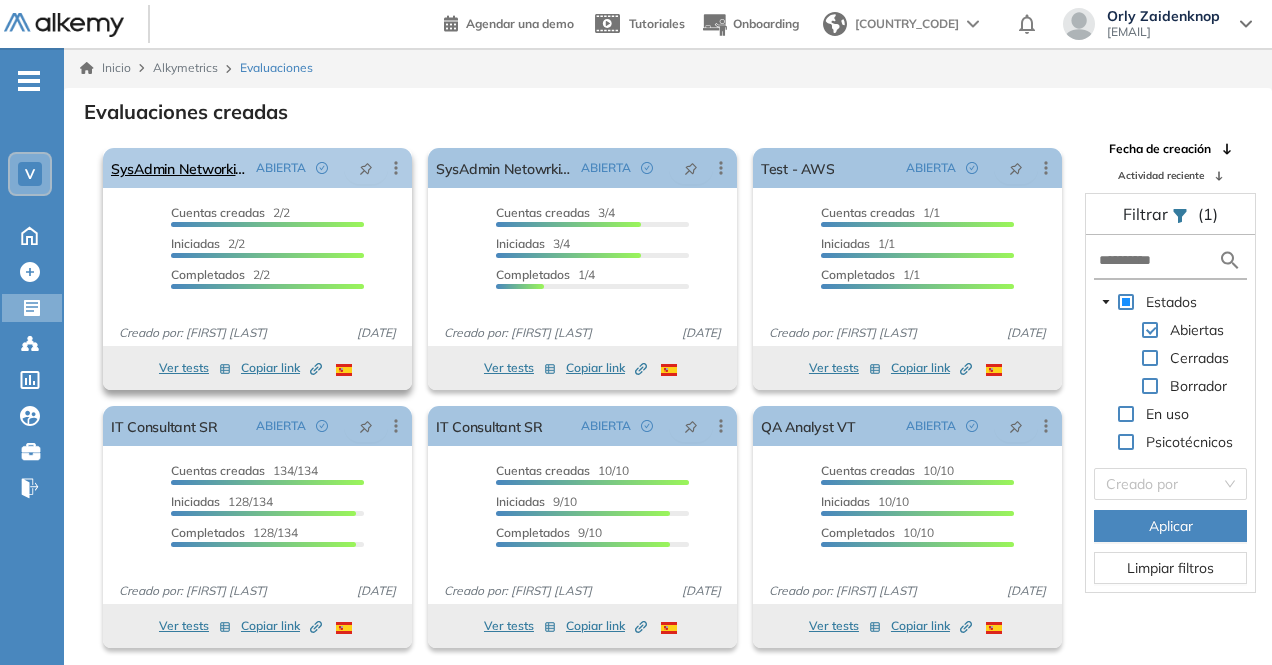 click 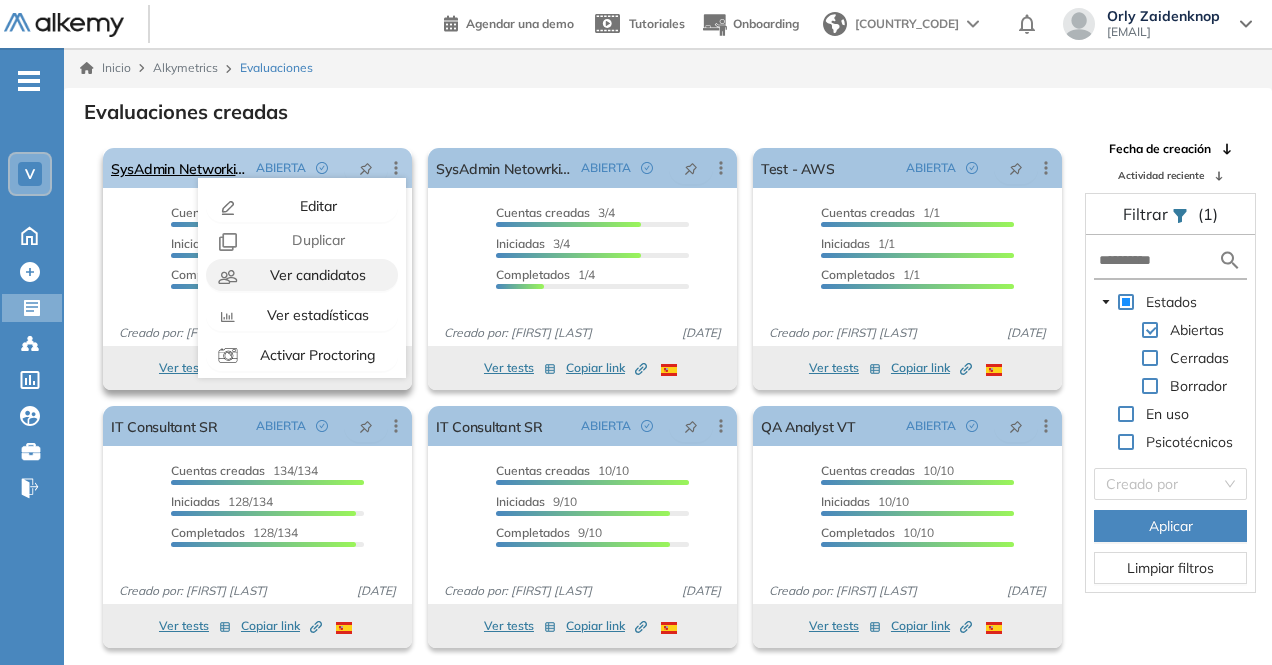 click on "Ver candidatos" at bounding box center [316, 275] 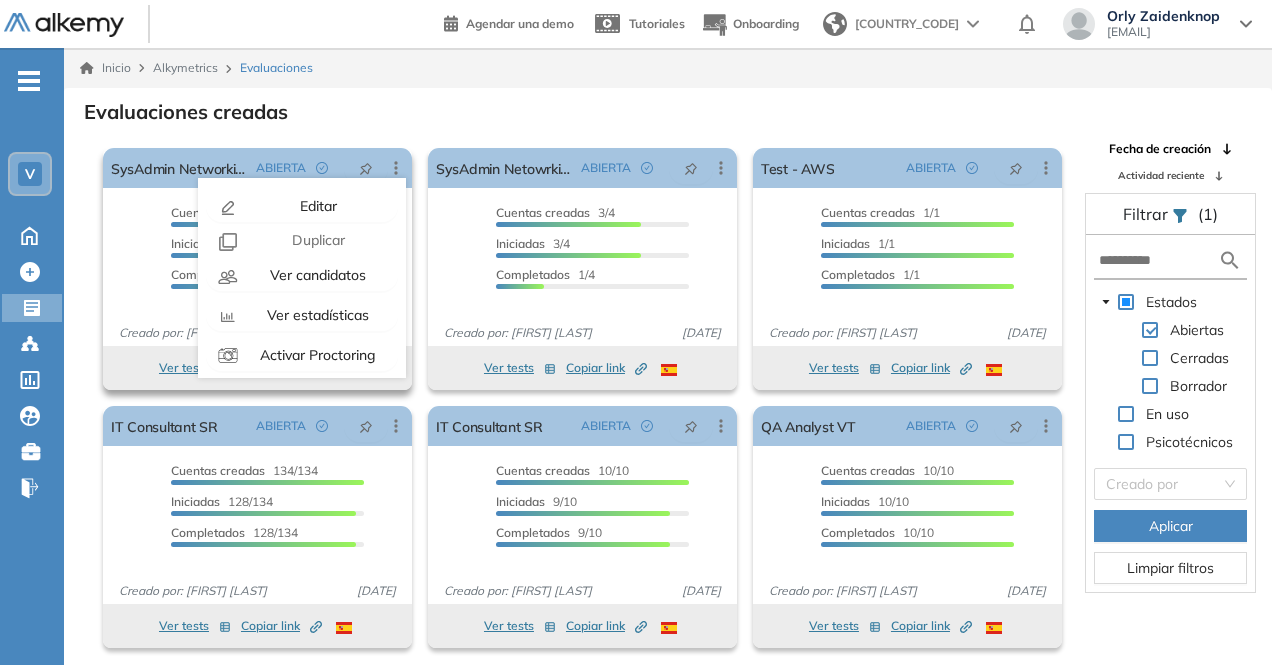 click on "Cuentas creadas 2/2 Prefiltrados 0/2 Iniciadas 2/2 Completados 2/2" at bounding box center (257, 256) 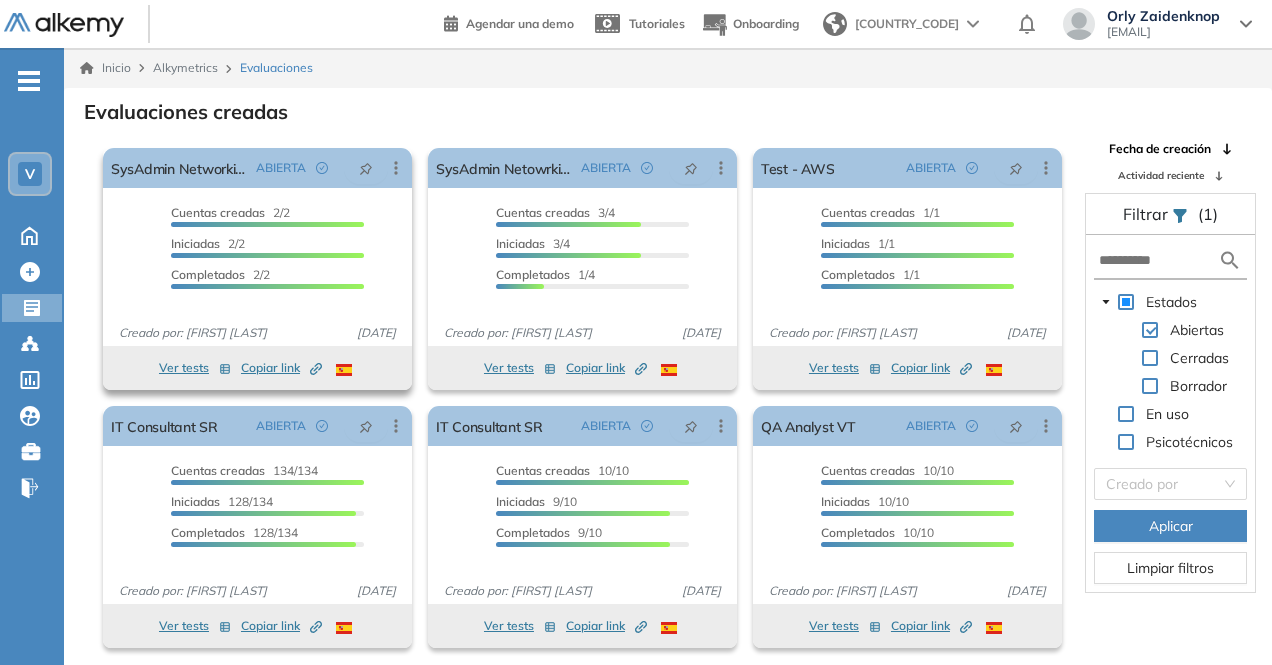 click on "Ver tests" at bounding box center (195, 368) 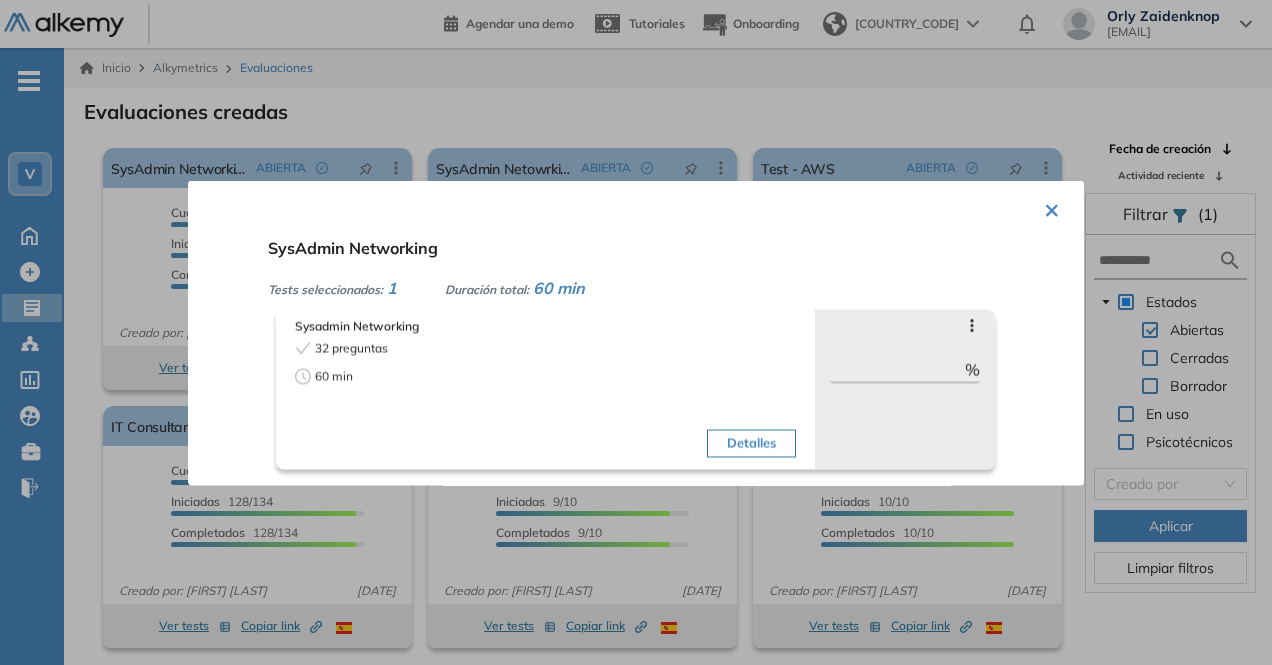 click on "×" at bounding box center (1052, 207) 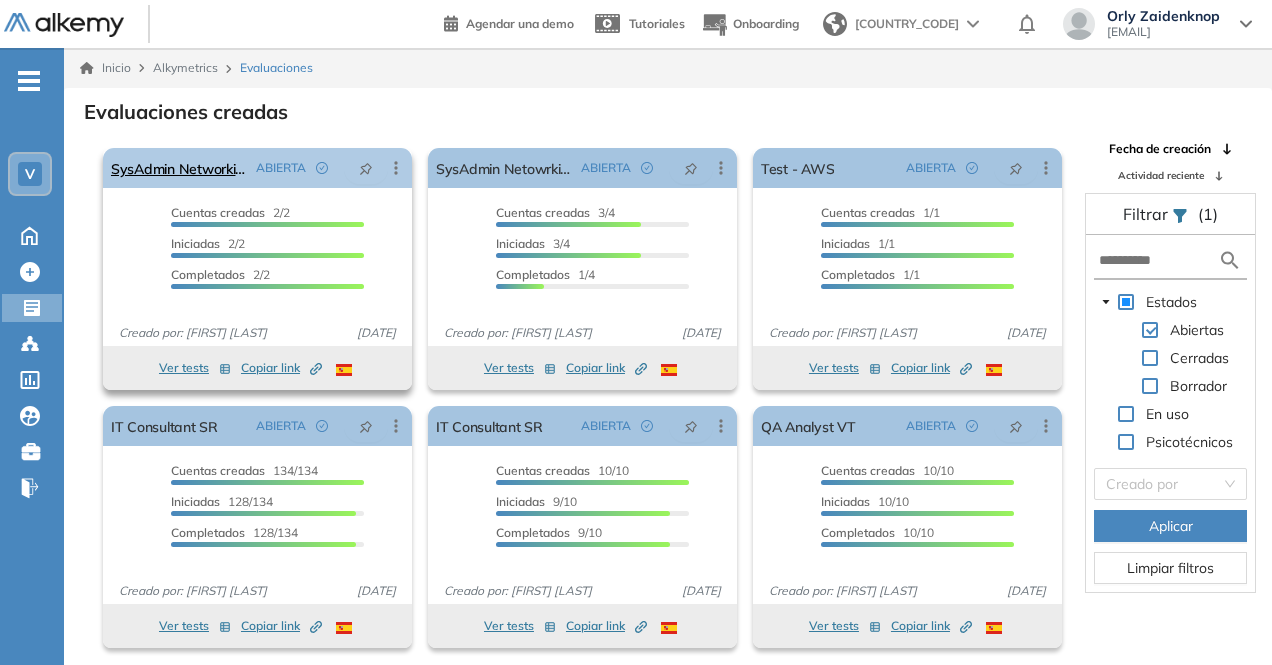 click 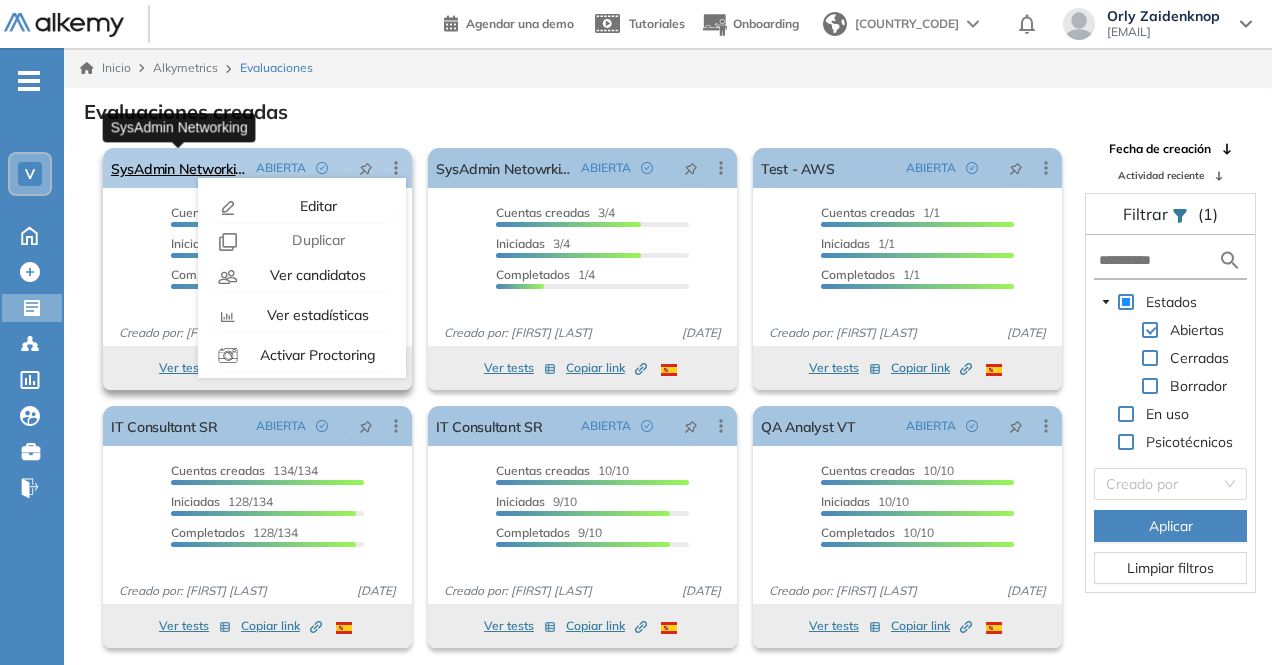 click on "SysAdmin Networking" at bounding box center [179, 168] 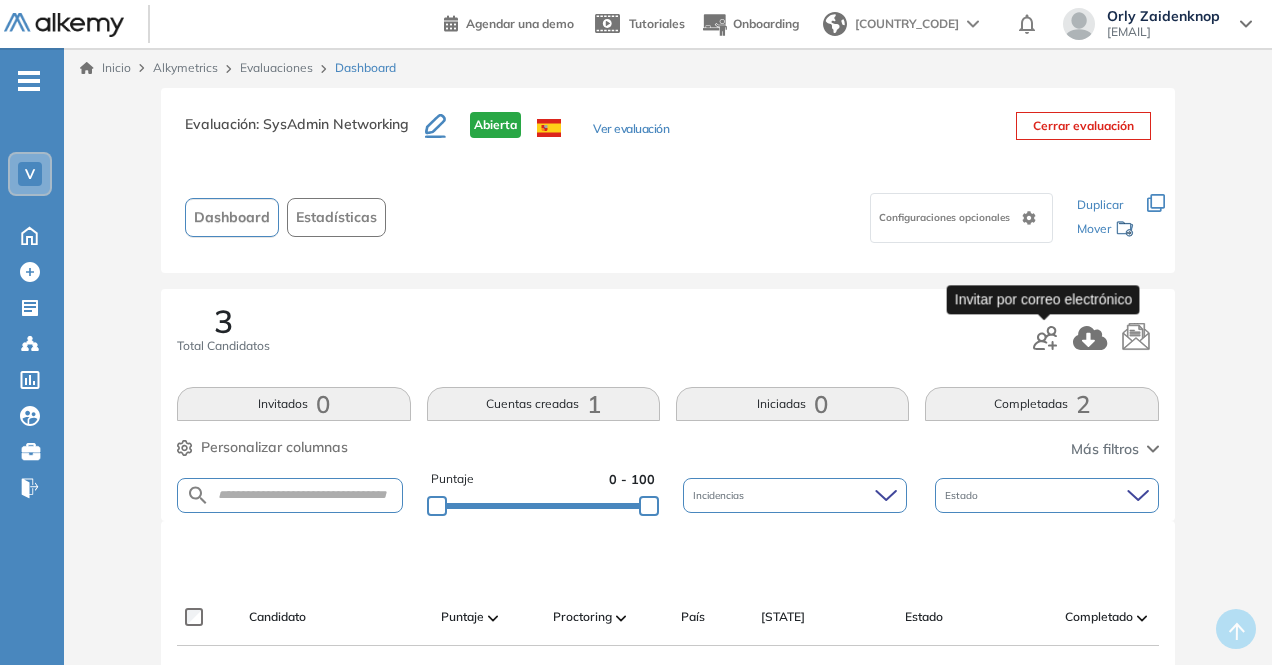 click 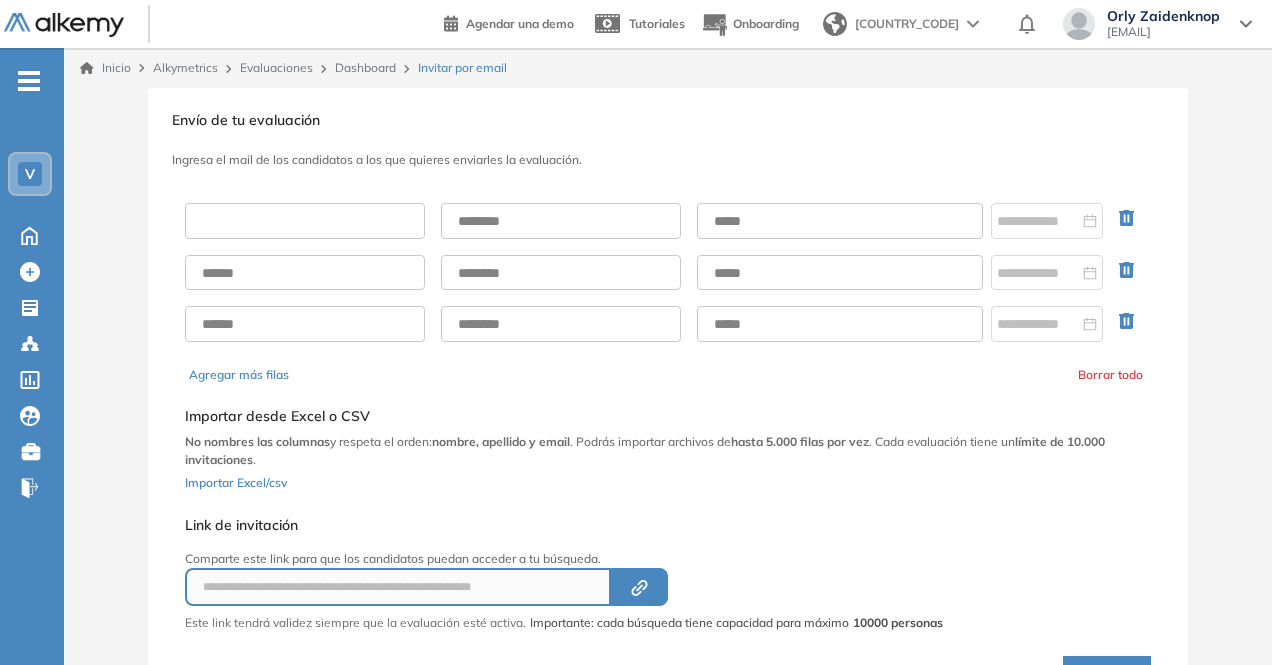 click at bounding box center [305, 221] 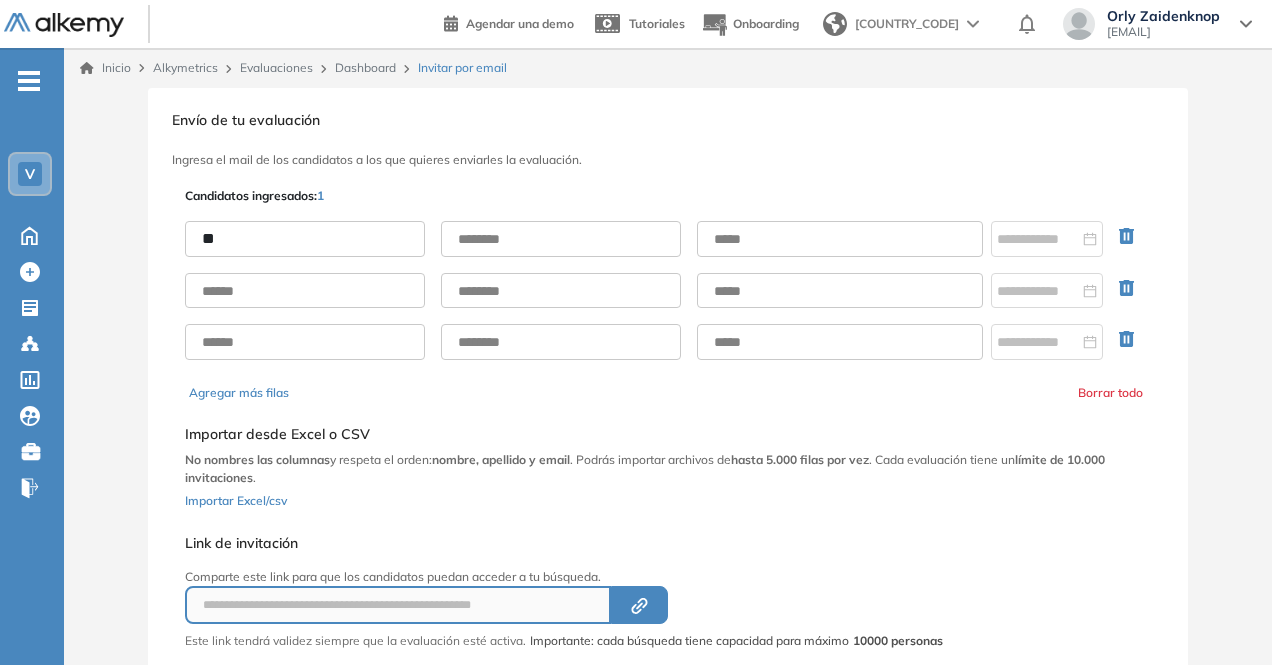 type on "****" 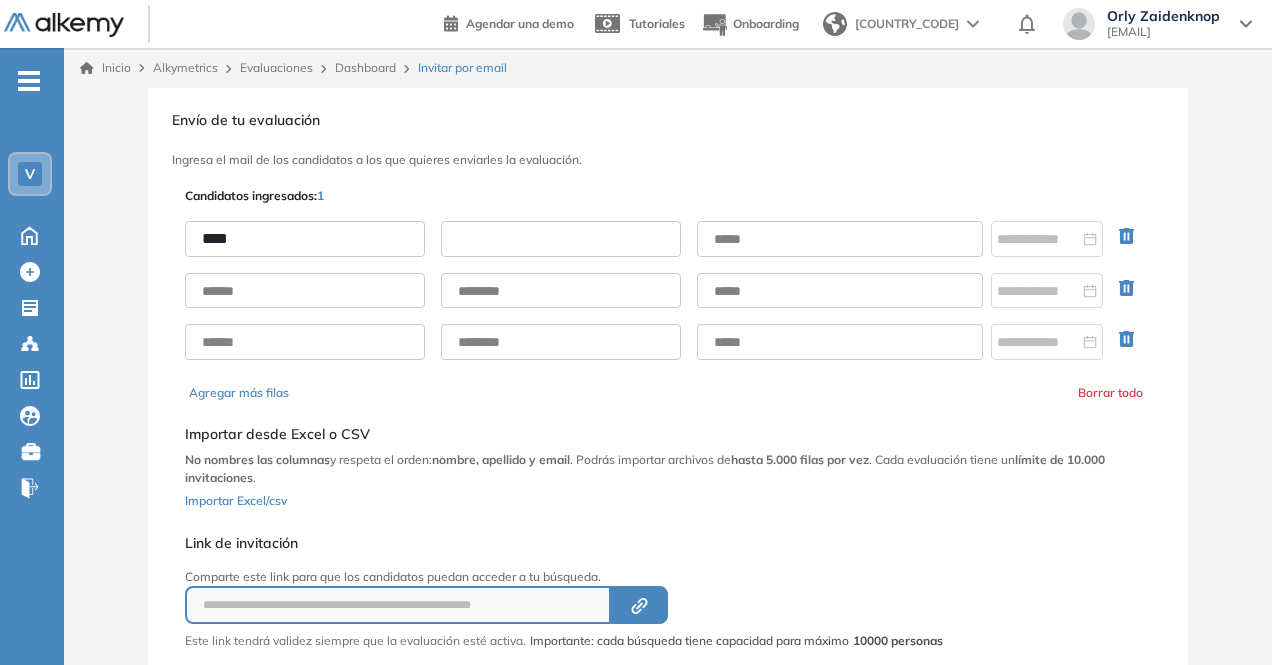 click at bounding box center [561, 239] 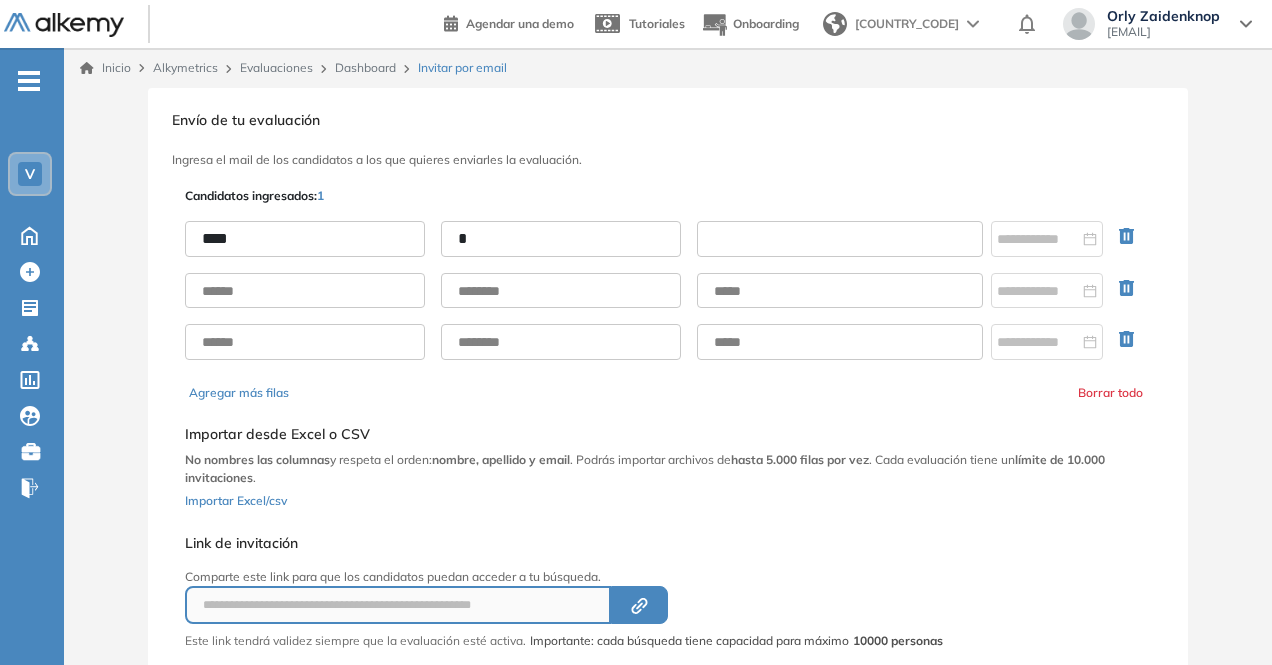 click at bounding box center (840, 239) 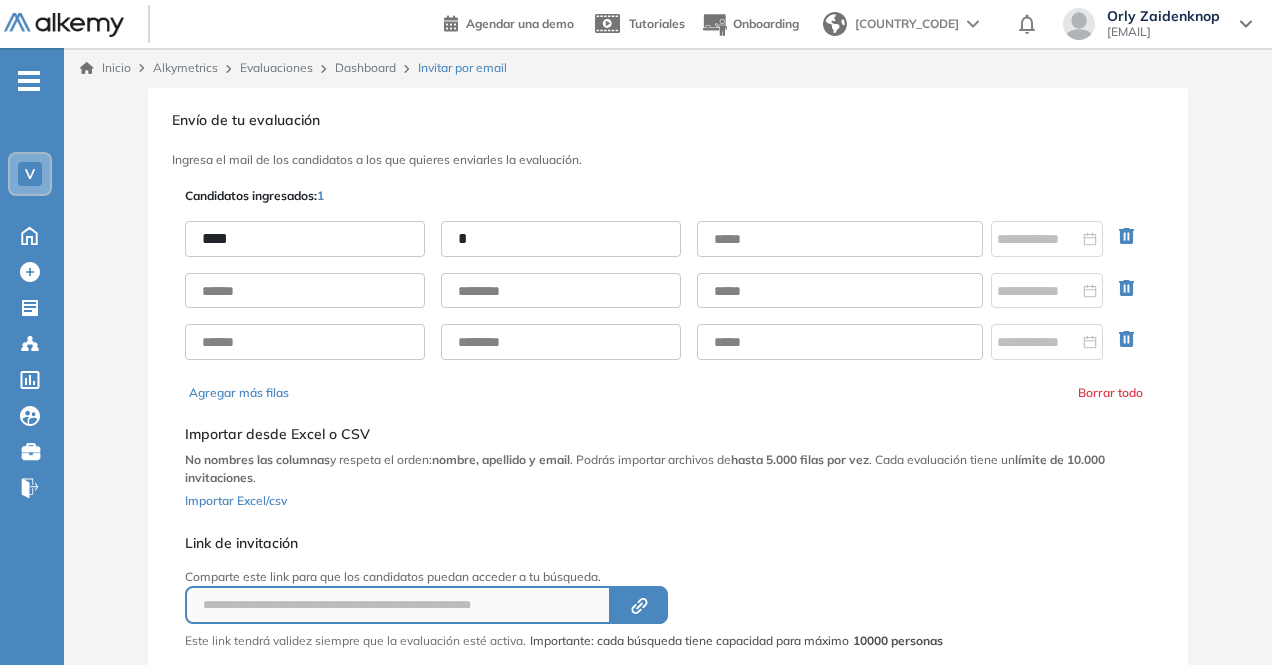 click on "*" at bounding box center [561, 239] 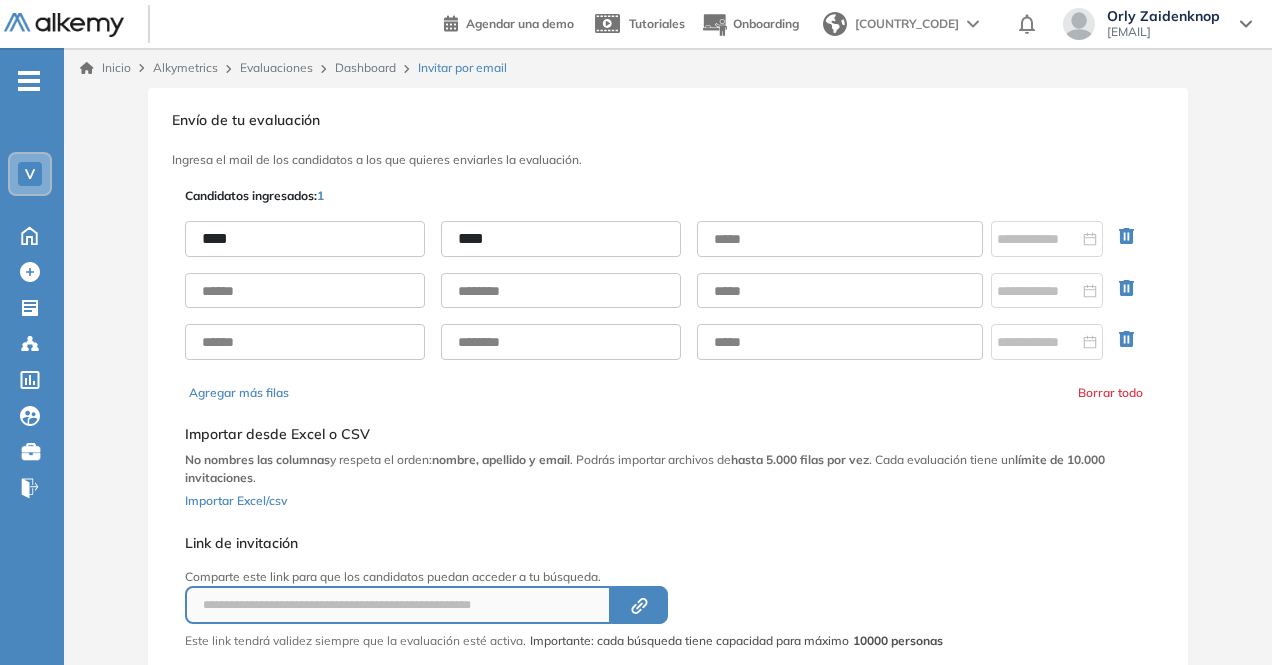 type on "****" 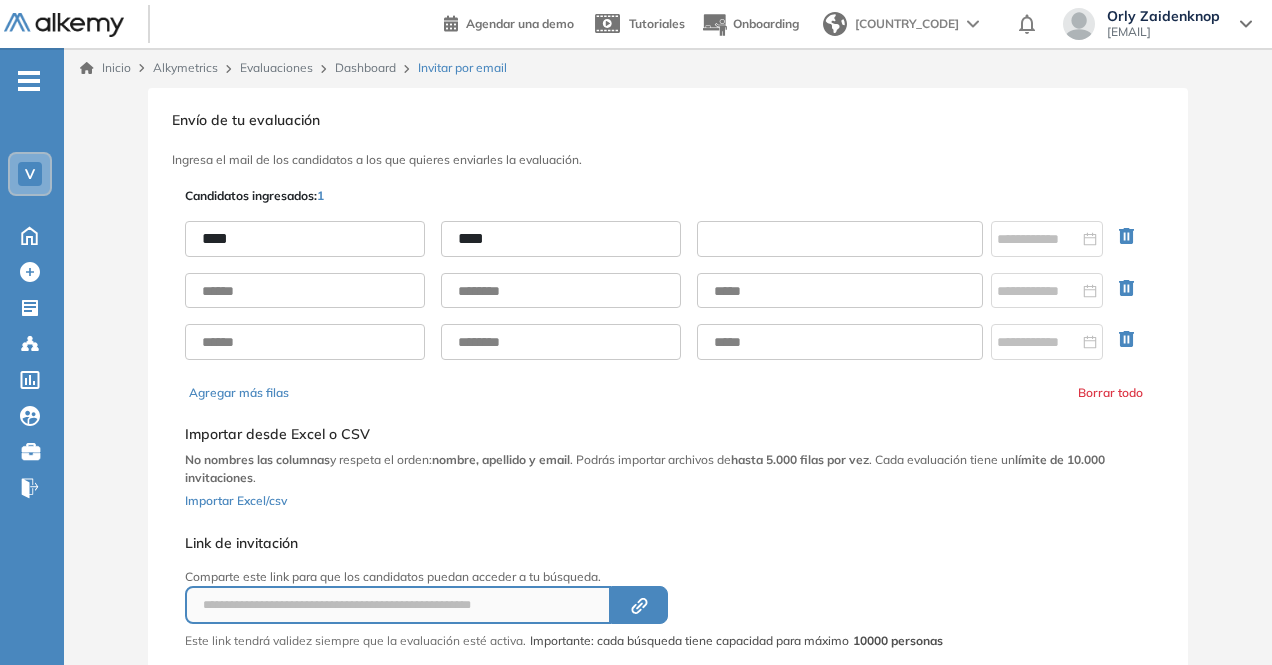 click at bounding box center (840, 239) 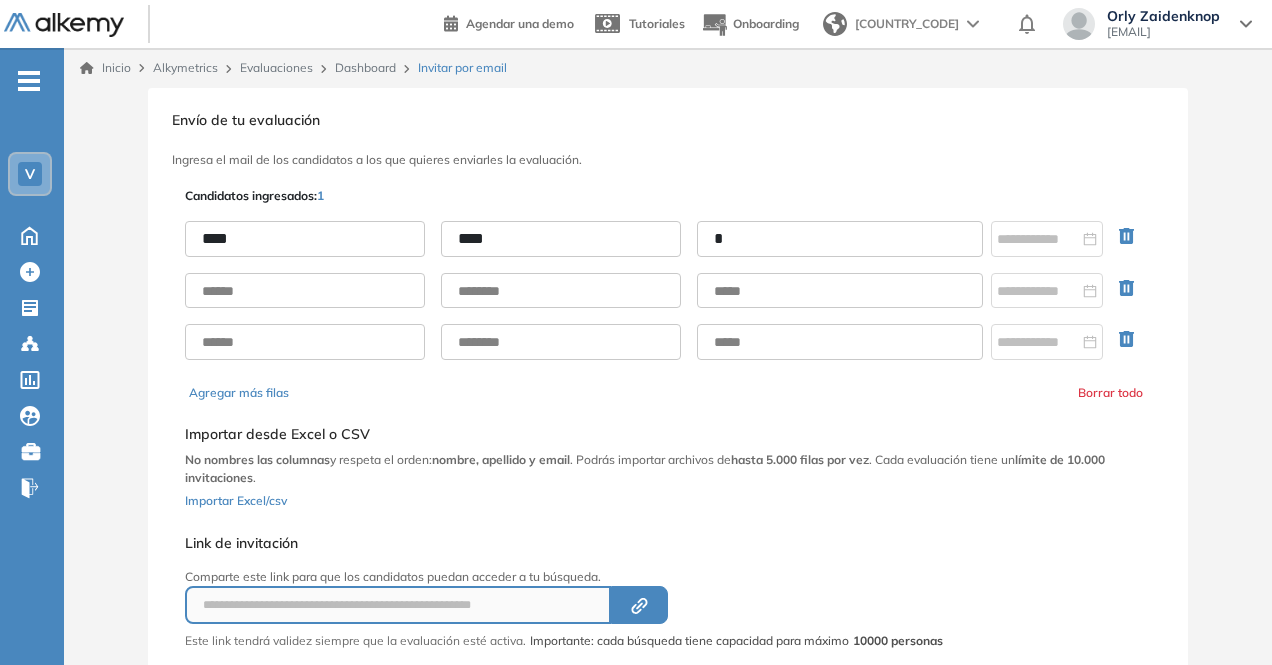 type on "**********" 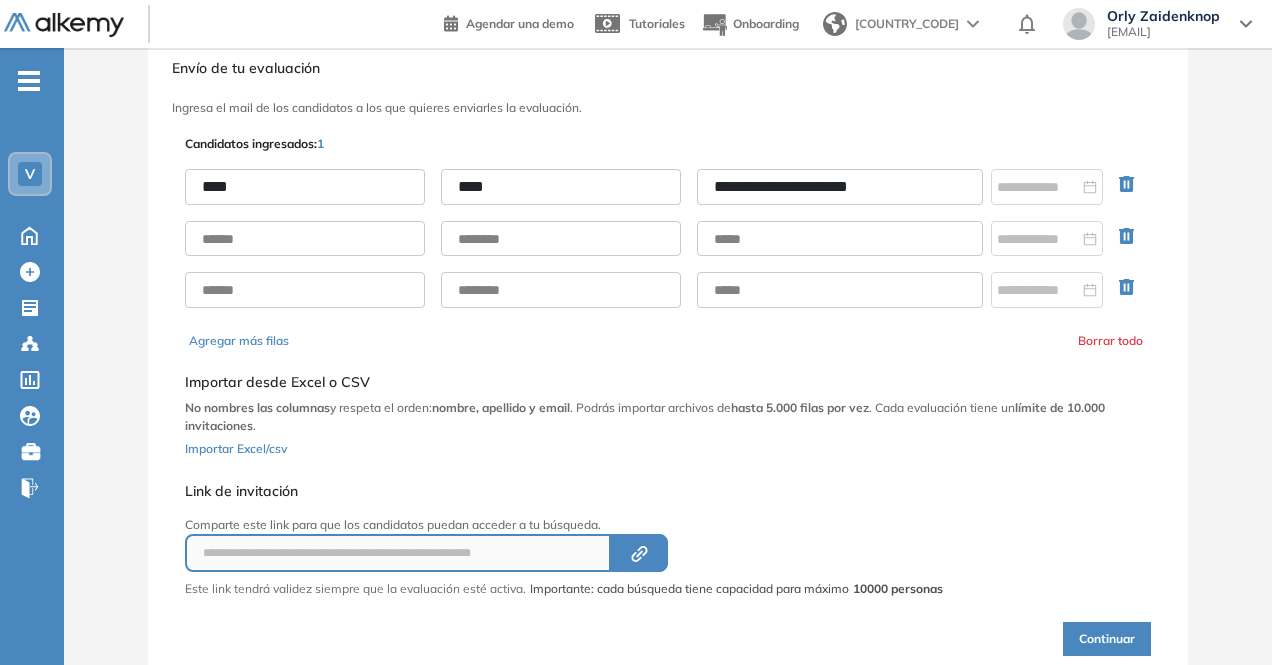 scroll, scrollTop: 124, scrollLeft: 0, axis: vertical 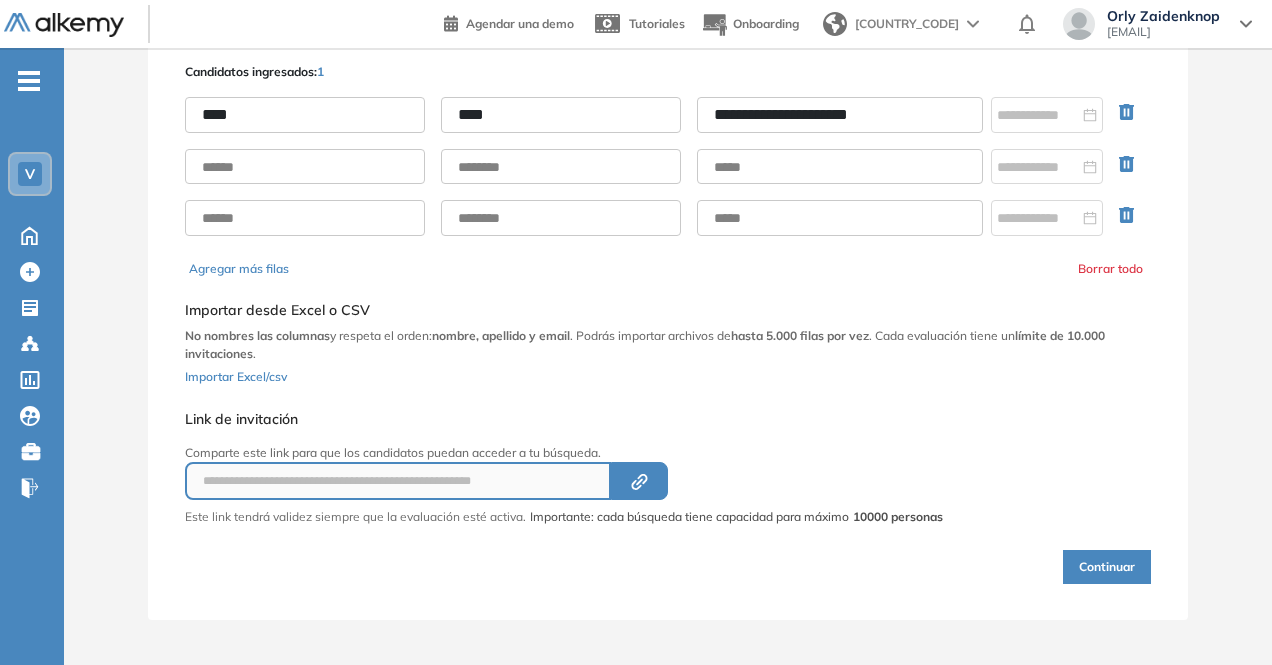 click on "Continuar" at bounding box center [1107, 567] 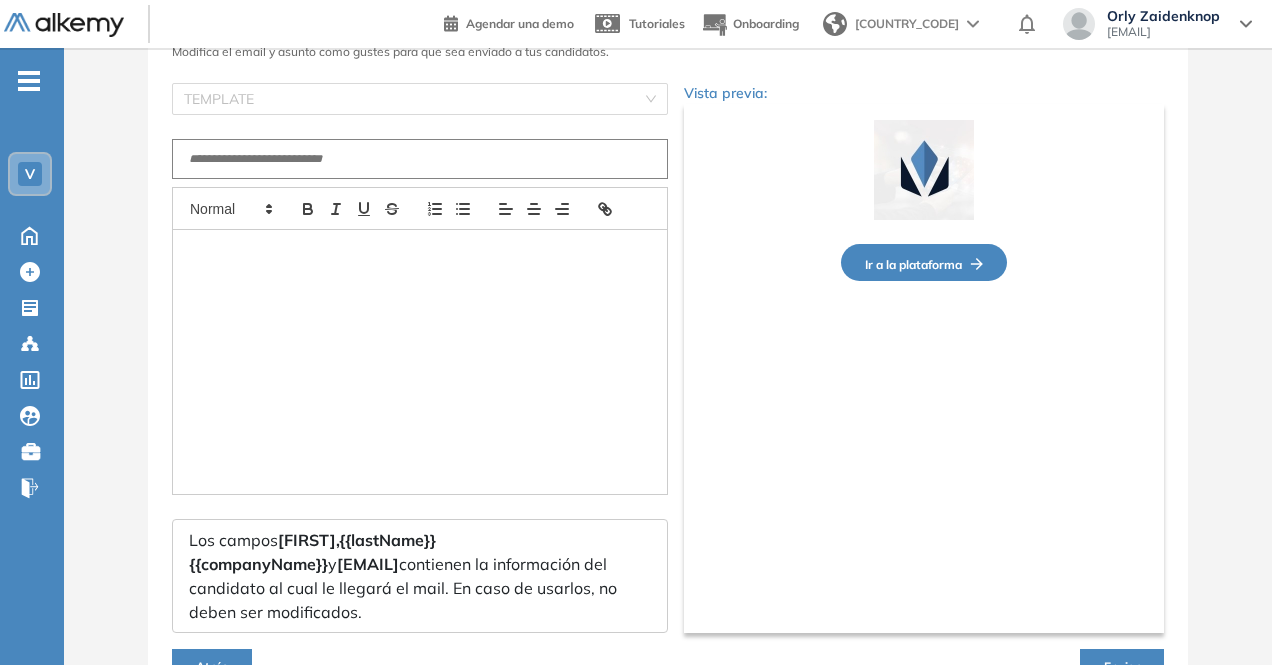type on "**********" 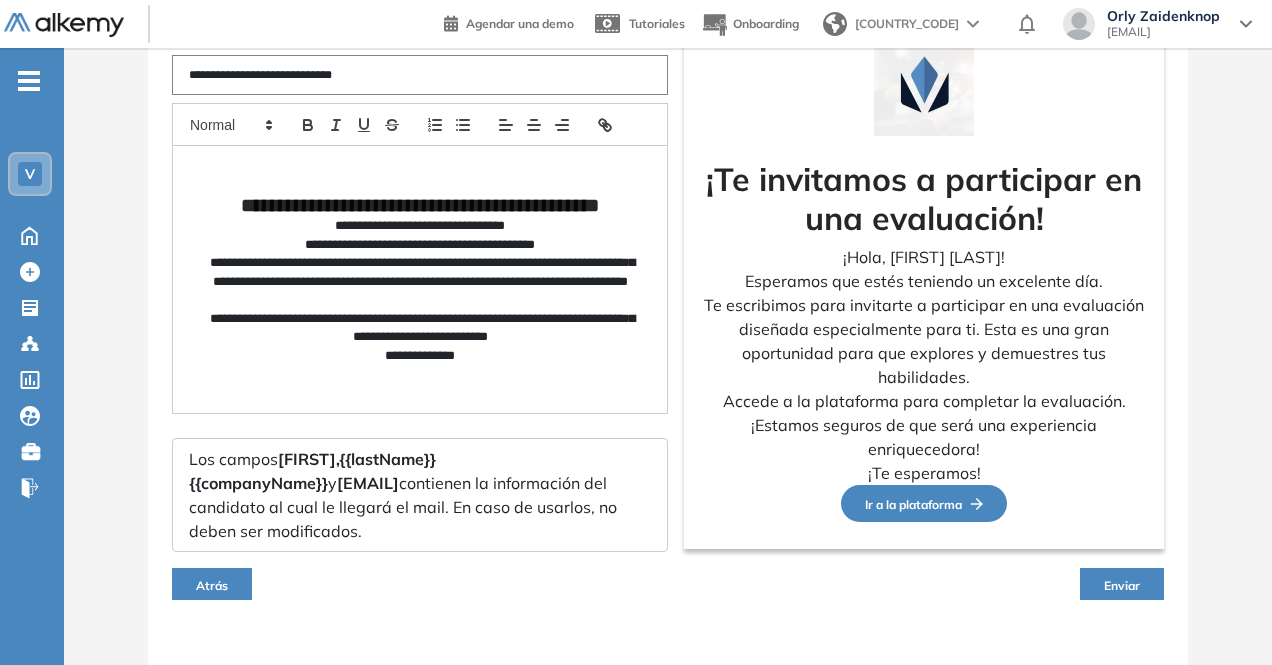 scroll, scrollTop: 236, scrollLeft: 0, axis: vertical 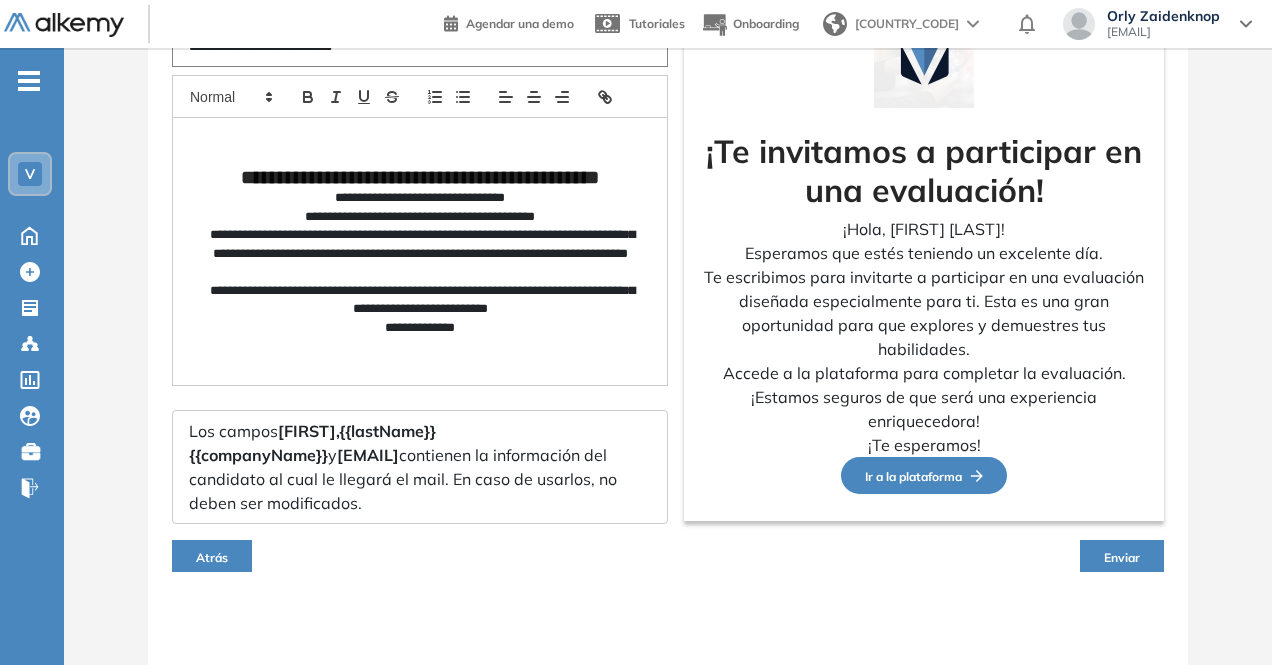 click on "Enviar" at bounding box center (1122, 557) 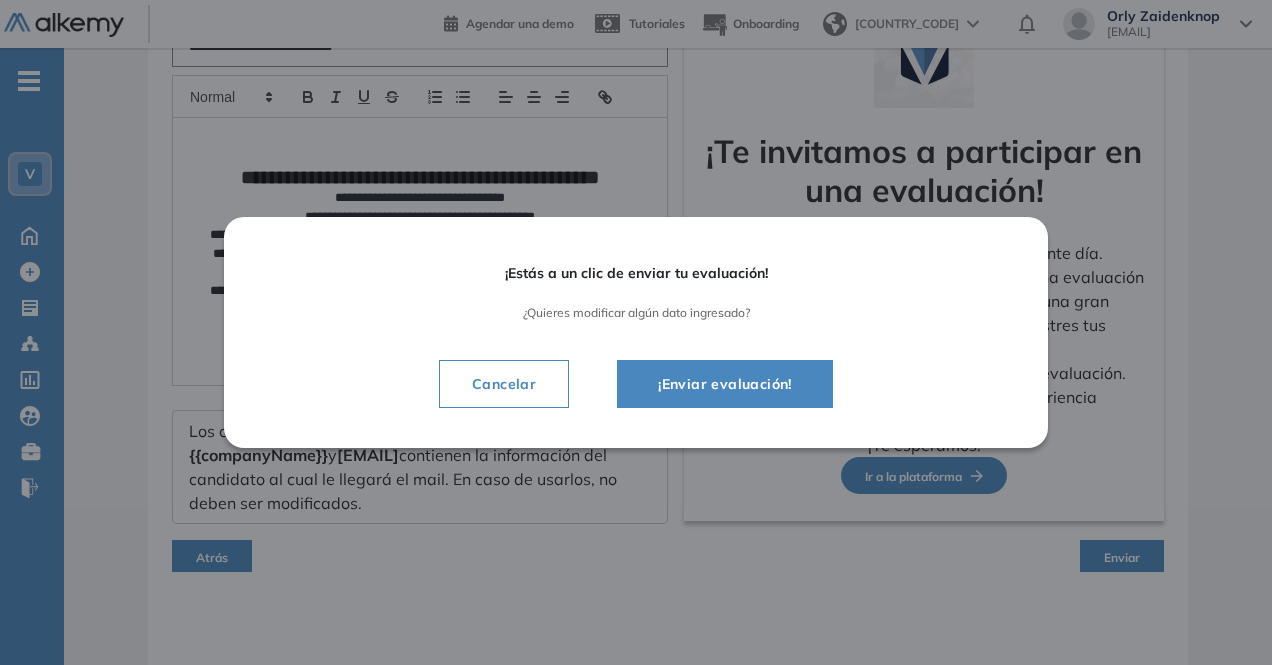 click on "¡Enviar evaluación!" at bounding box center (725, 384) 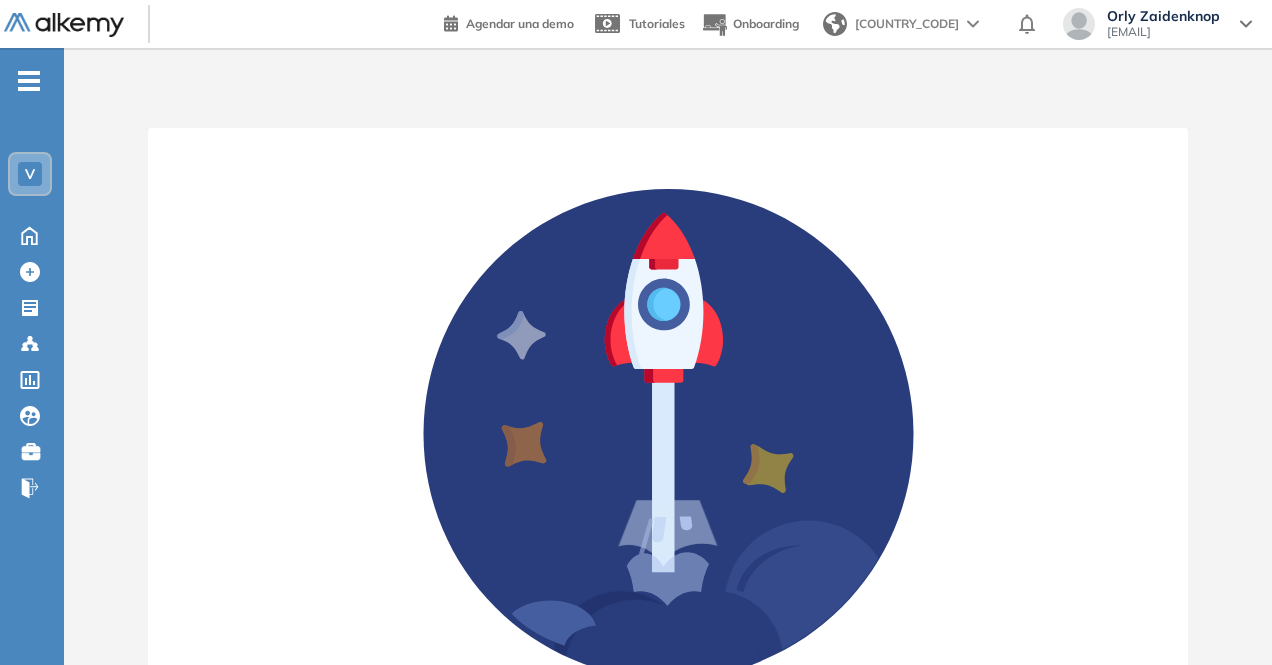 scroll, scrollTop: 0, scrollLeft: 0, axis: both 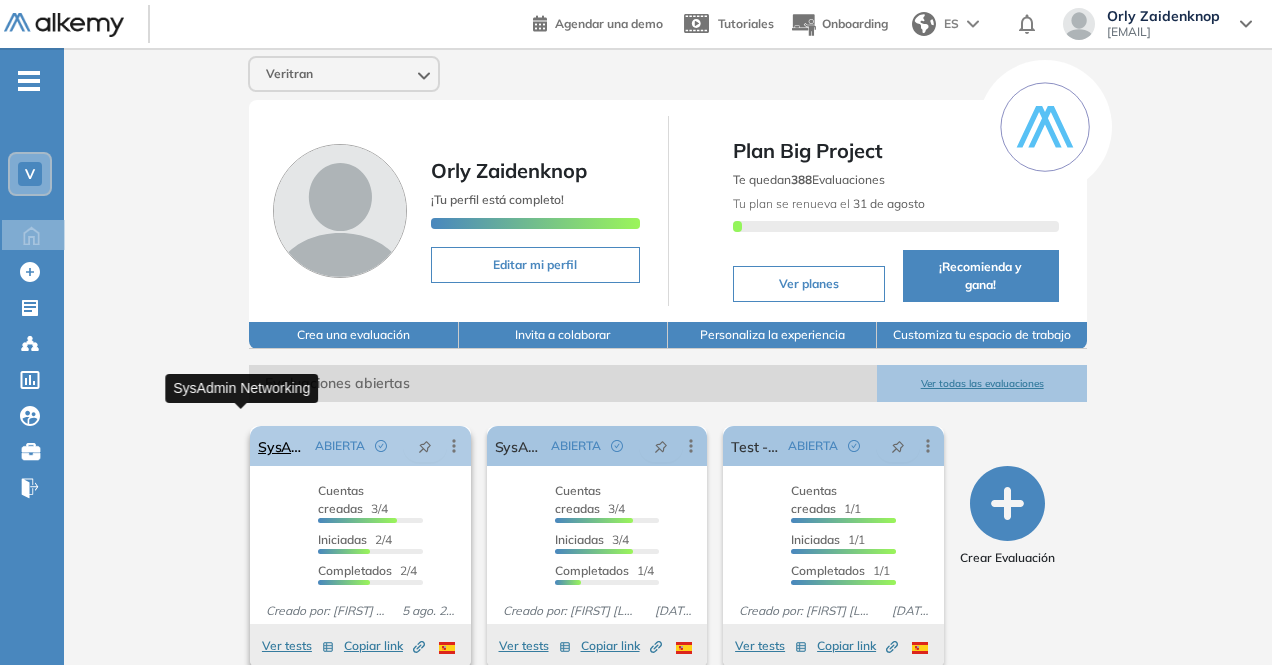 click on "SysAdmin Networking" at bounding box center (282, 446) 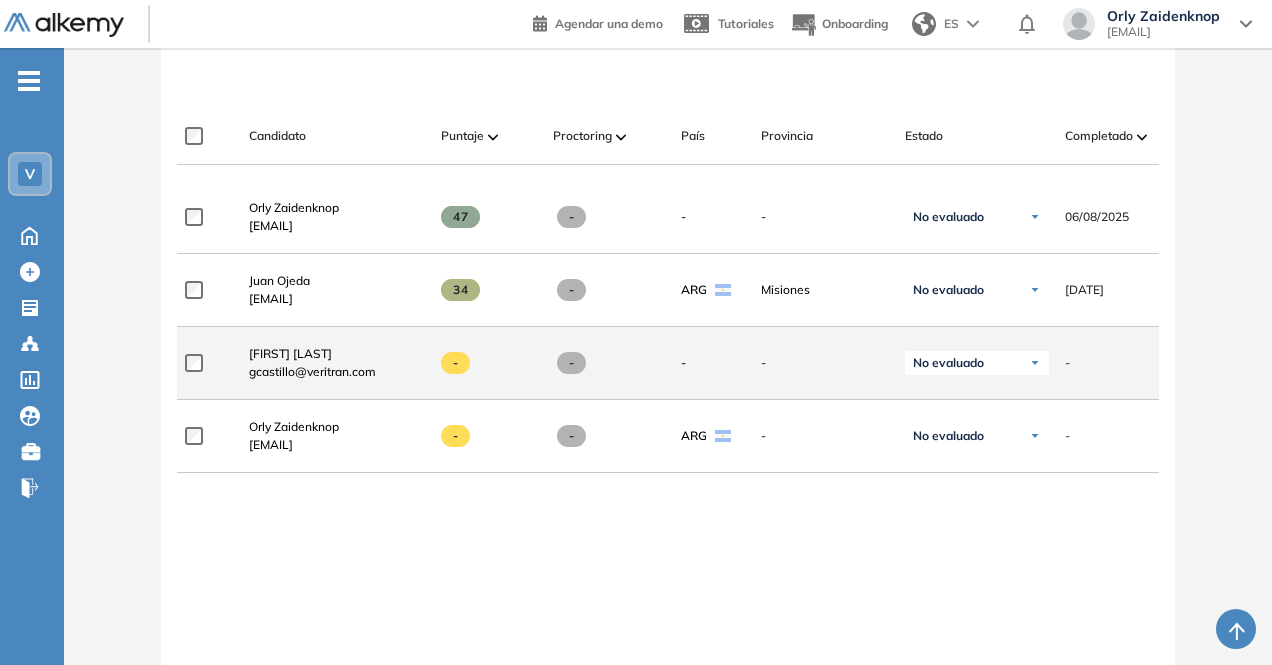click at bounding box center (209, 363) 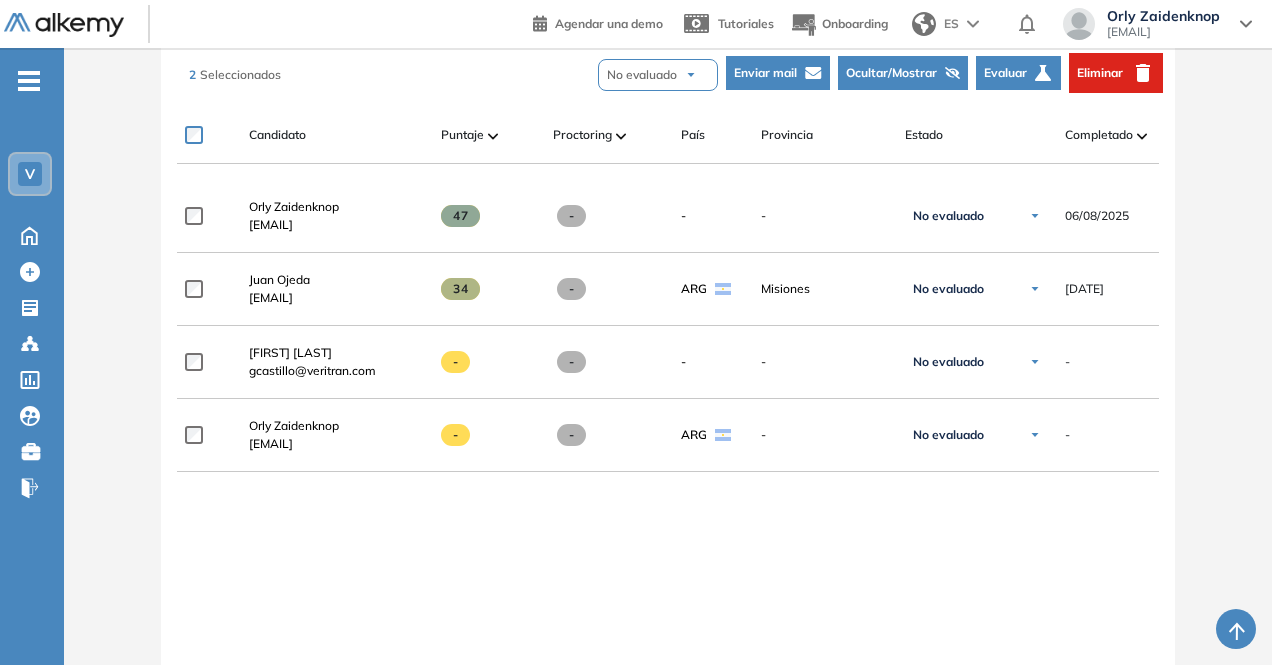 click on "Eliminar" at bounding box center (1100, 73) 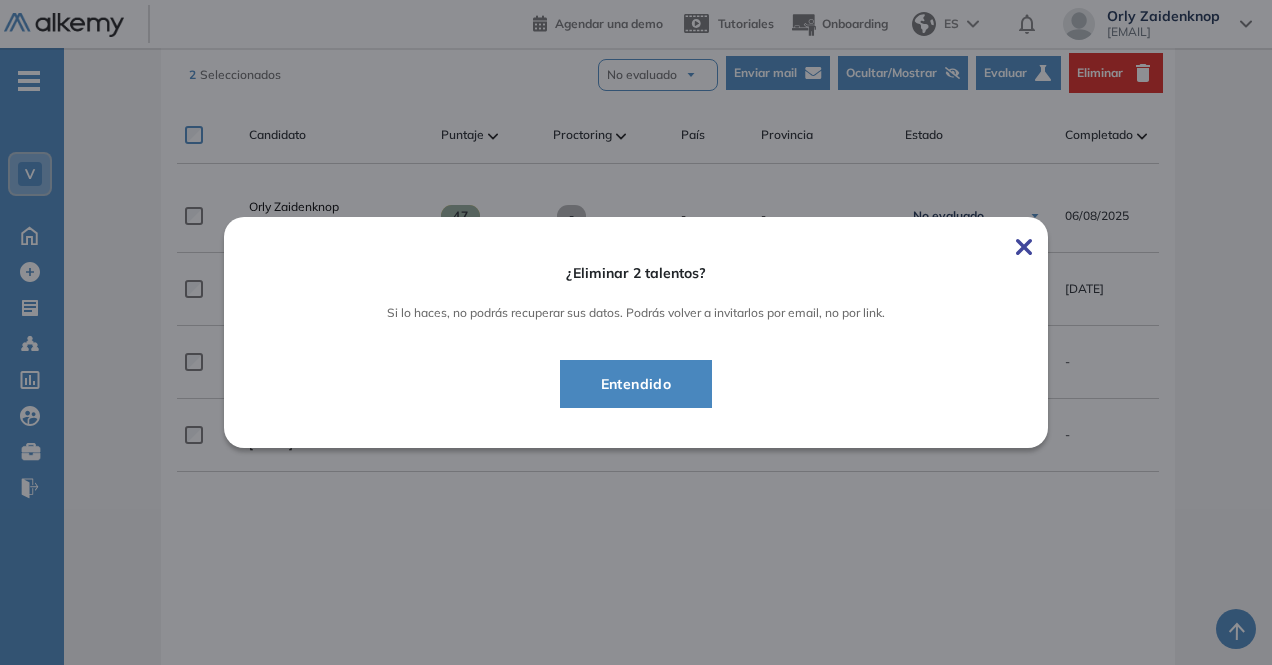 click on "Entendido" at bounding box center [636, 384] 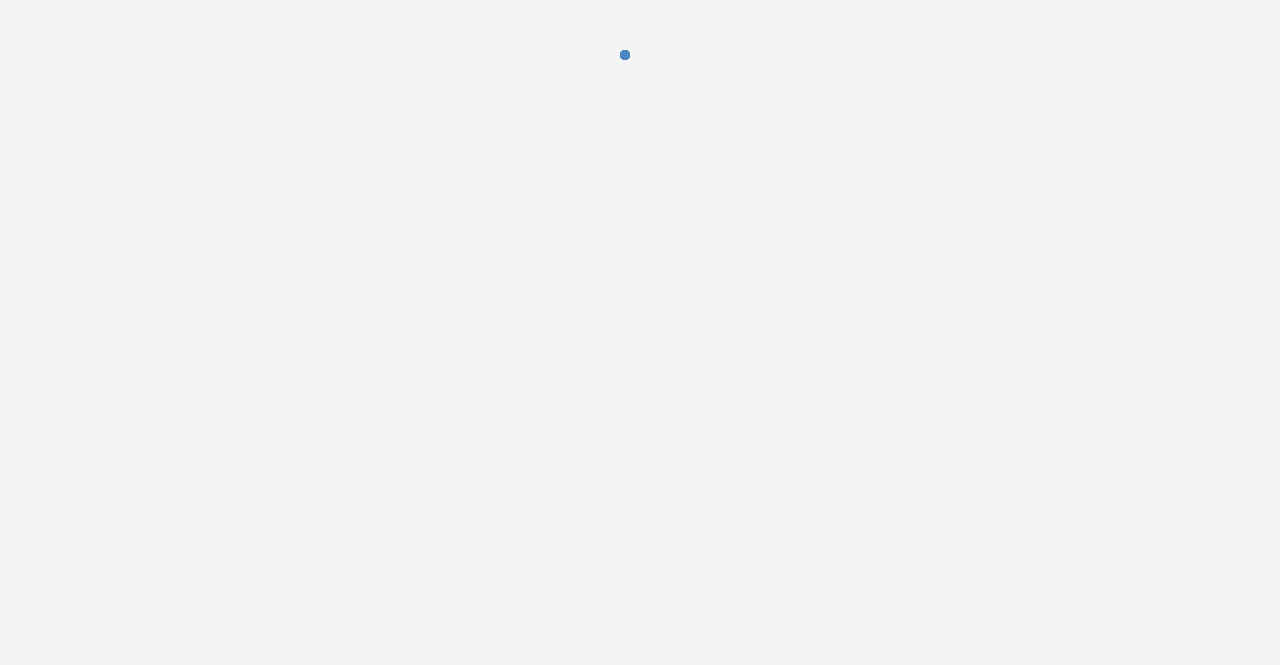 scroll, scrollTop: 0, scrollLeft: 0, axis: both 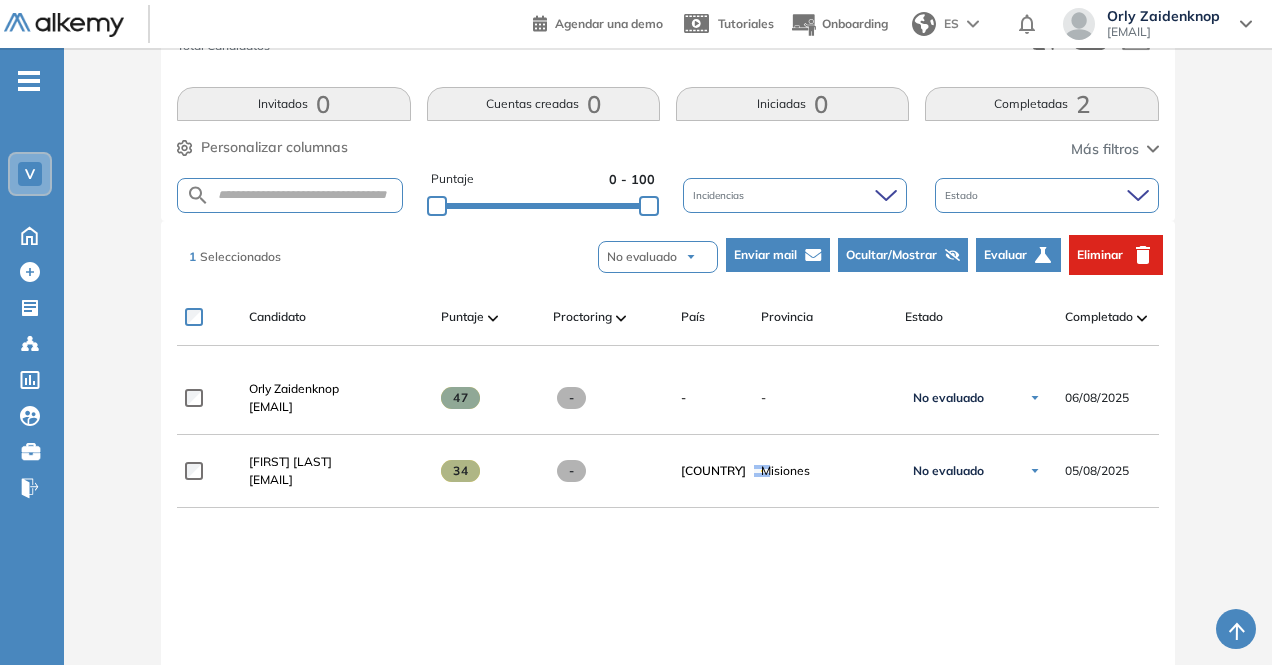 click on "Eliminar" at bounding box center [1116, 255] 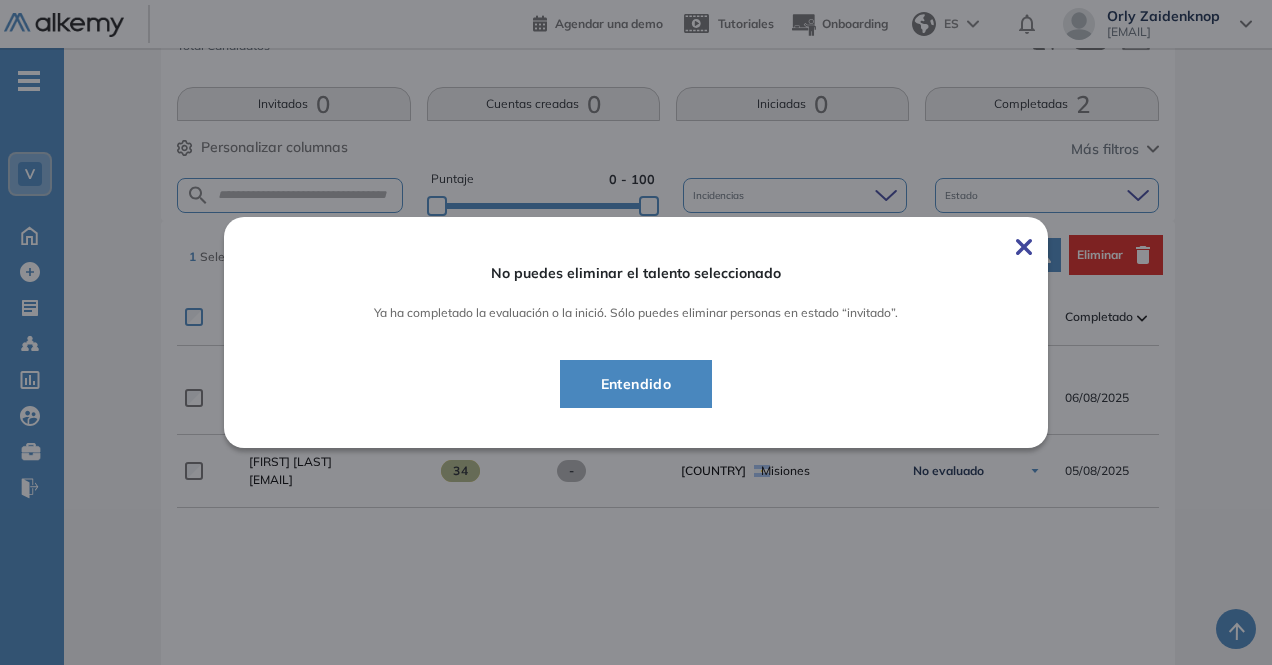 click on "Entendido" at bounding box center [636, 384] 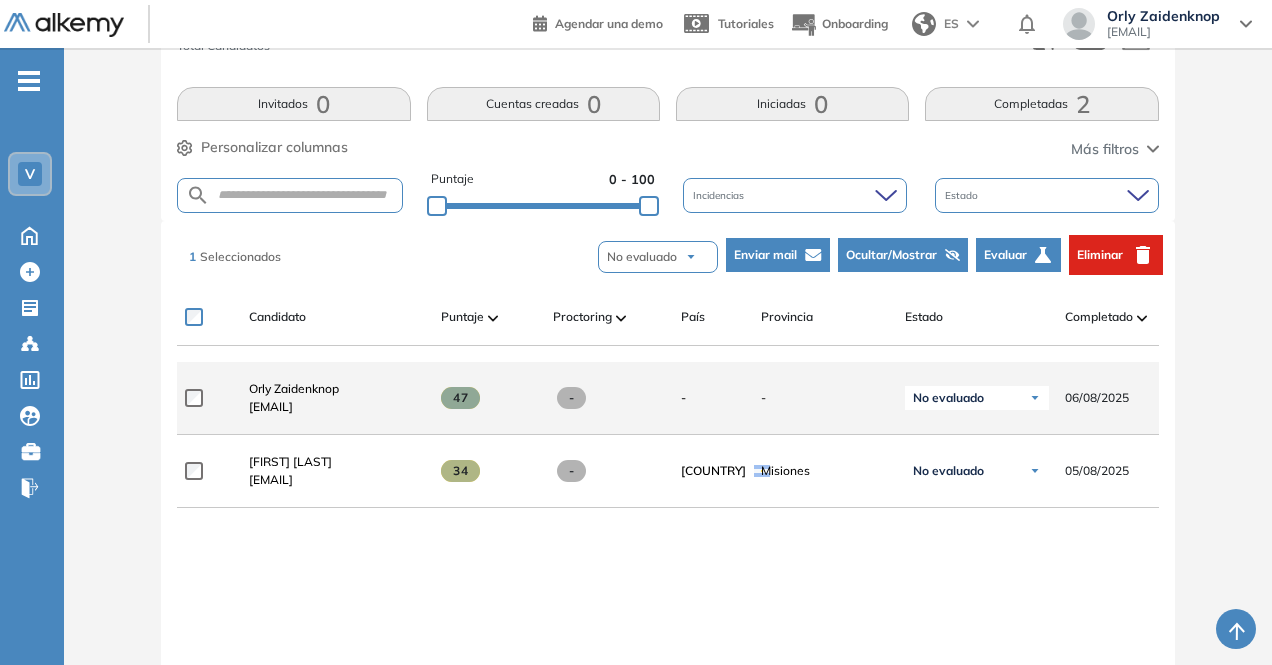 click on "-" 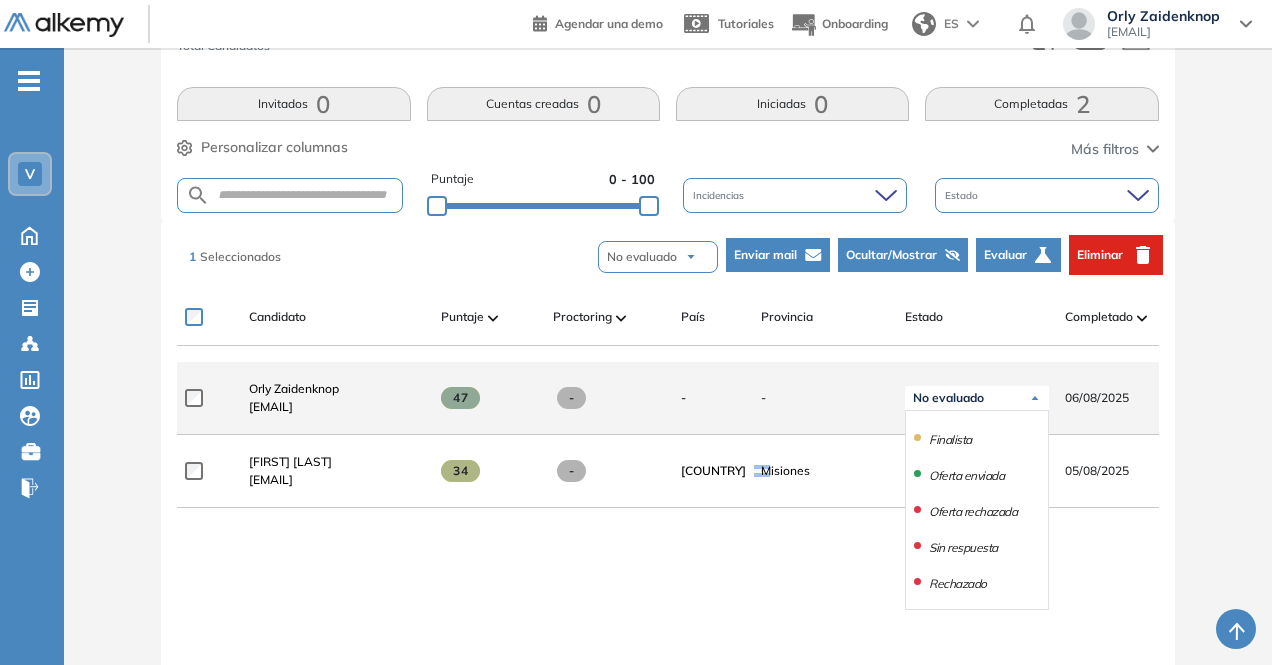 scroll, scrollTop: 177, scrollLeft: 0, axis: vertical 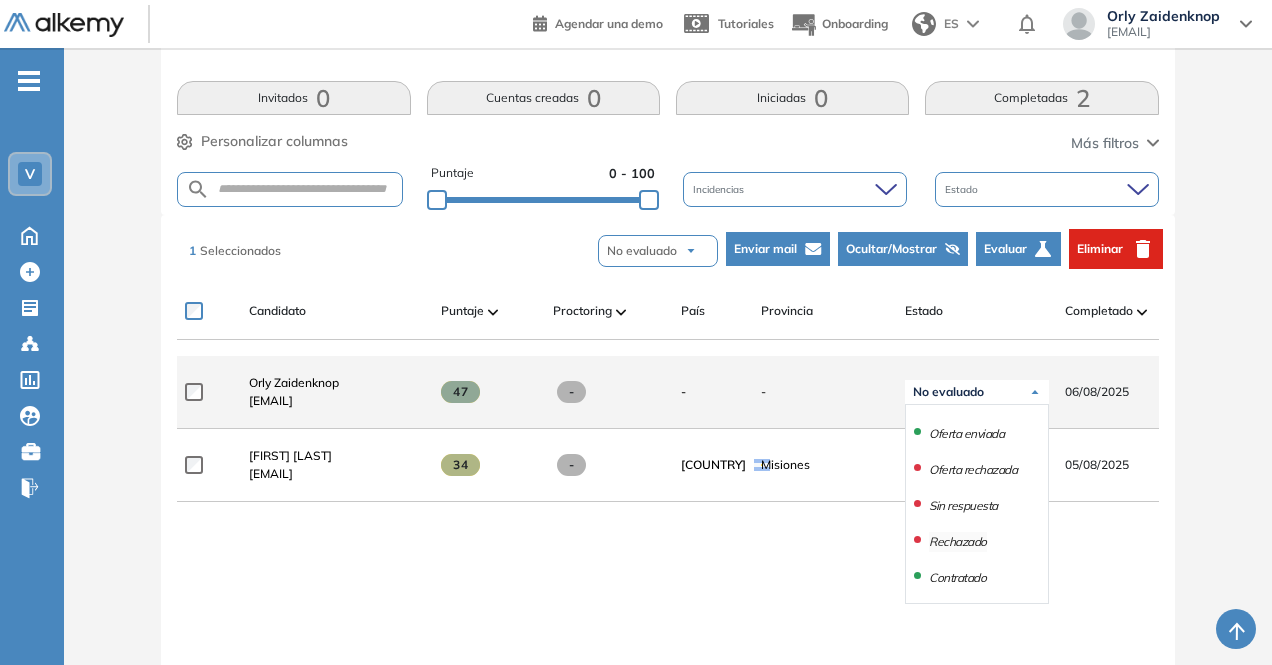 click on "Rechazado" at bounding box center (977, 542) 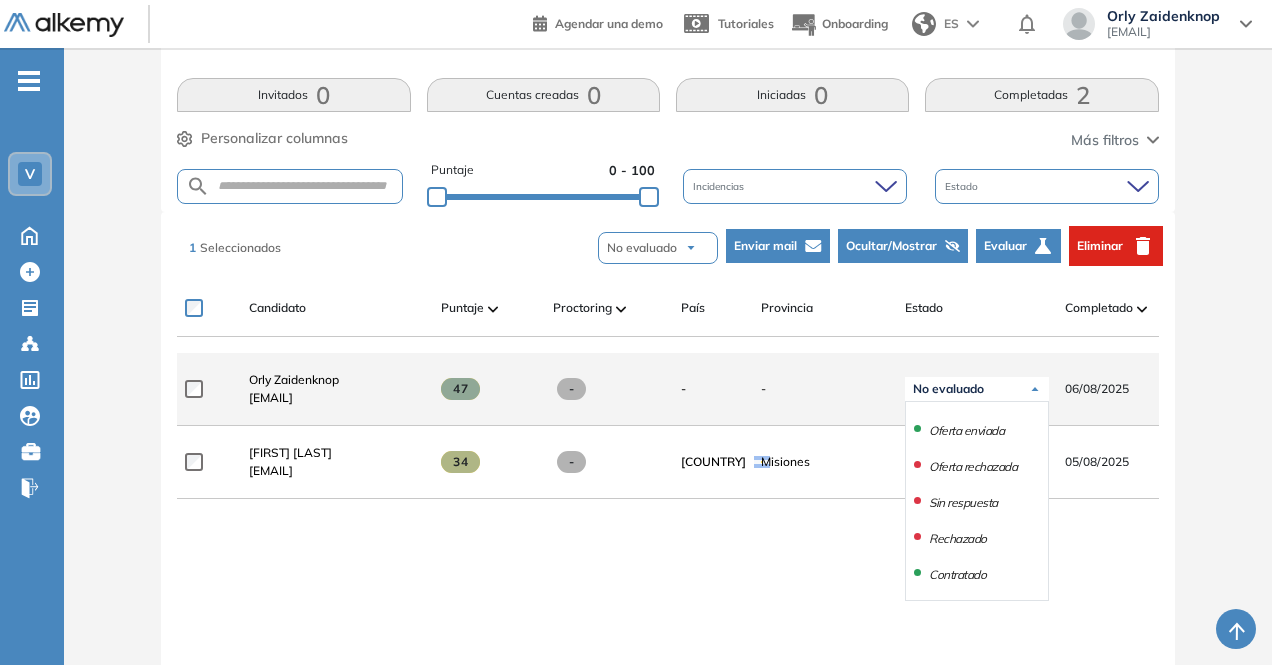 click on "Rechazado" at bounding box center (977, 539) 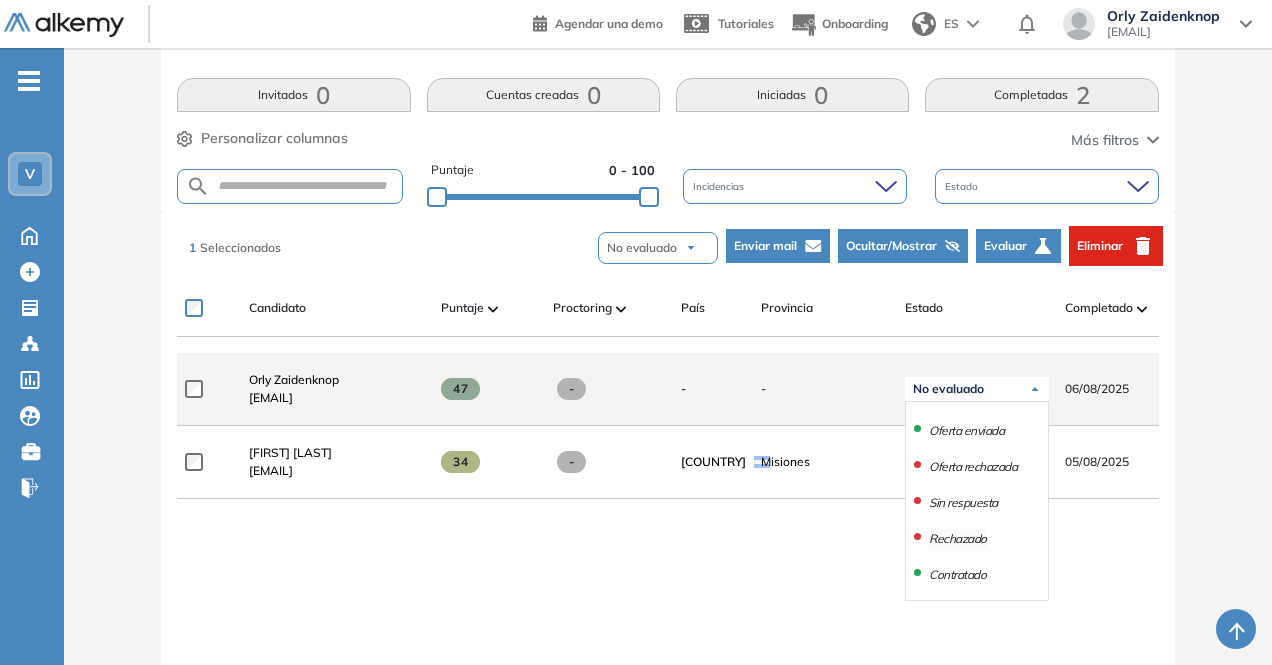 click on "Rechazado" at bounding box center (958, 539) 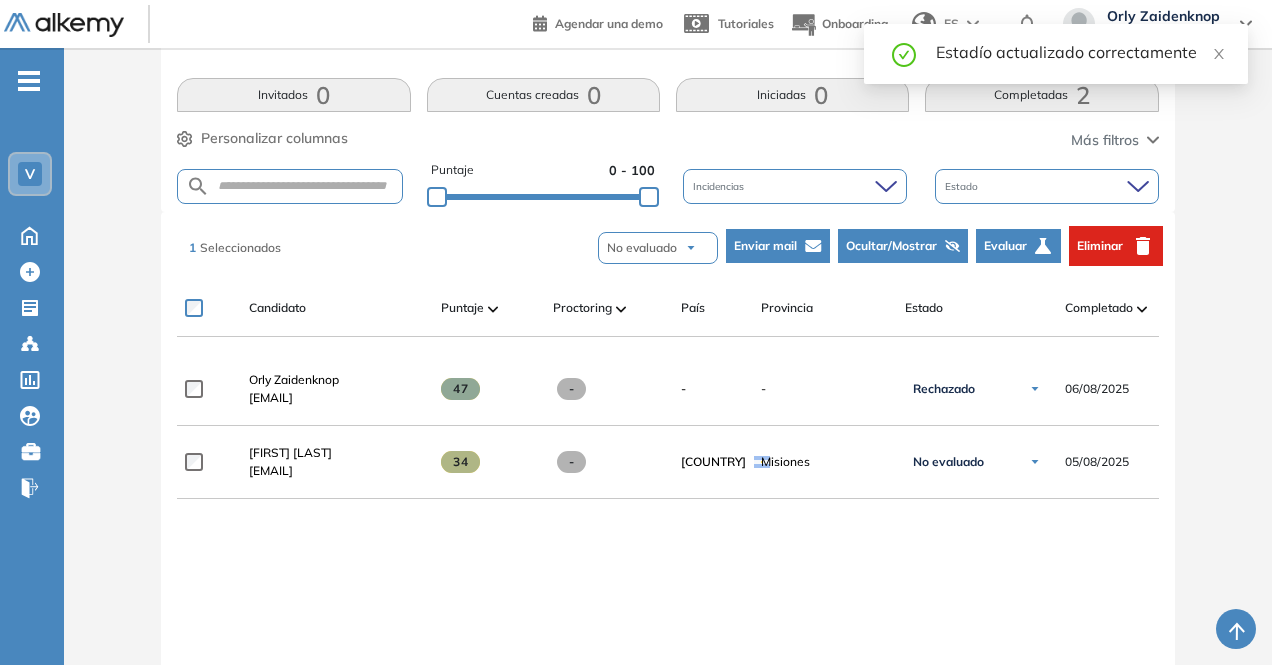 click on "Eliminar" at bounding box center [1116, 246] 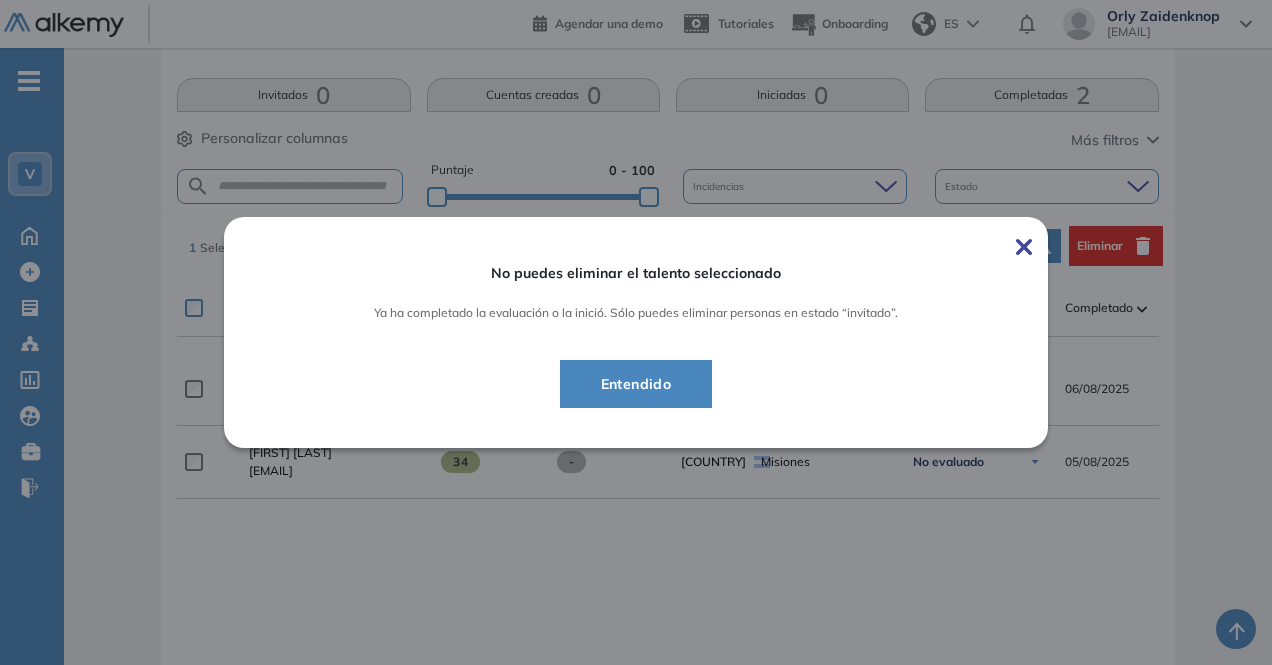 click on "Entendido" at bounding box center (636, 384) 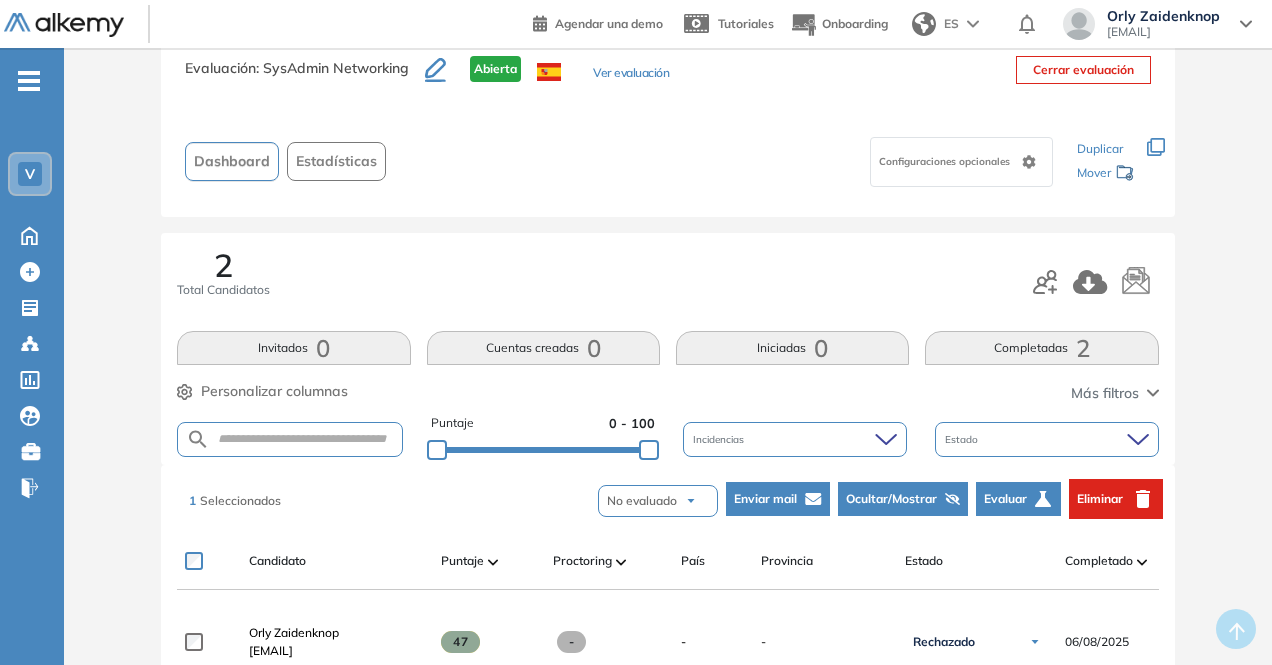 scroll, scrollTop: 0, scrollLeft: 0, axis: both 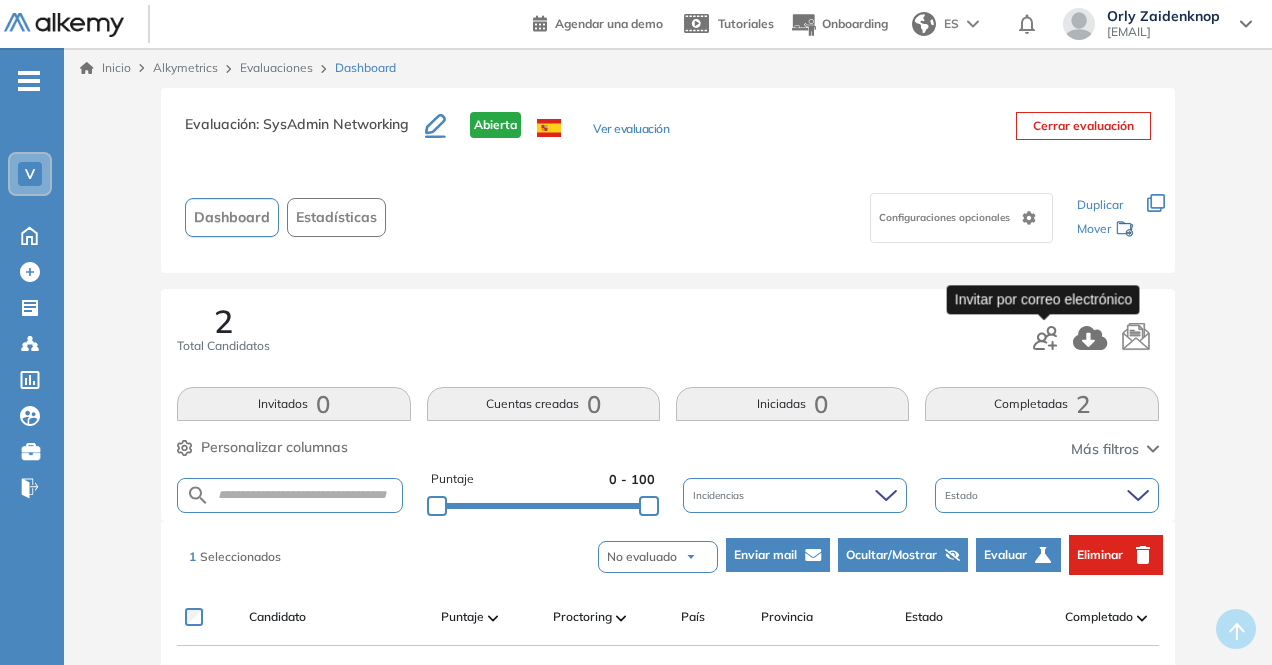 click 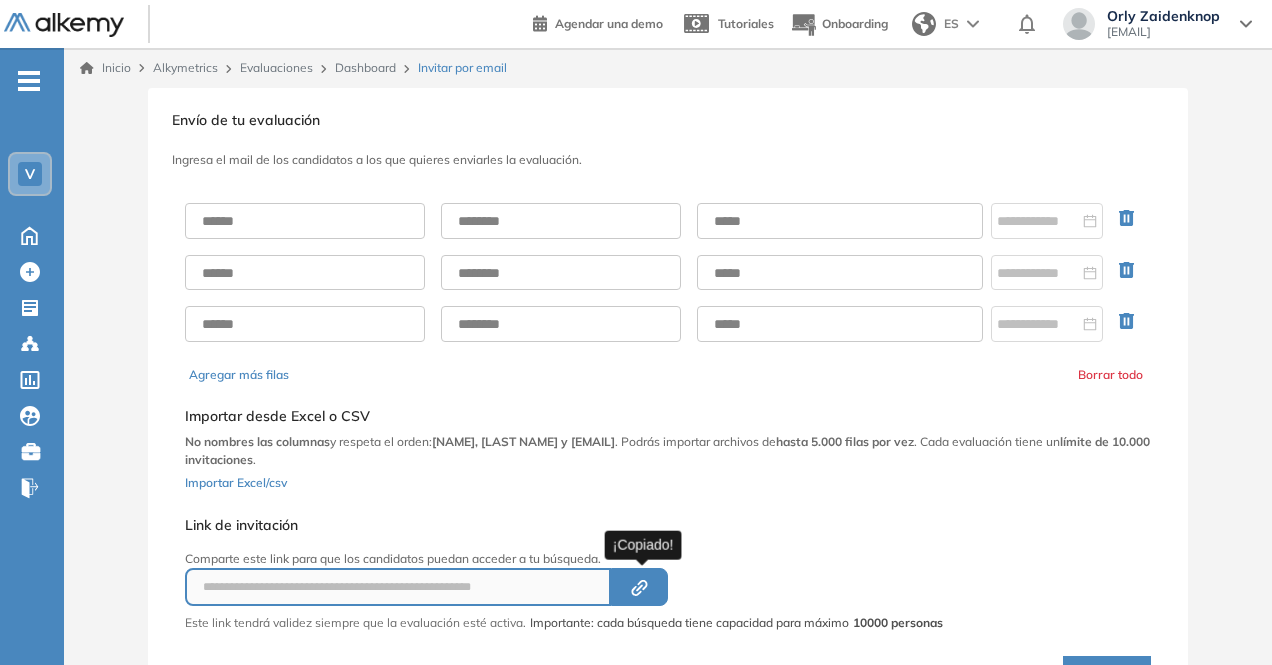 click on "Created by potrace 1.16, written by Peter Selinger 2001-2019" 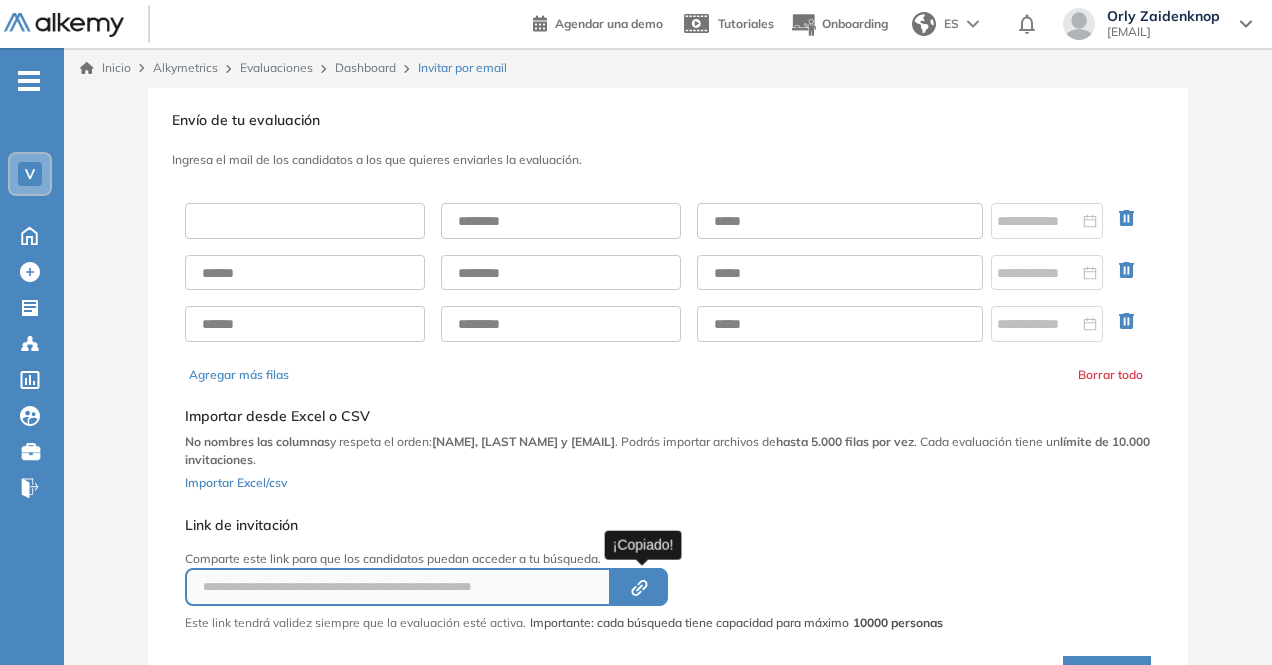 click at bounding box center [305, 221] 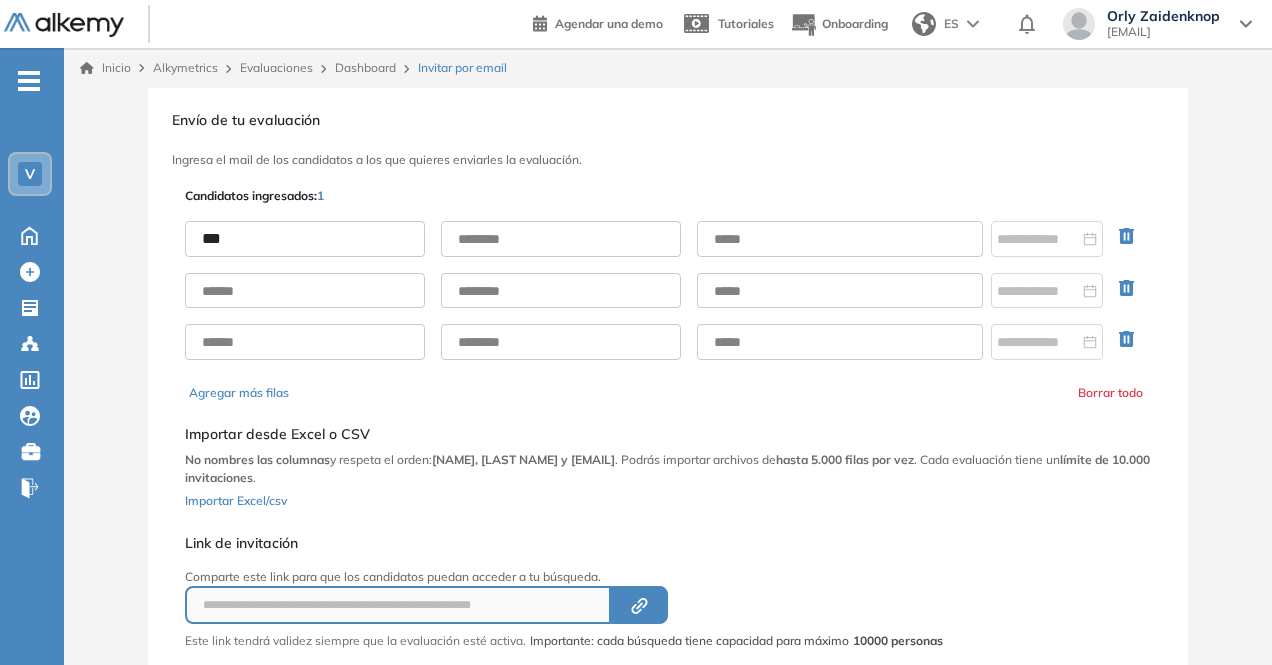 type on "***" 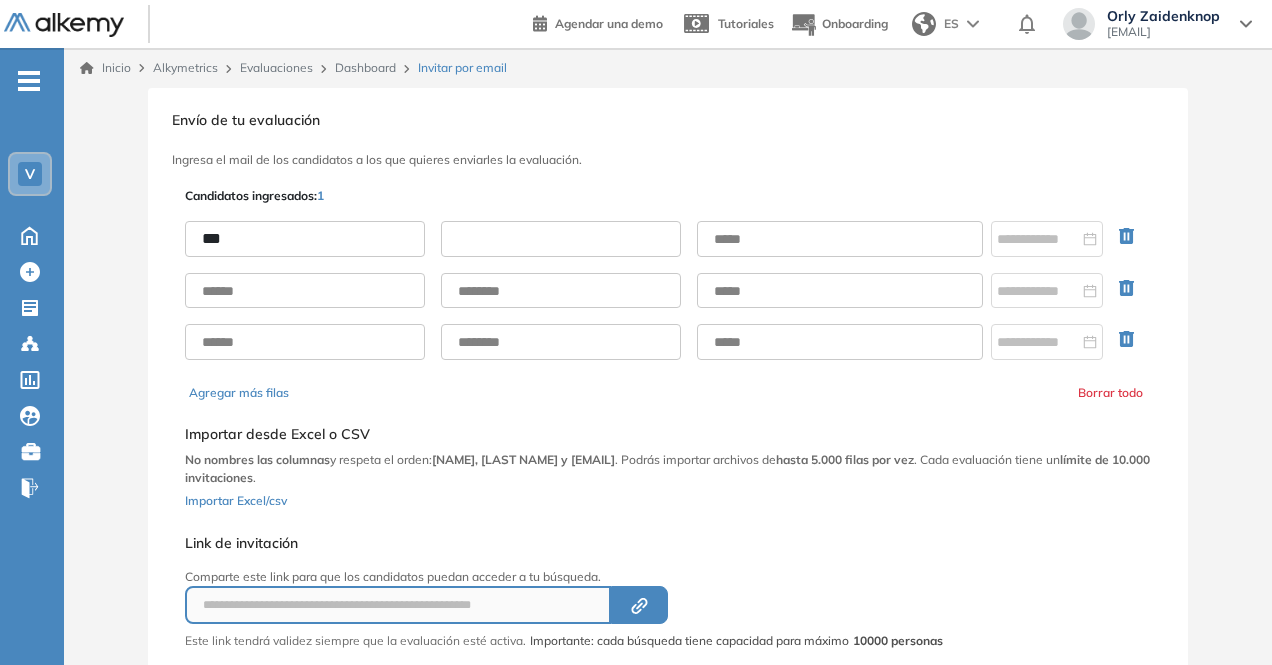 click at bounding box center [561, 239] 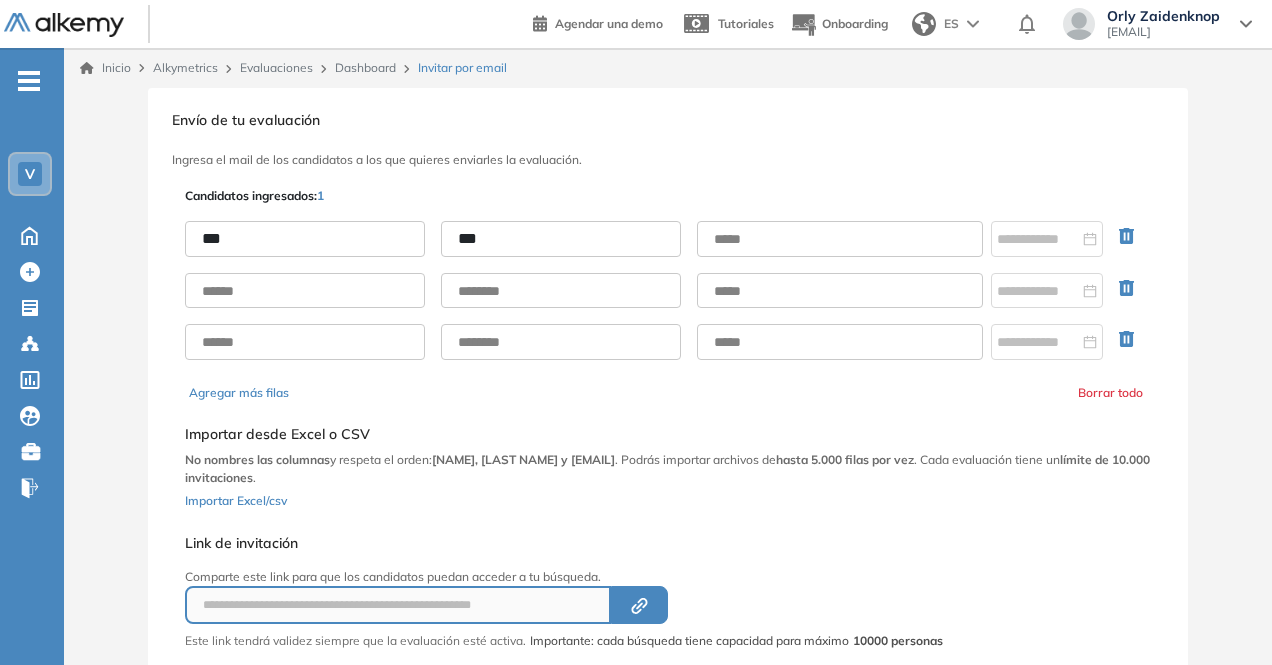 type on "***" 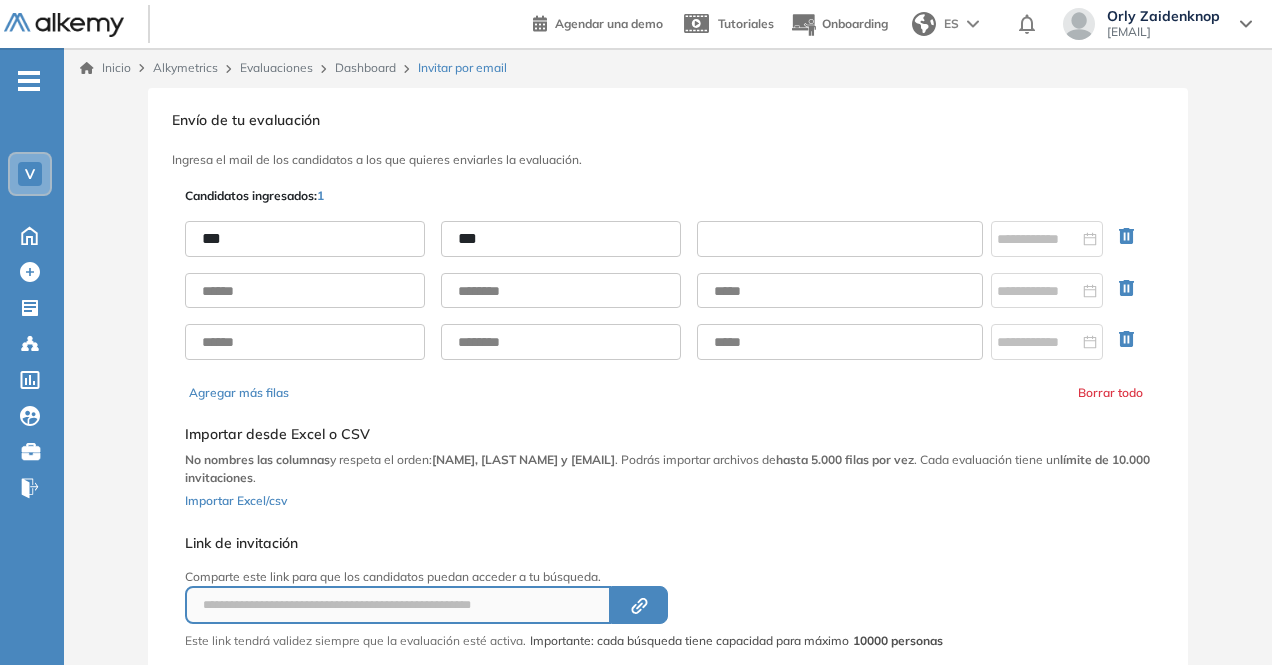 click at bounding box center [840, 239] 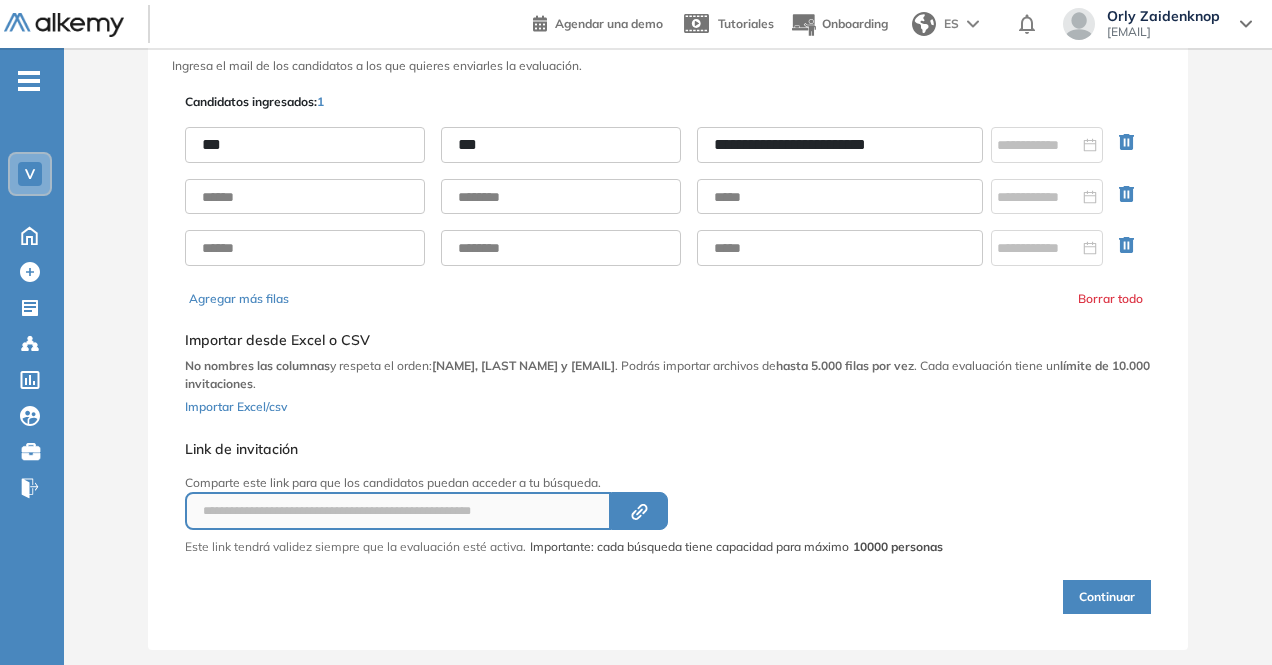 type on "**********" 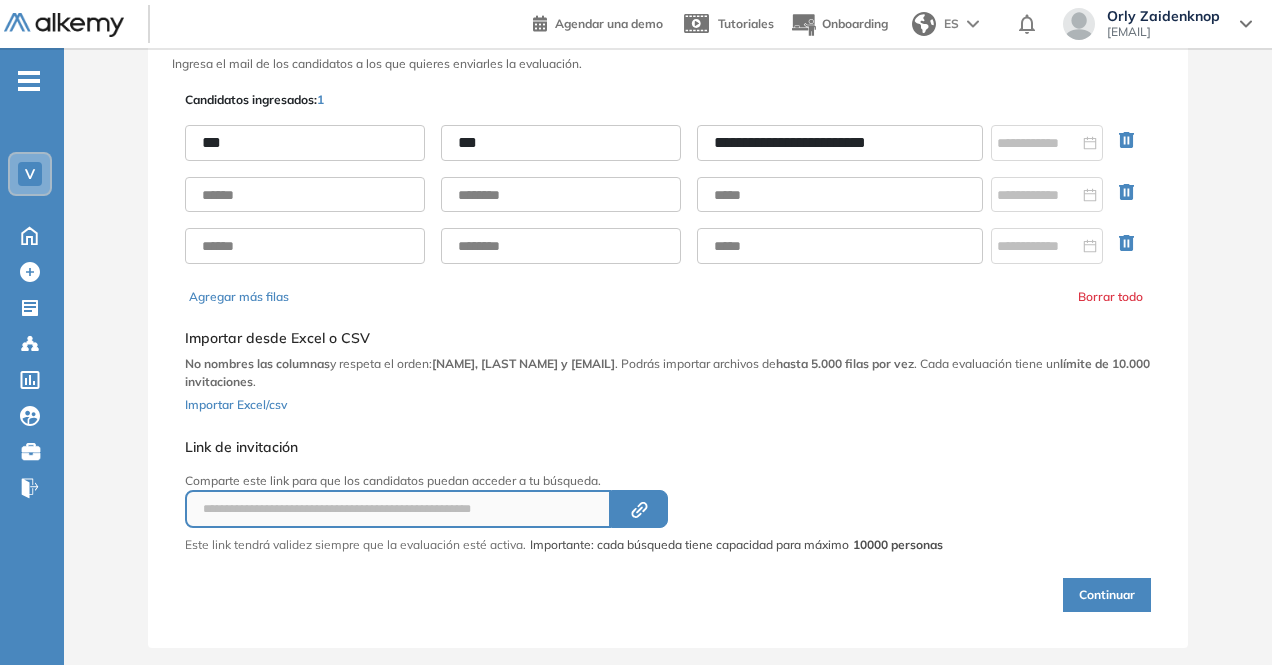 scroll, scrollTop: 96, scrollLeft: 0, axis: vertical 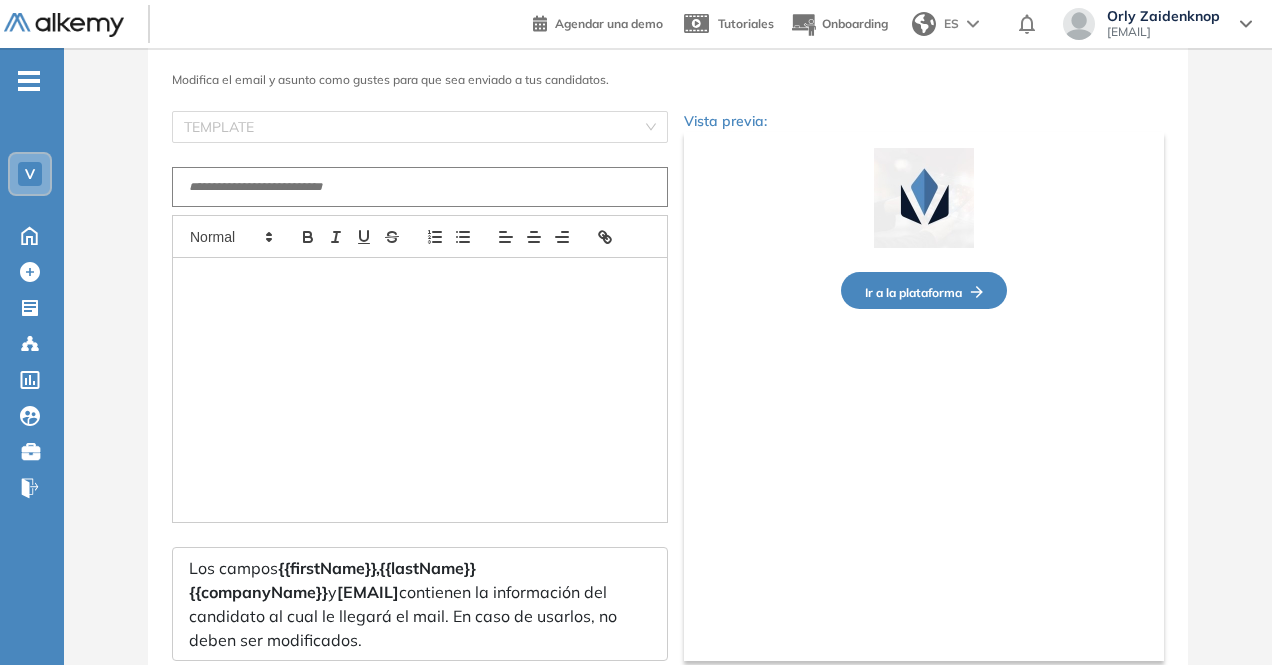 type on "**********" 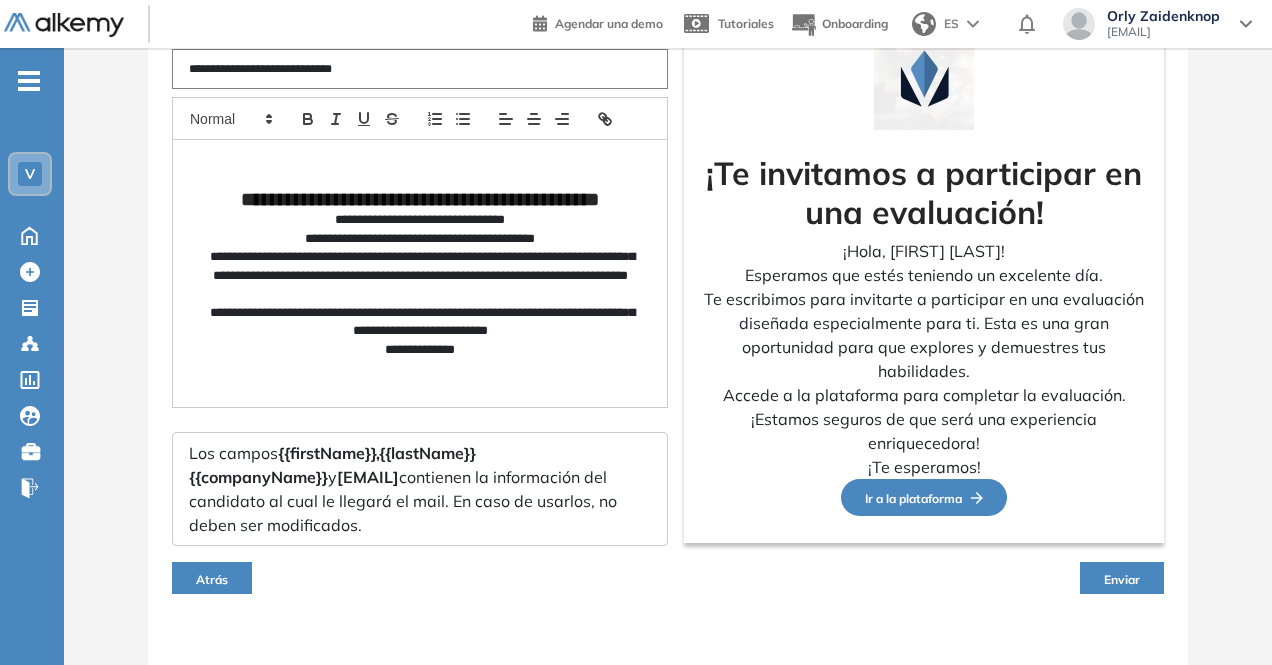 scroll, scrollTop: 236, scrollLeft: 0, axis: vertical 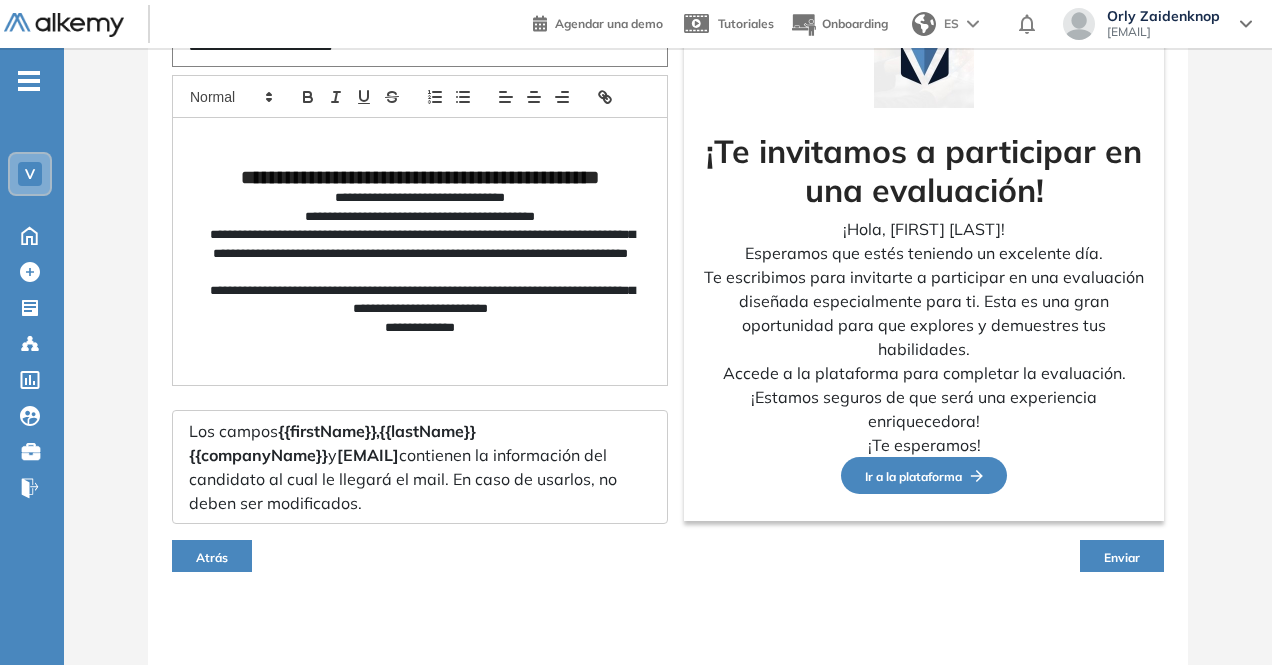 click on "Enviar" at bounding box center (1122, 557) 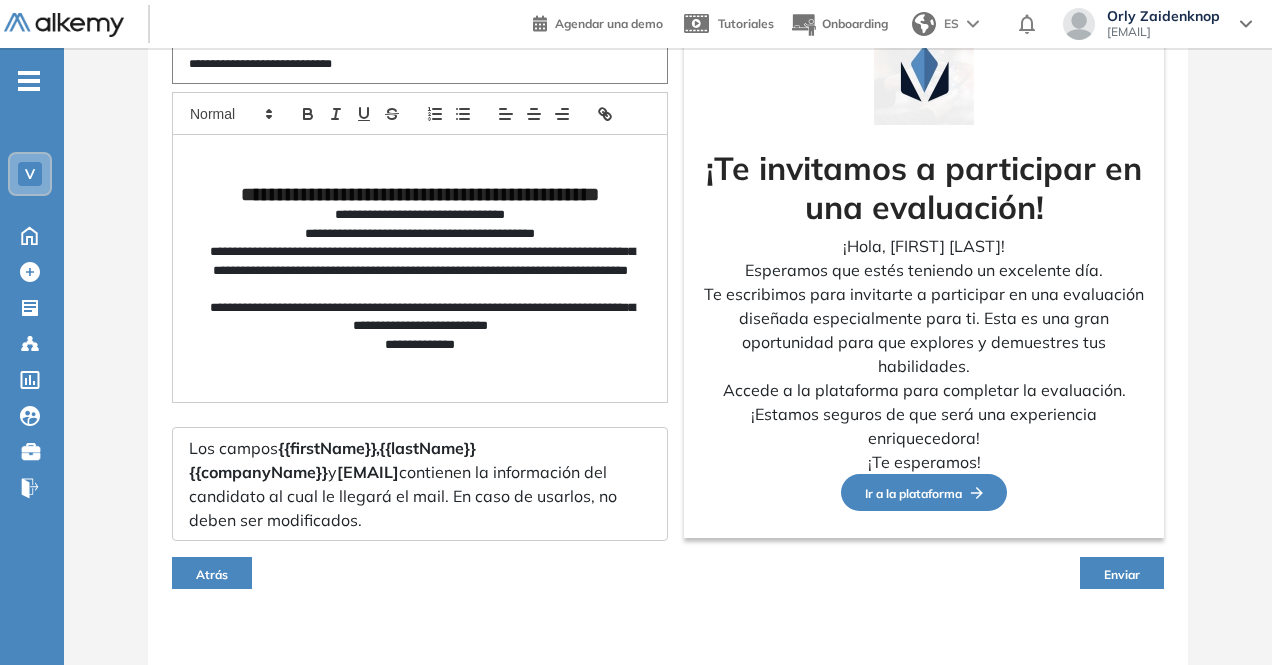 scroll, scrollTop: 236, scrollLeft: 0, axis: vertical 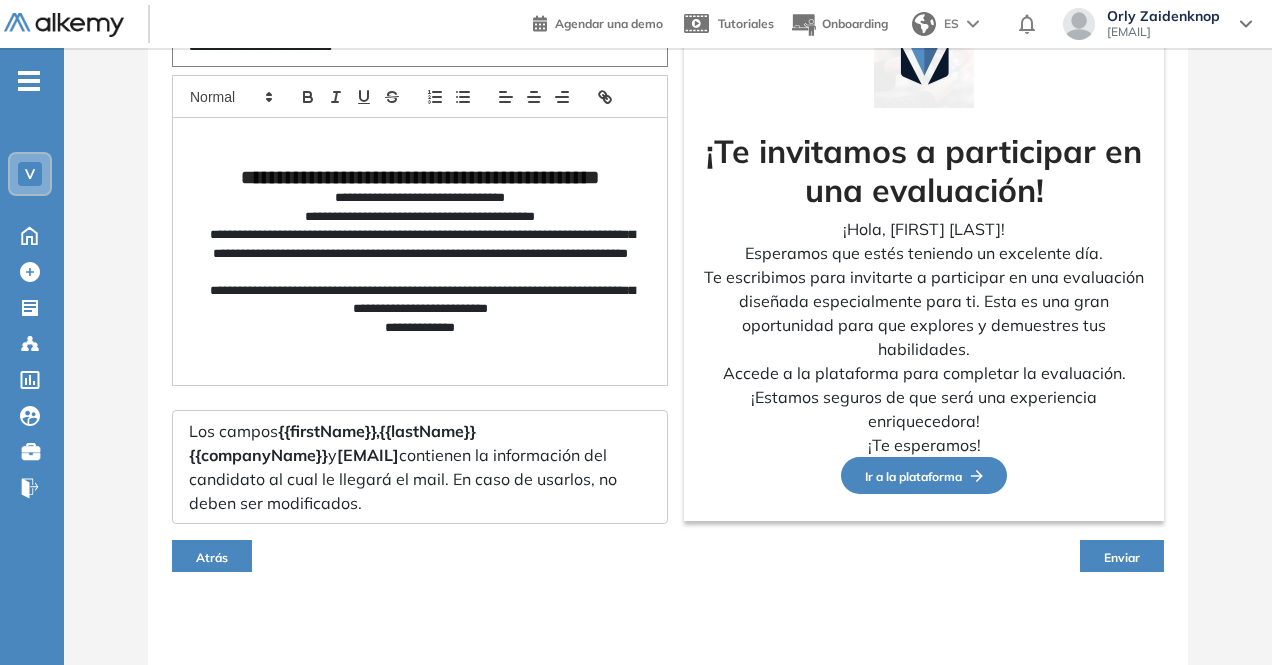 click on "Enviar" at bounding box center [1122, 556] 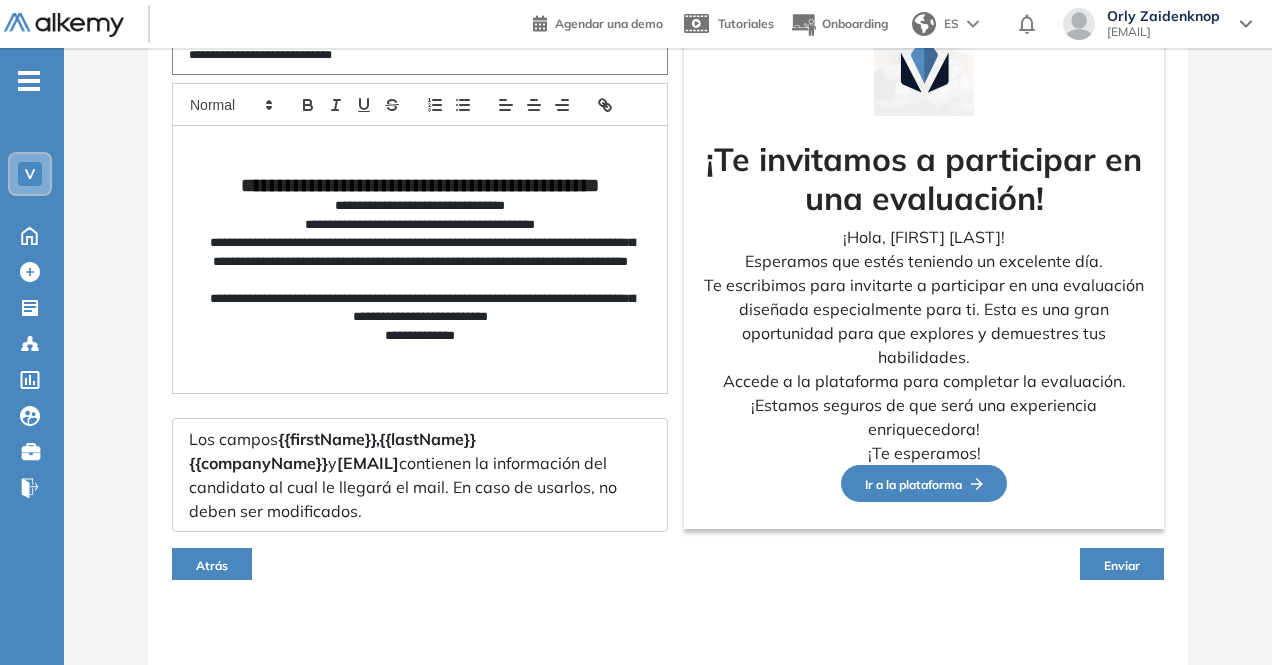 scroll, scrollTop: 236, scrollLeft: 0, axis: vertical 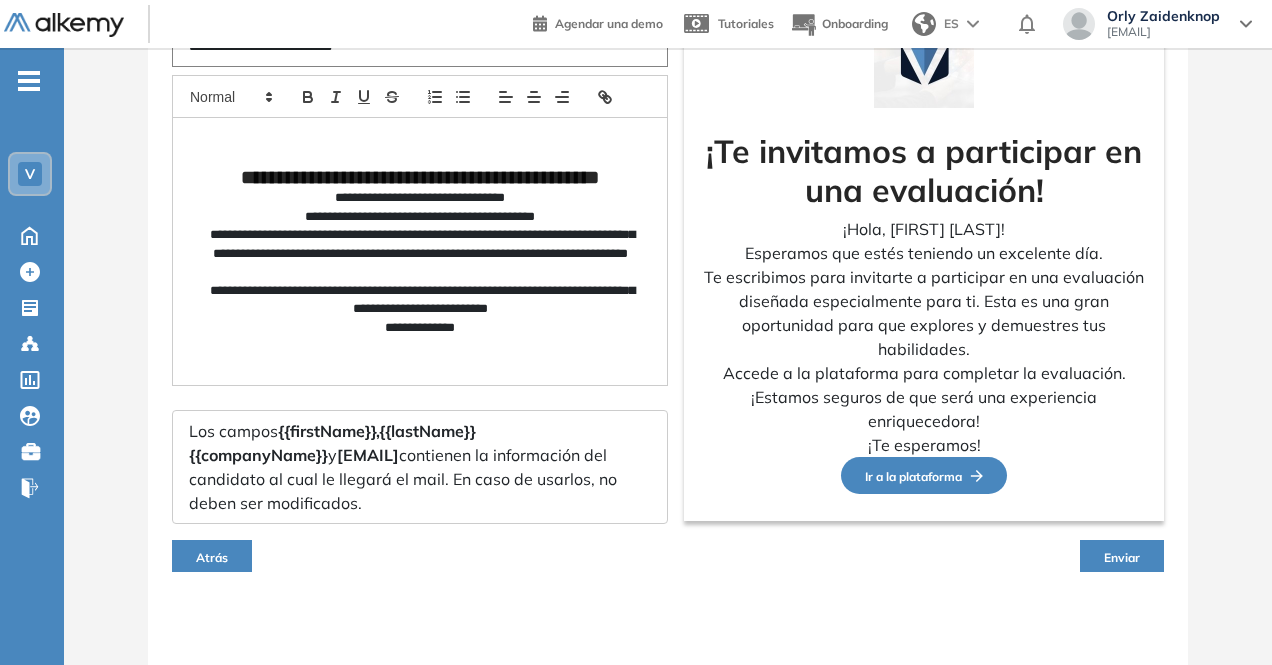 click on "Enviar" at bounding box center [1122, 557] 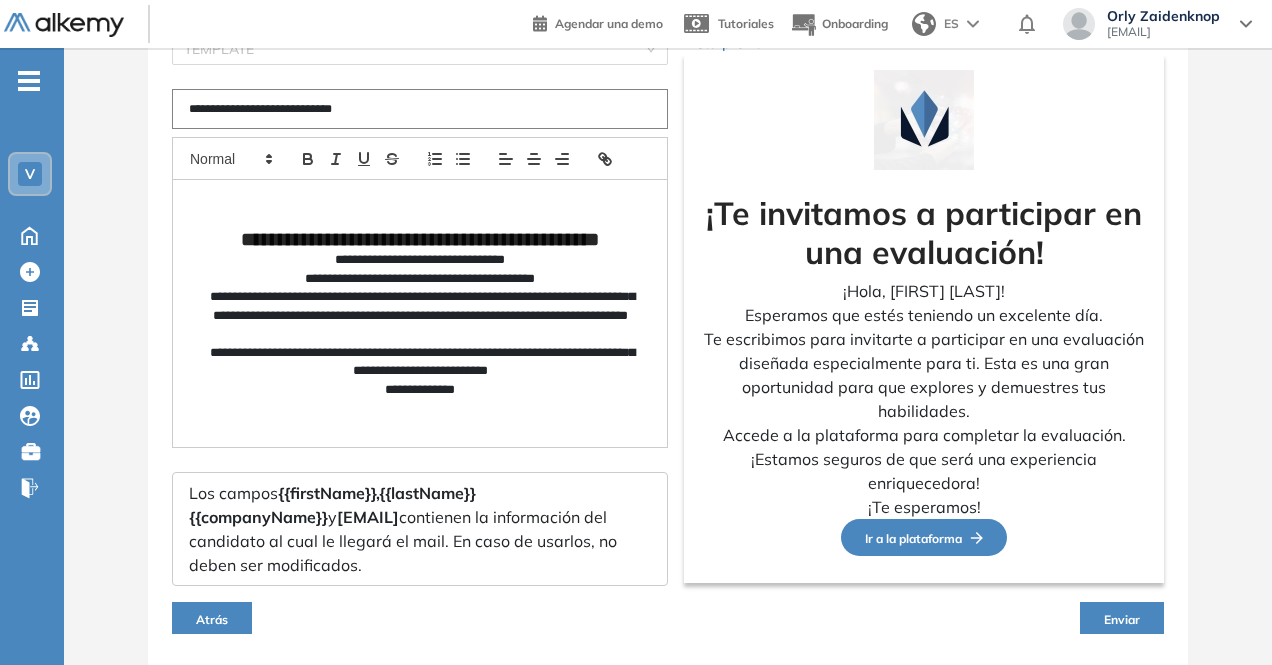 scroll, scrollTop: 0, scrollLeft: 0, axis: both 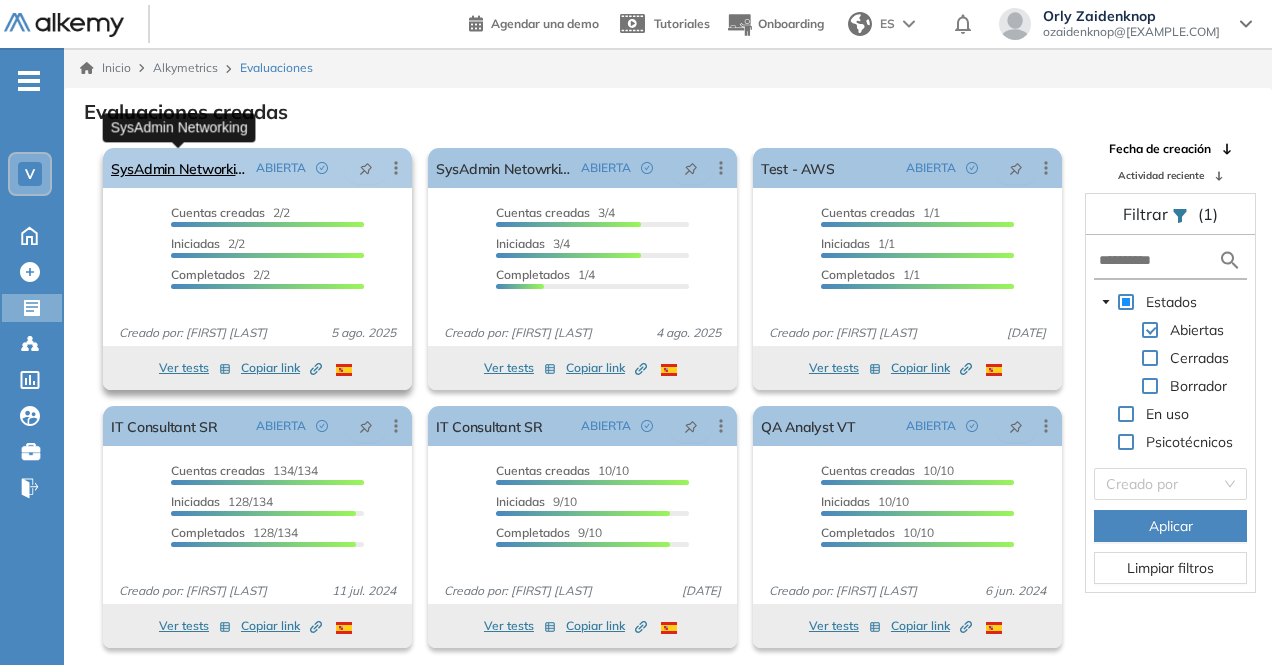 click on "SysAdmin Networking" at bounding box center (179, 168) 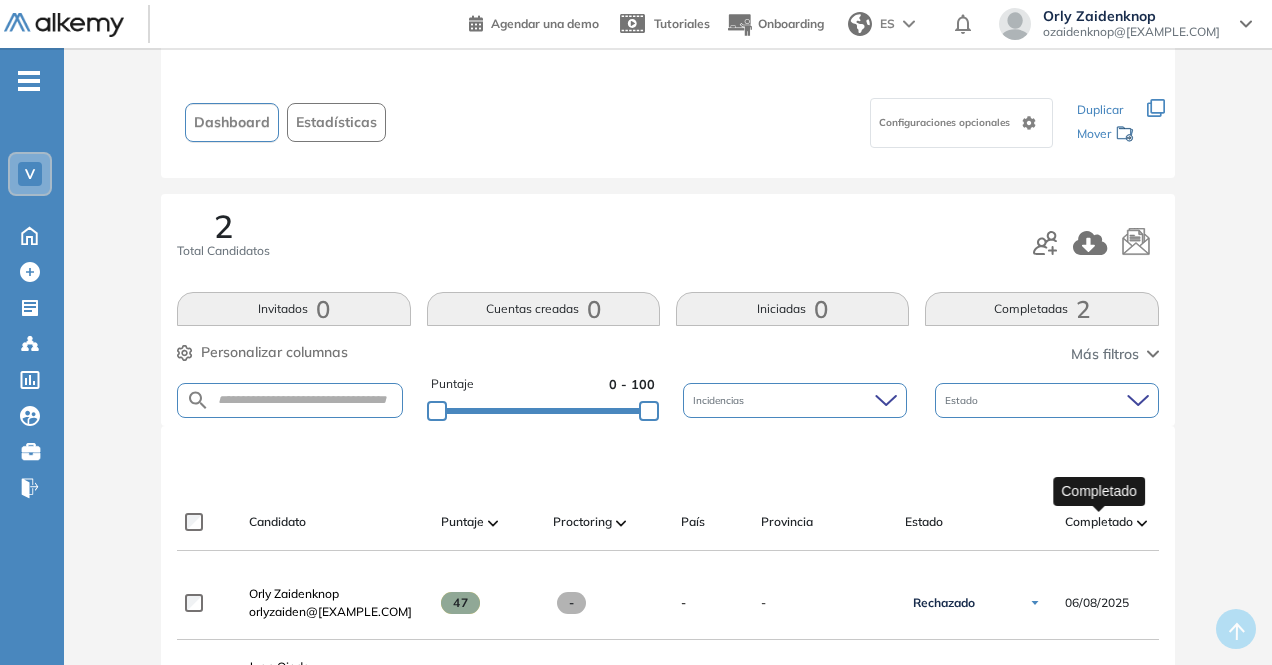 scroll, scrollTop: 96, scrollLeft: 0, axis: vertical 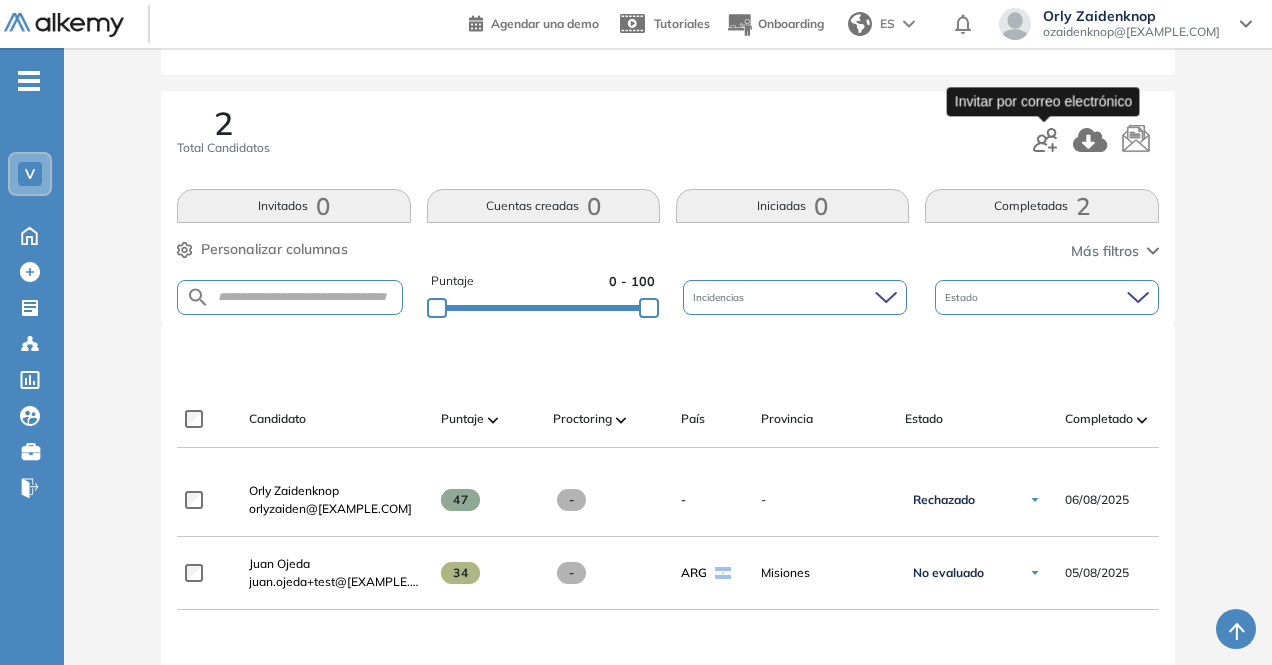 click 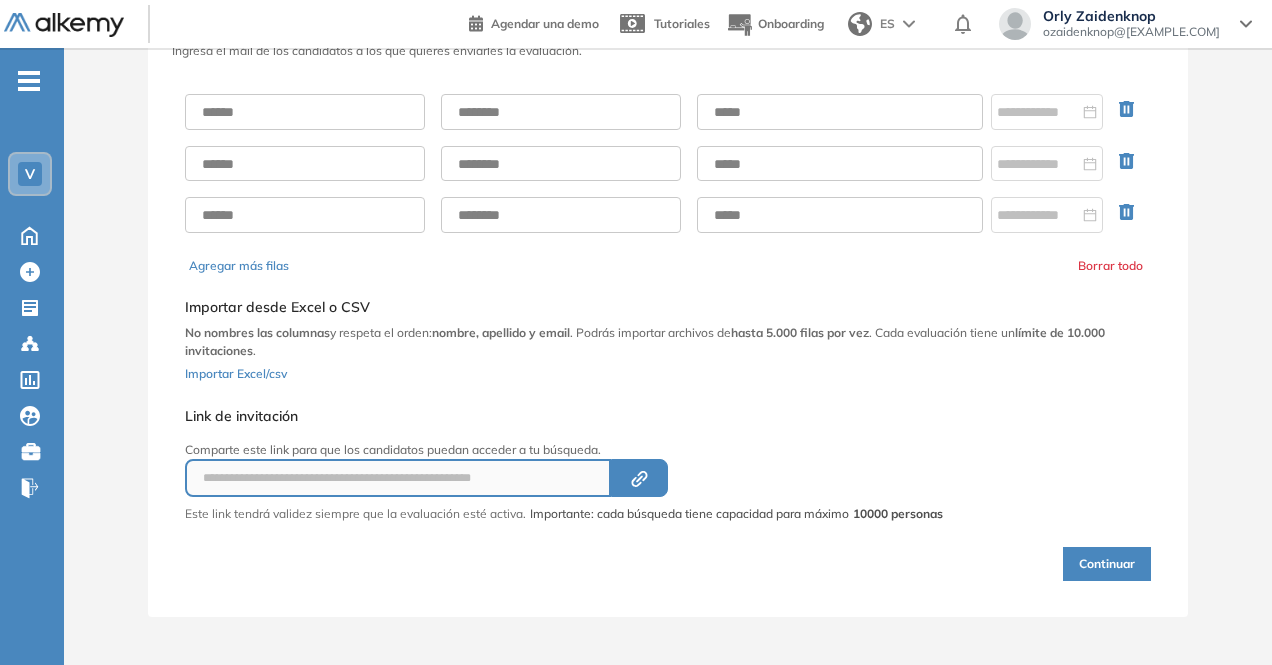 scroll, scrollTop: 106, scrollLeft: 0, axis: vertical 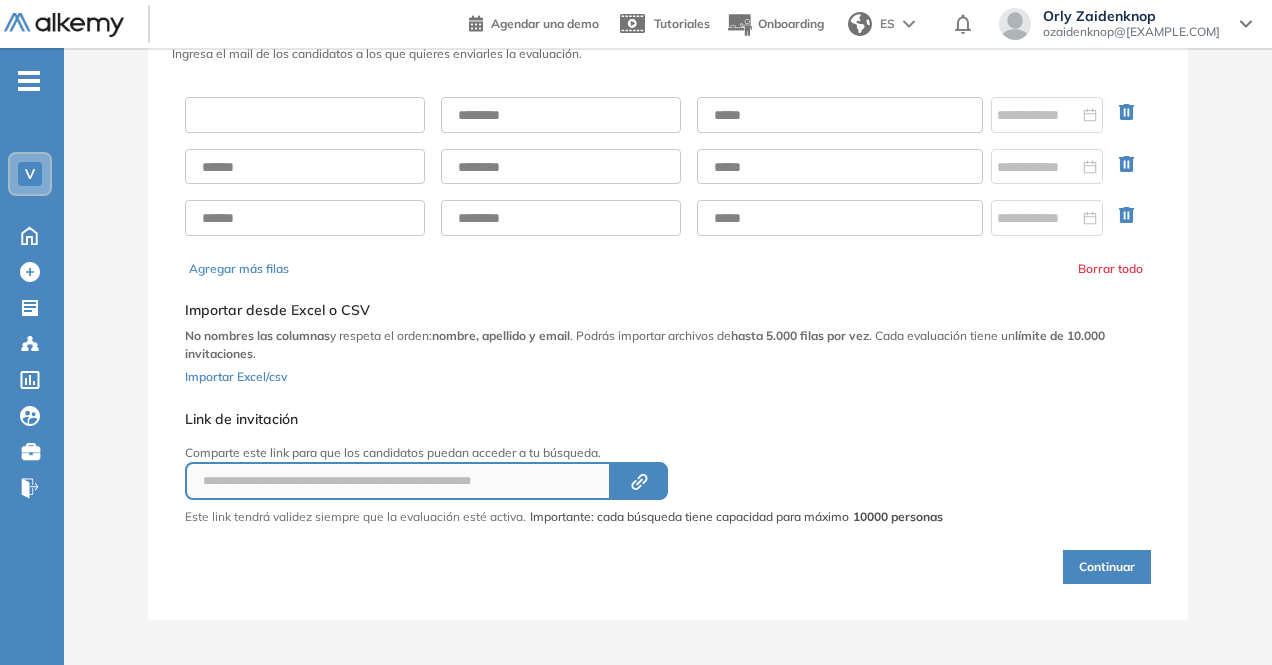click at bounding box center (305, 115) 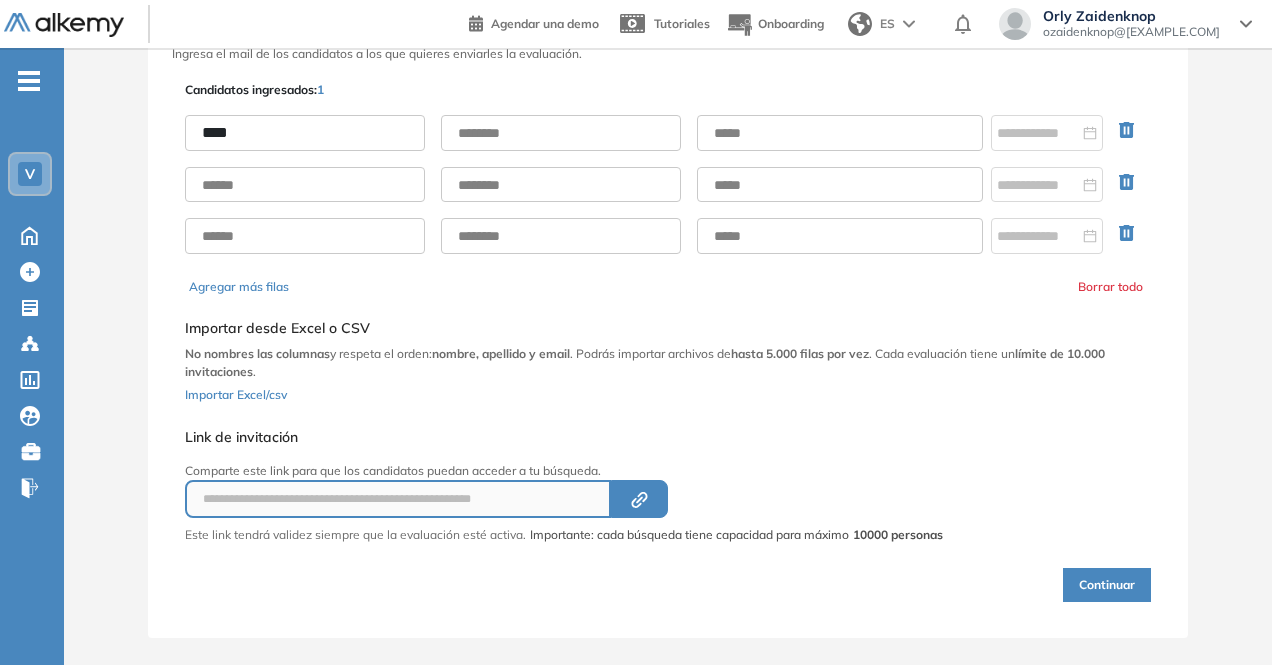 drag, startPoint x: 557, startPoint y: 88, endPoint x: 536, endPoint y: 118, distance: 36.619667 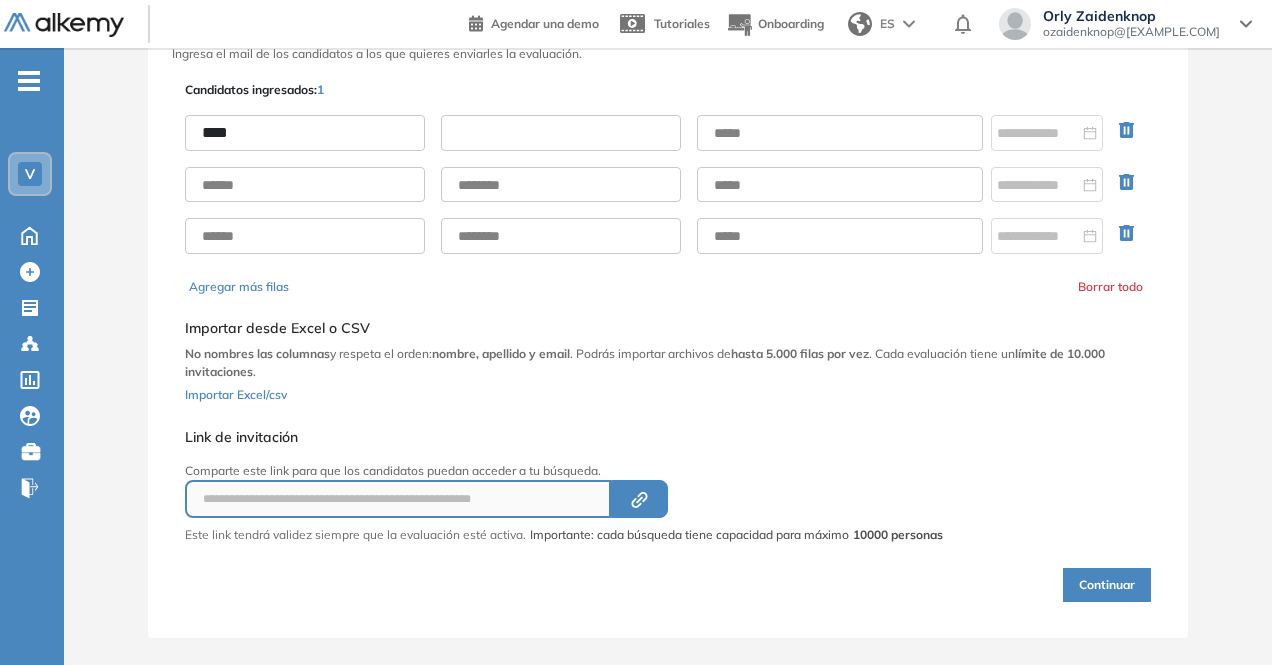 click at bounding box center [561, 133] 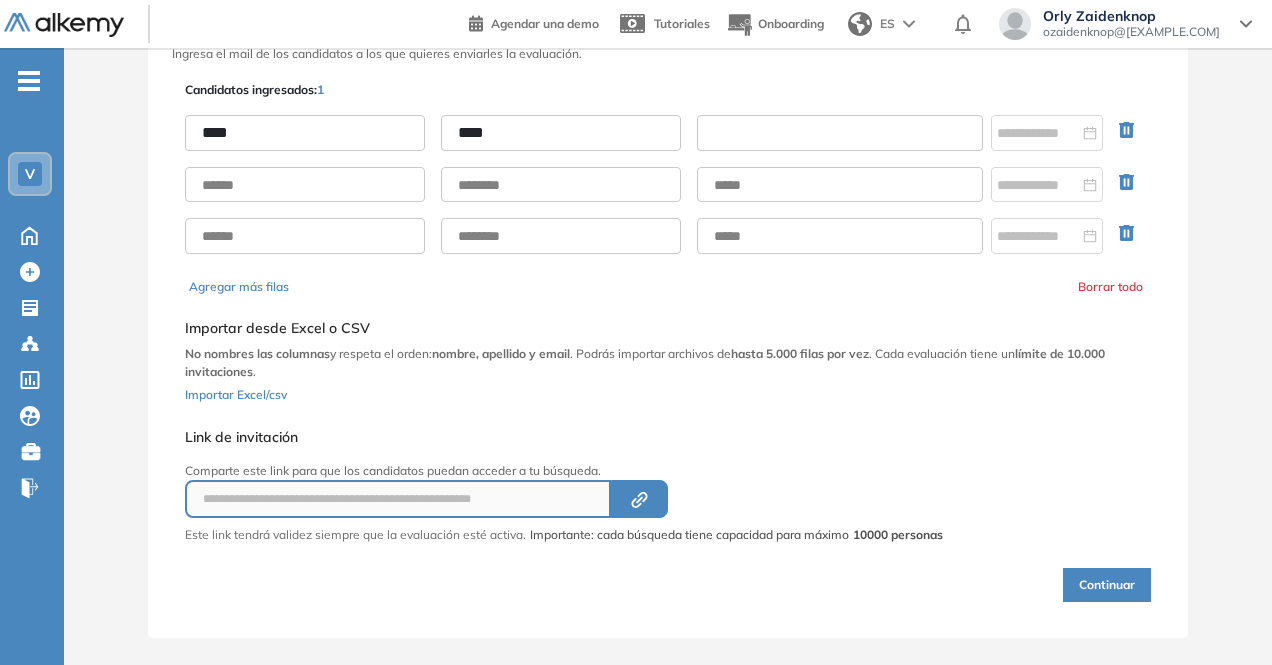 click at bounding box center (840, 133) 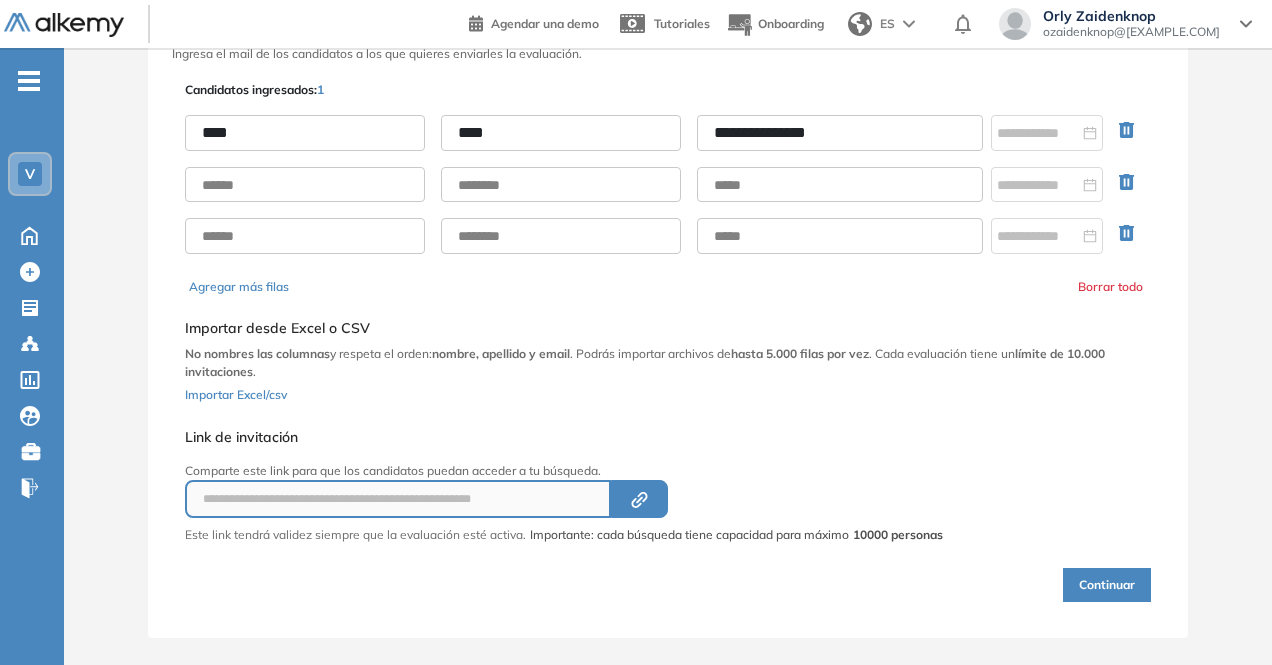 click on "**********" at bounding box center (840, 133) 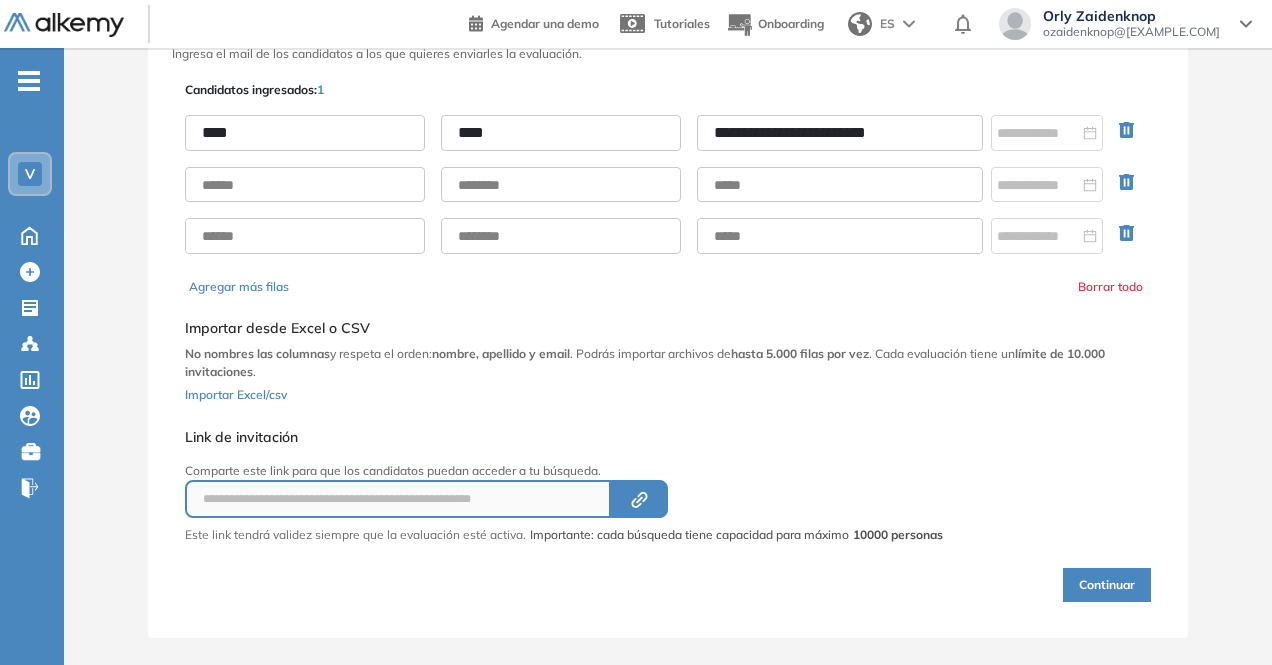 click on "Continuar" at bounding box center (1107, 585) 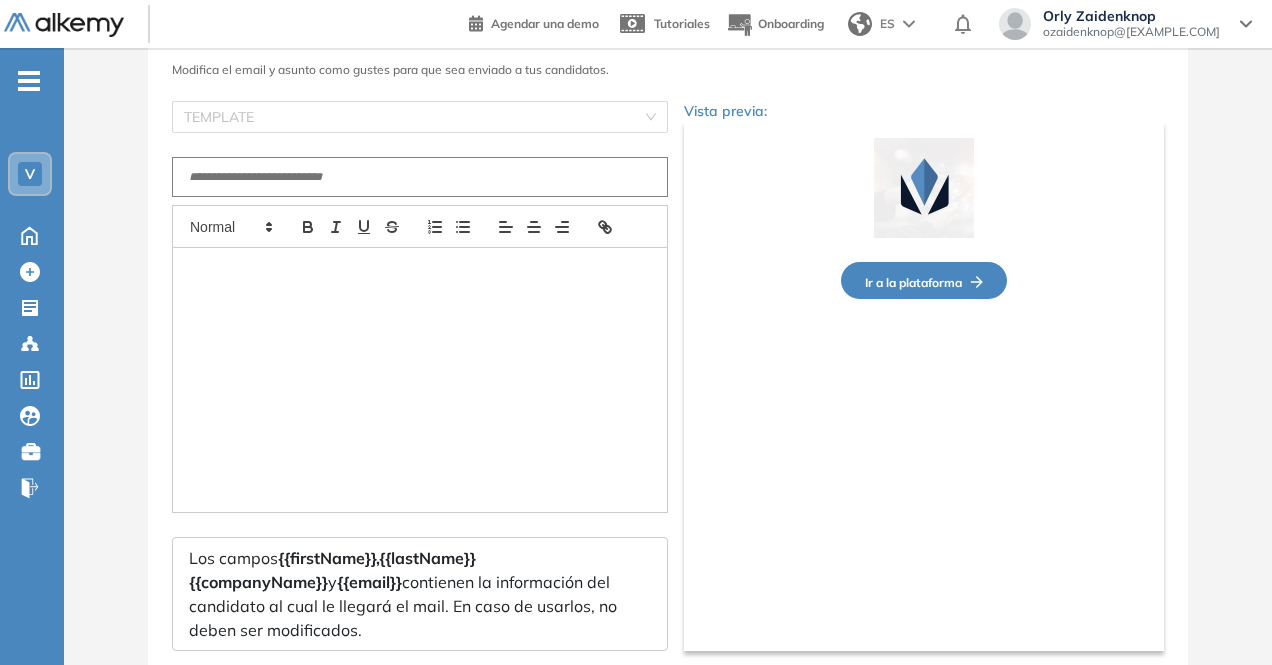 type on "**********" 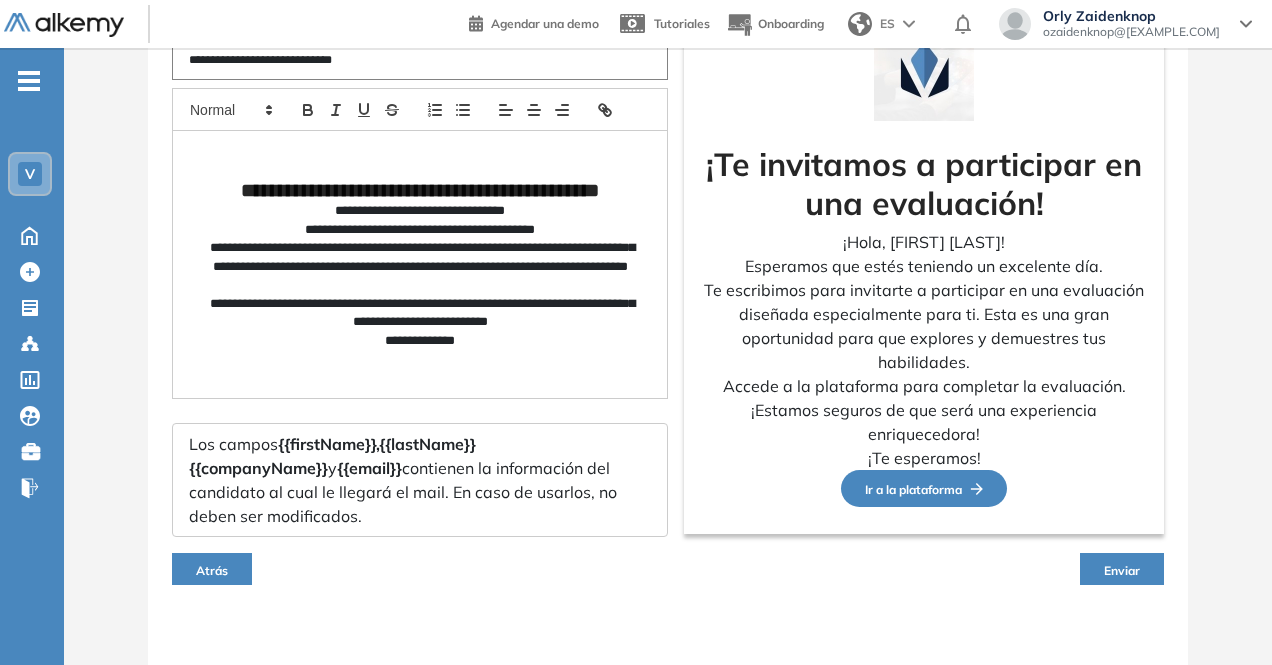 scroll, scrollTop: 236, scrollLeft: 0, axis: vertical 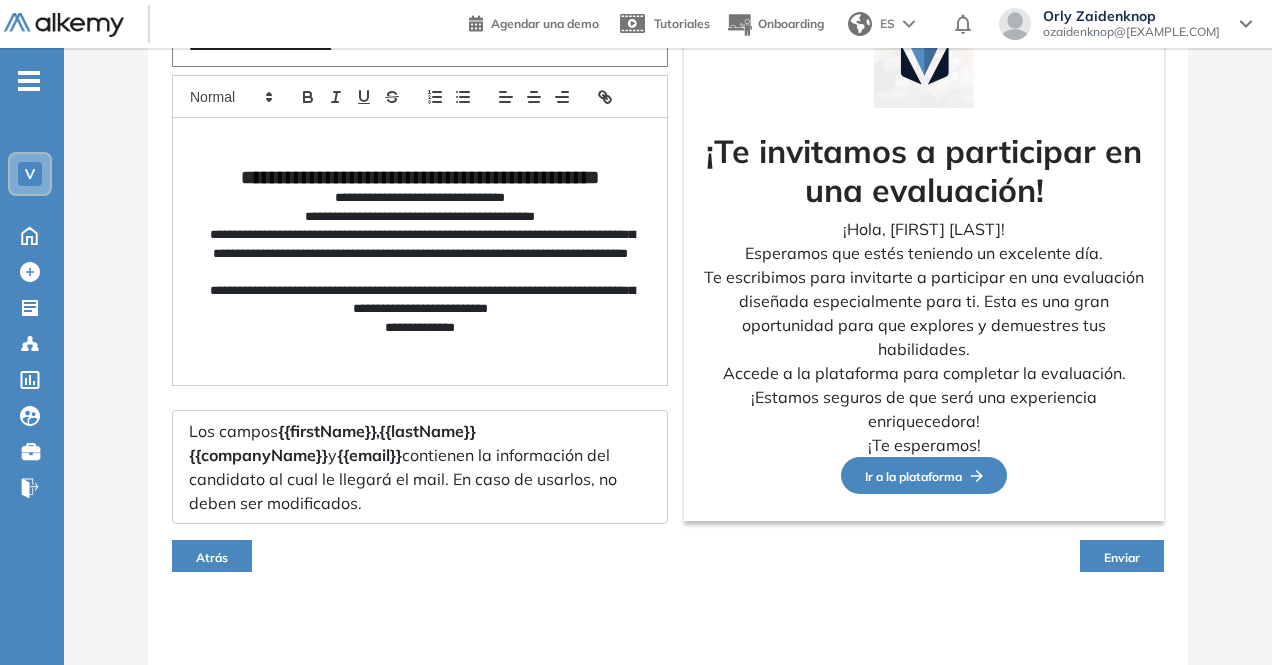 click on "Enviar" at bounding box center [1122, 557] 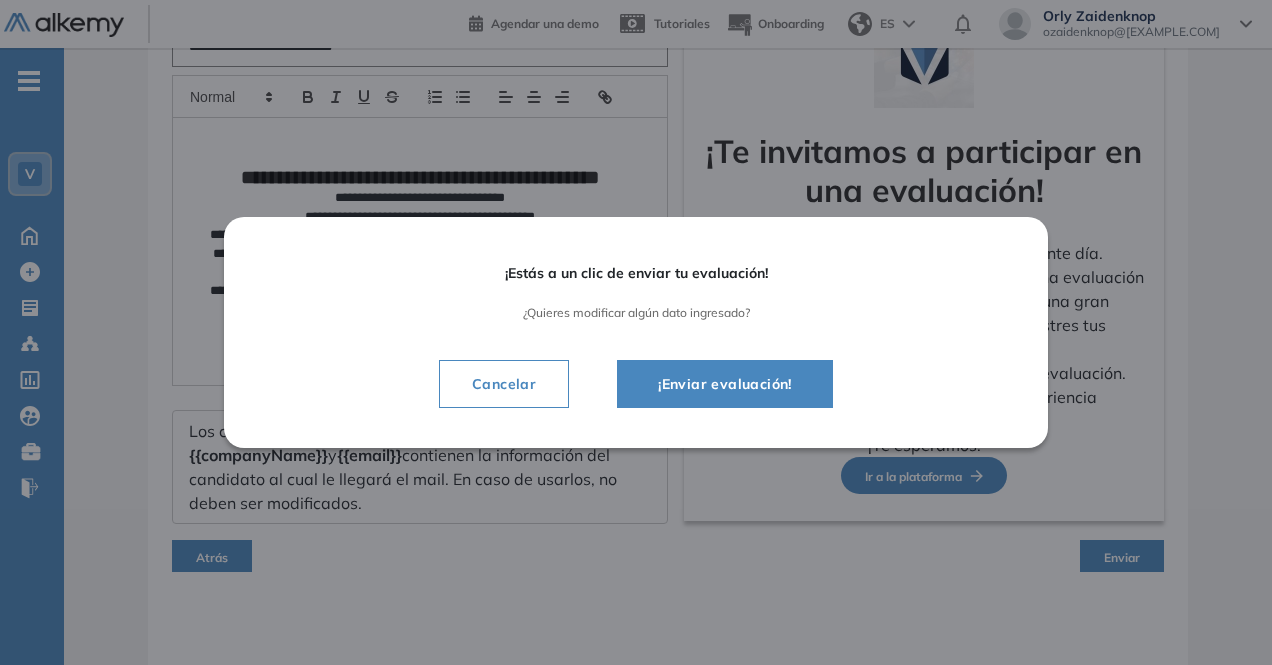 click on "¡Enviar evaluación!" at bounding box center (725, 384) 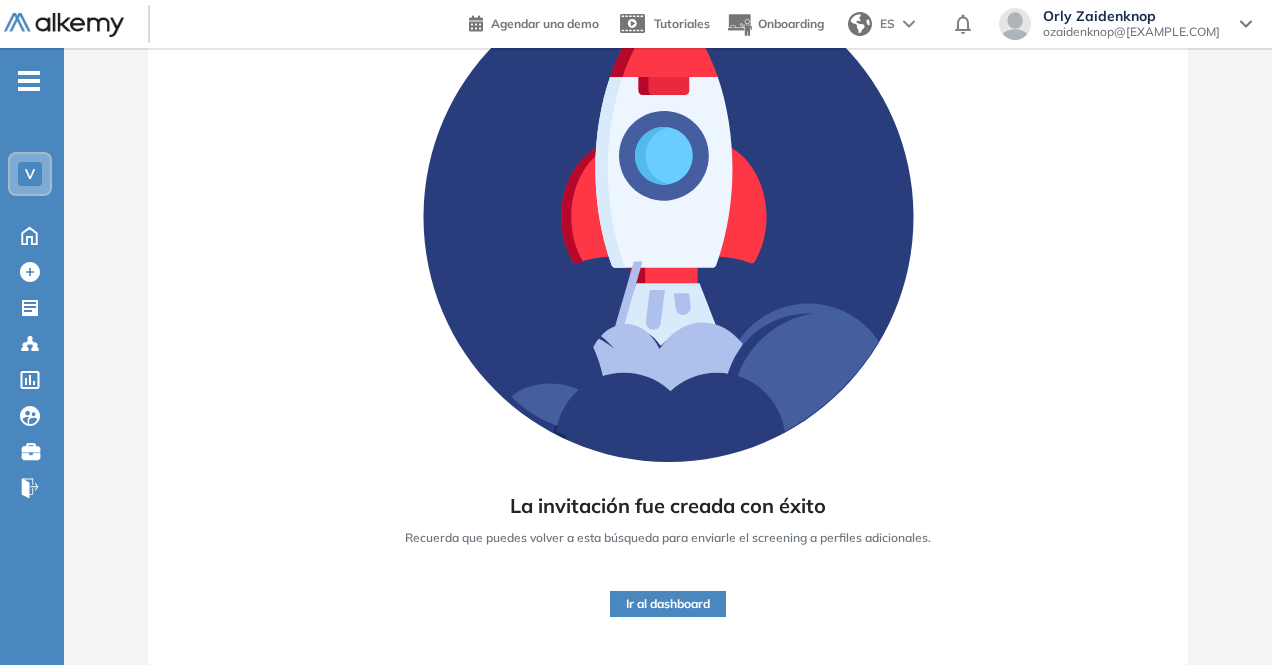 scroll, scrollTop: 0, scrollLeft: 0, axis: both 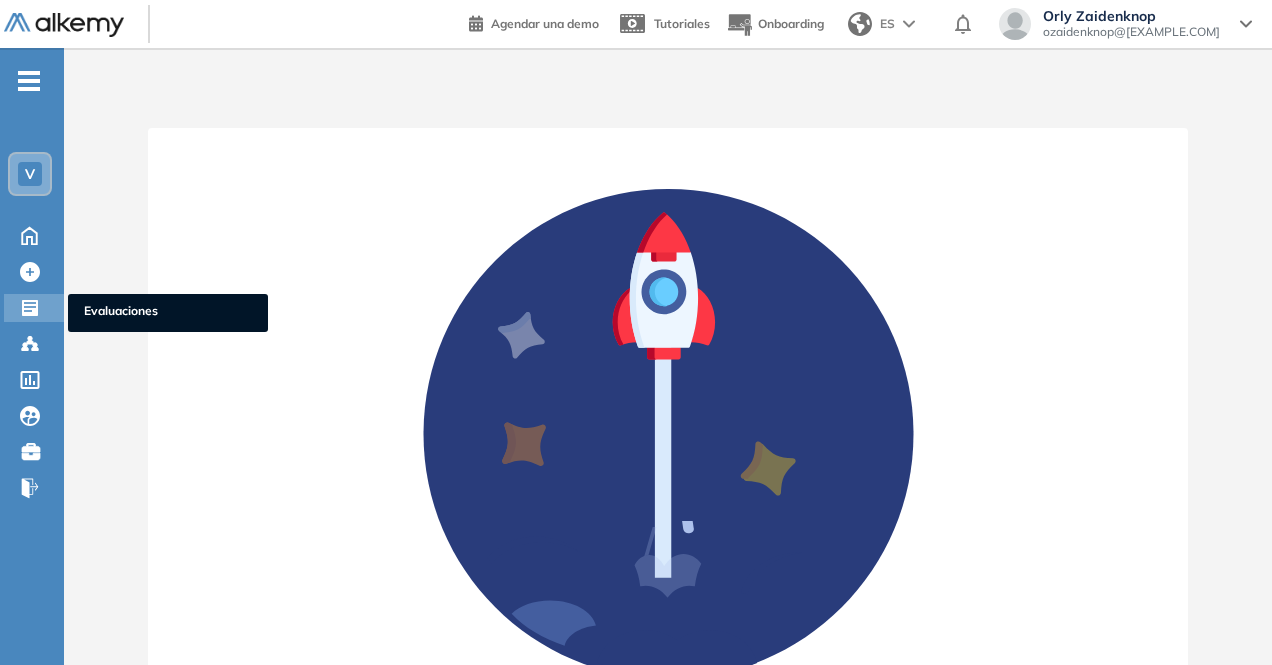 click on "Evaluaciones" at bounding box center [168, 313] 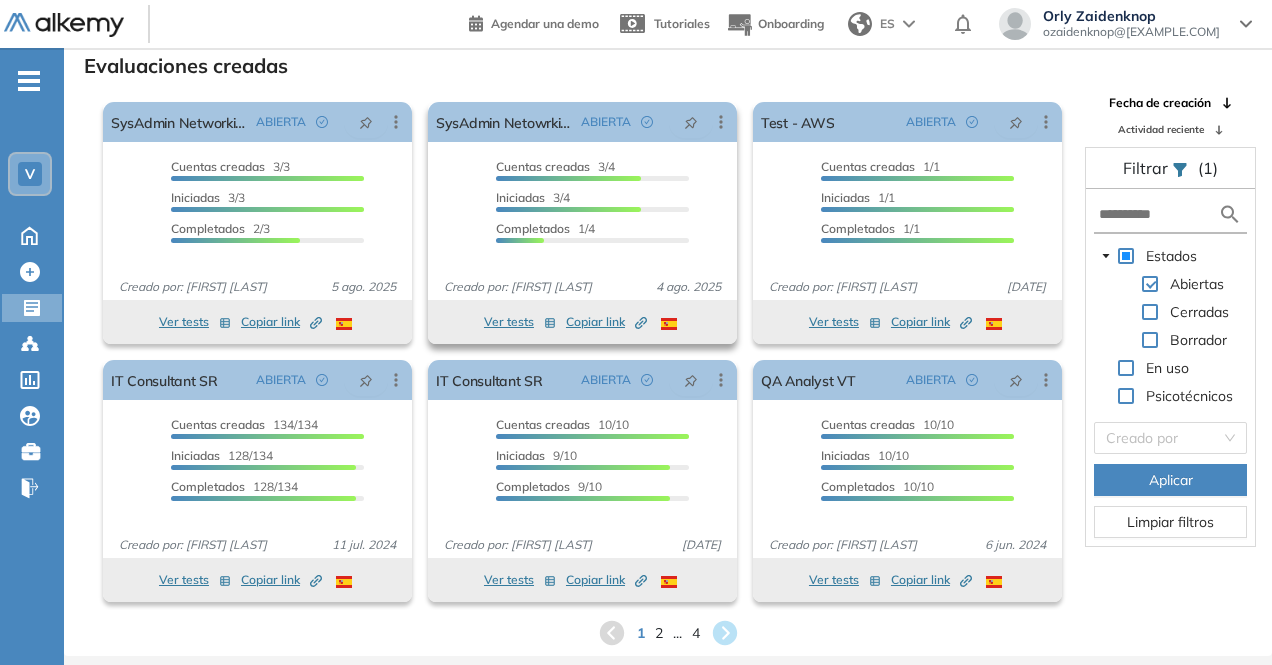 scroll, scrollTop: 48, scrollLeft: 0, axis: vertical 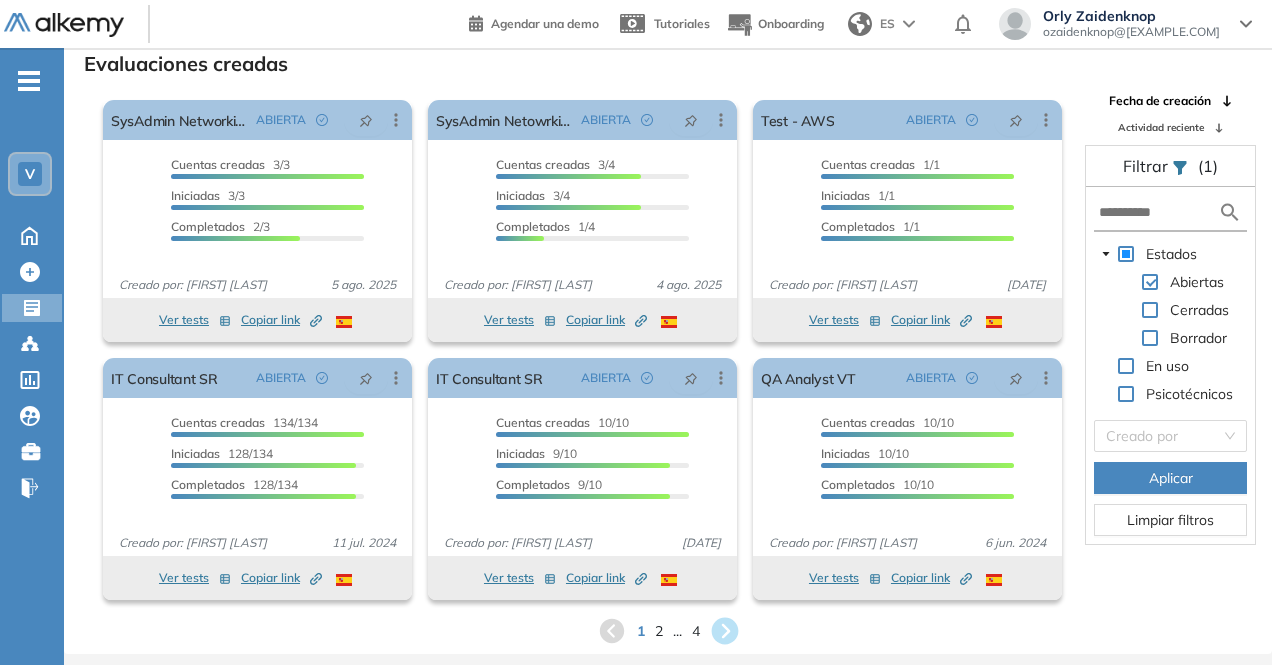 click 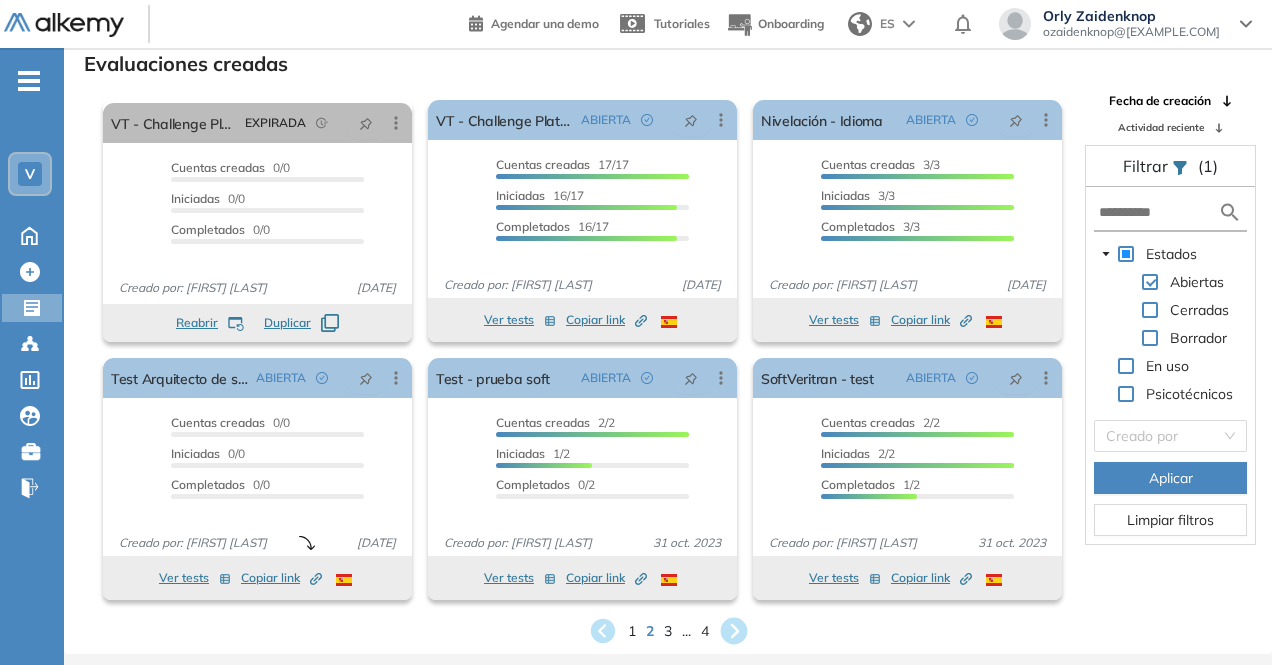 click 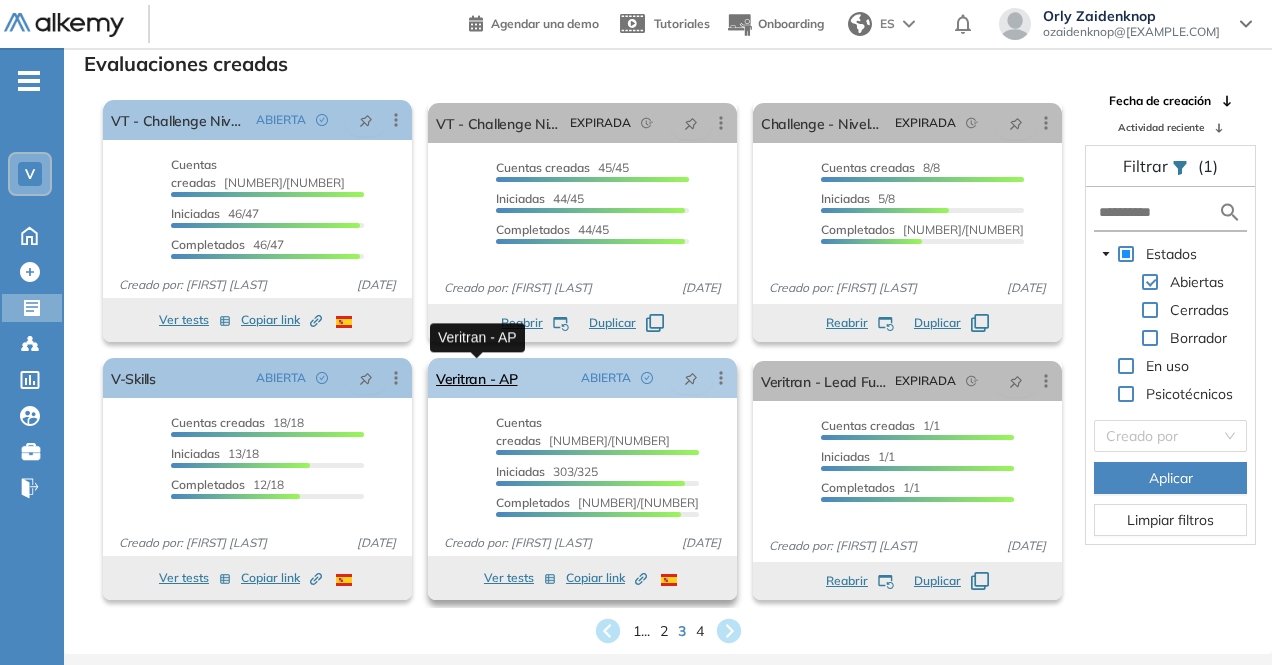 click on "Veritran - AP" at bounding box center [477, 378] 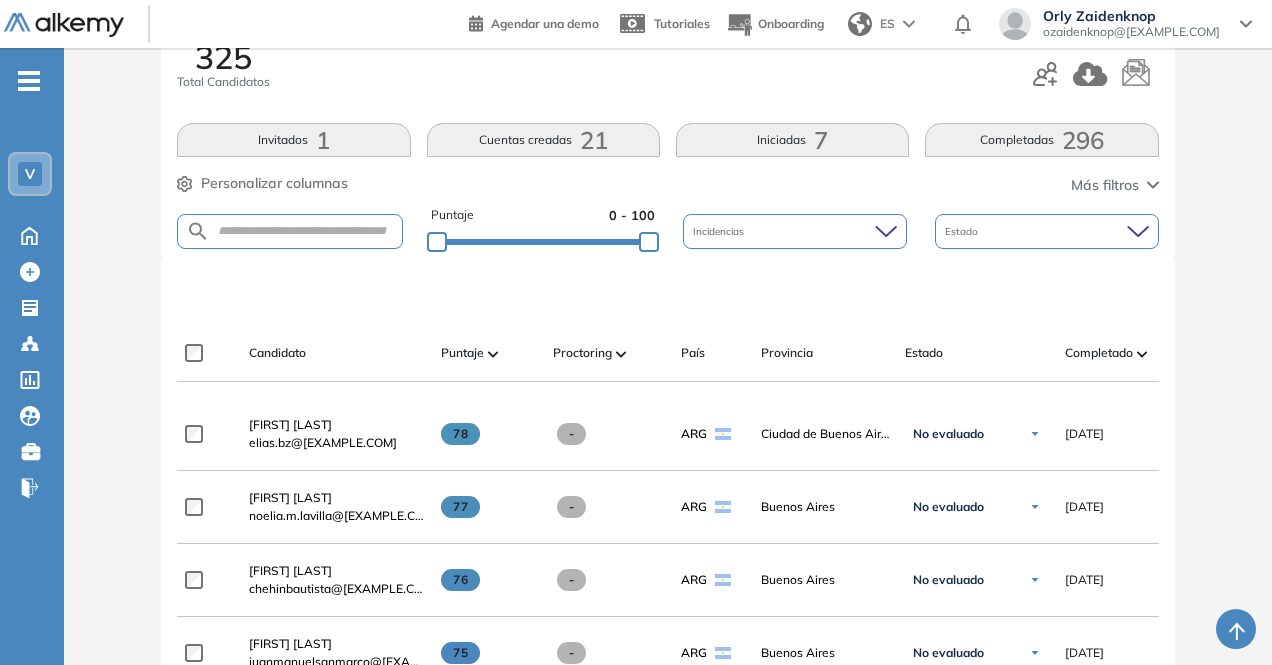 scroll, scrollTop: 299, scrollLeft: 0, axis: vertical 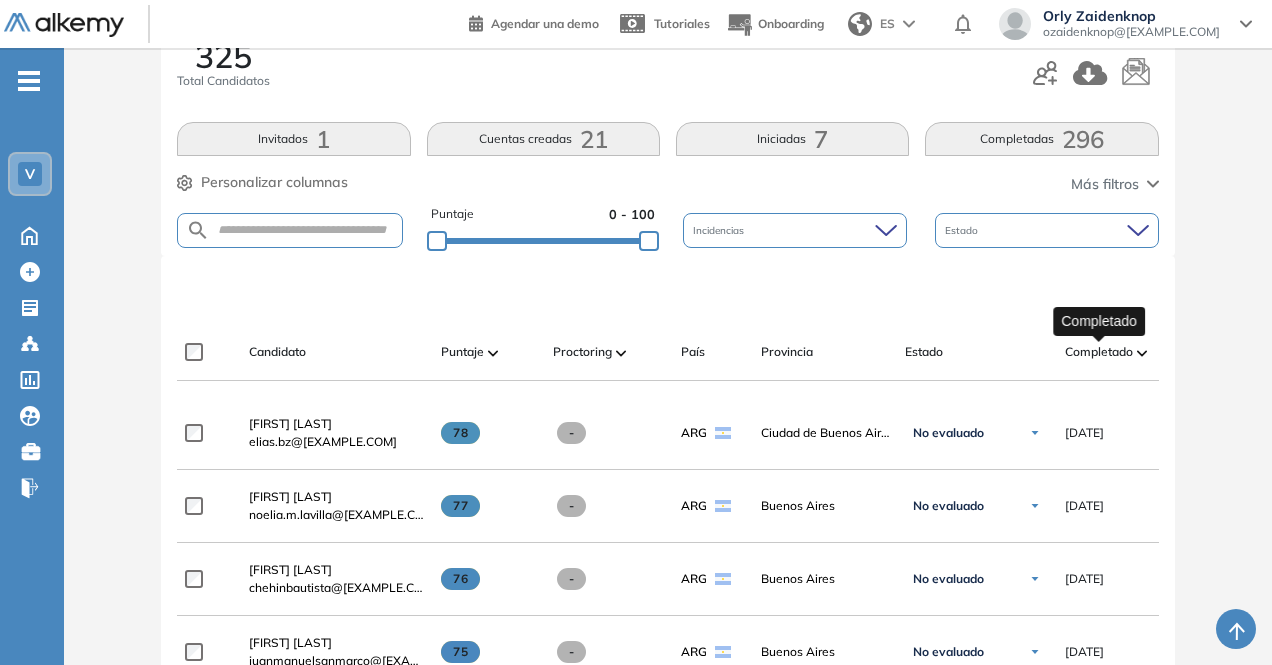click on "Completado" at bounding box center (1099, 352) 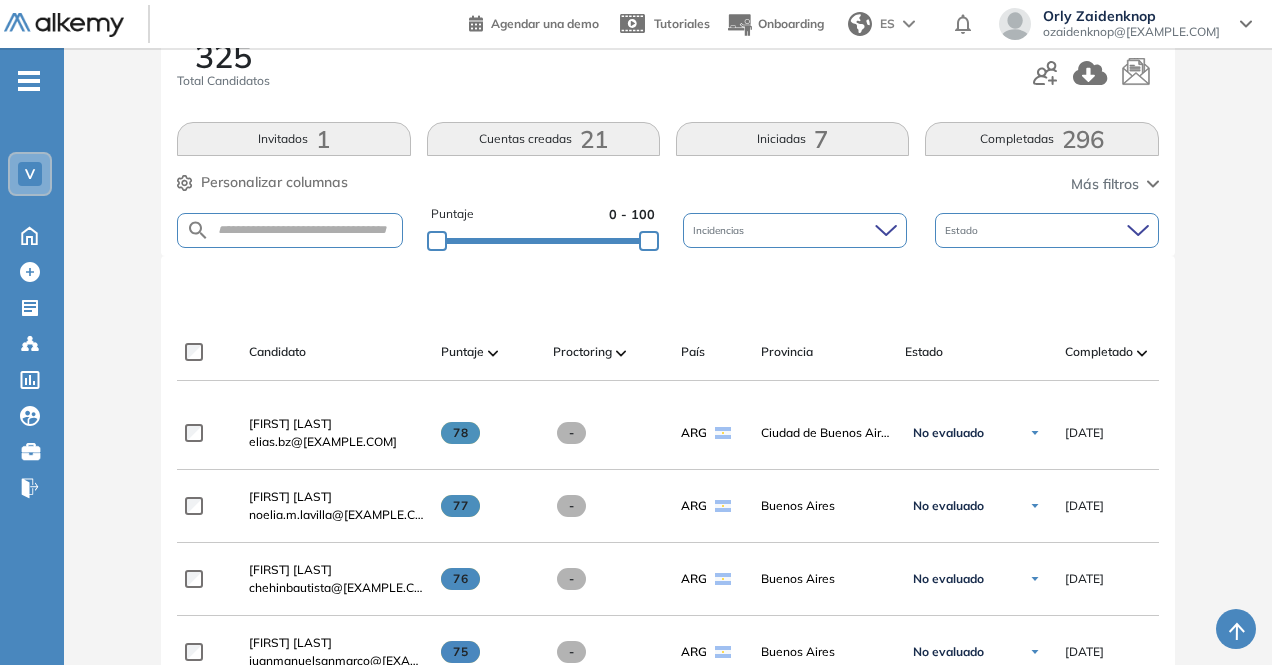 click at bounding box center [1142, 353] 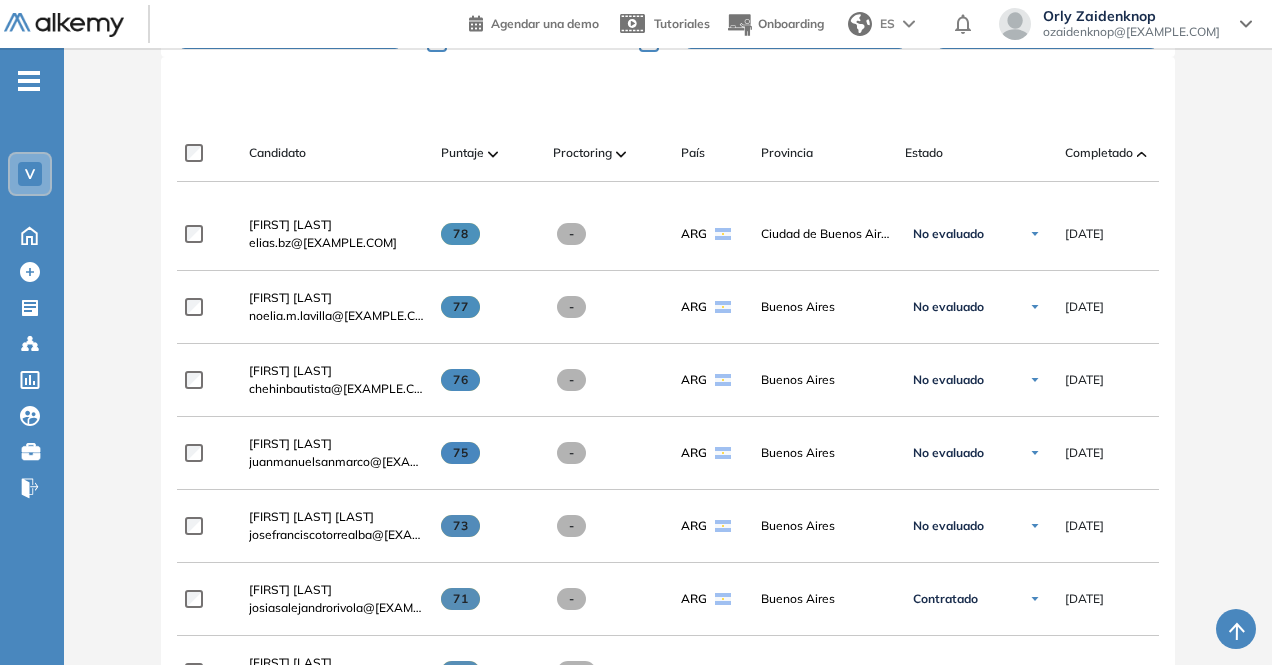 scroll, scrollTop: 499, scrollLeft: 0, axis: vertical 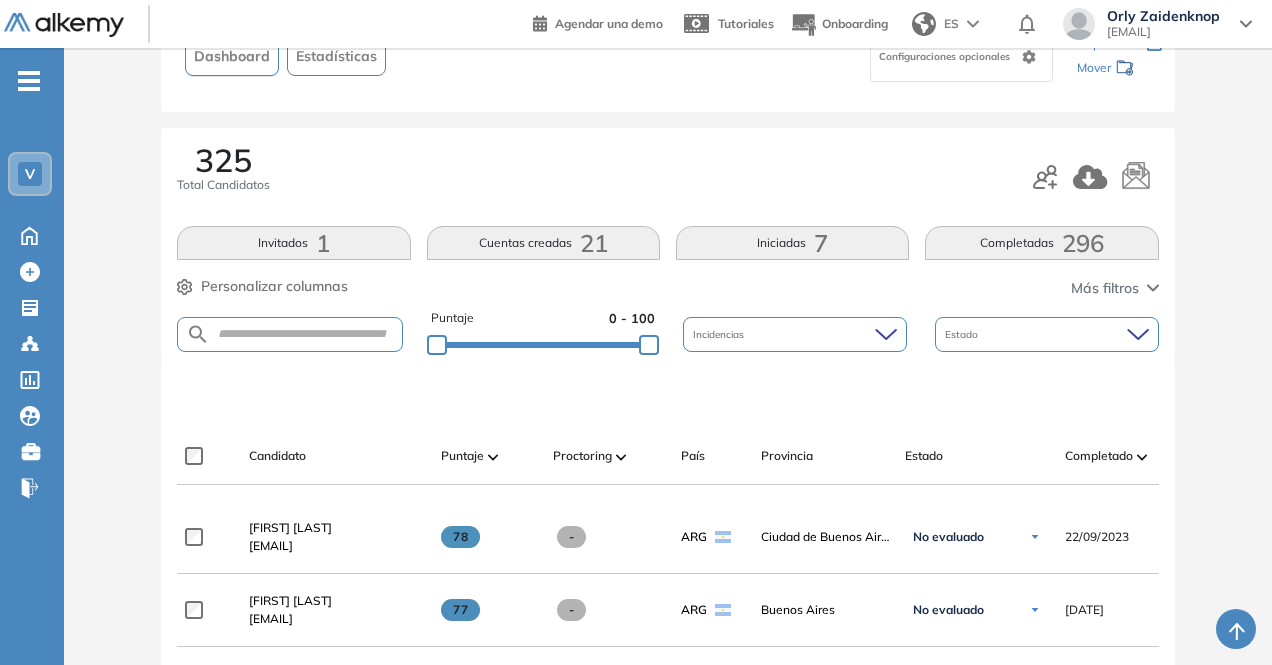 click at bounding box center (1142, 457) 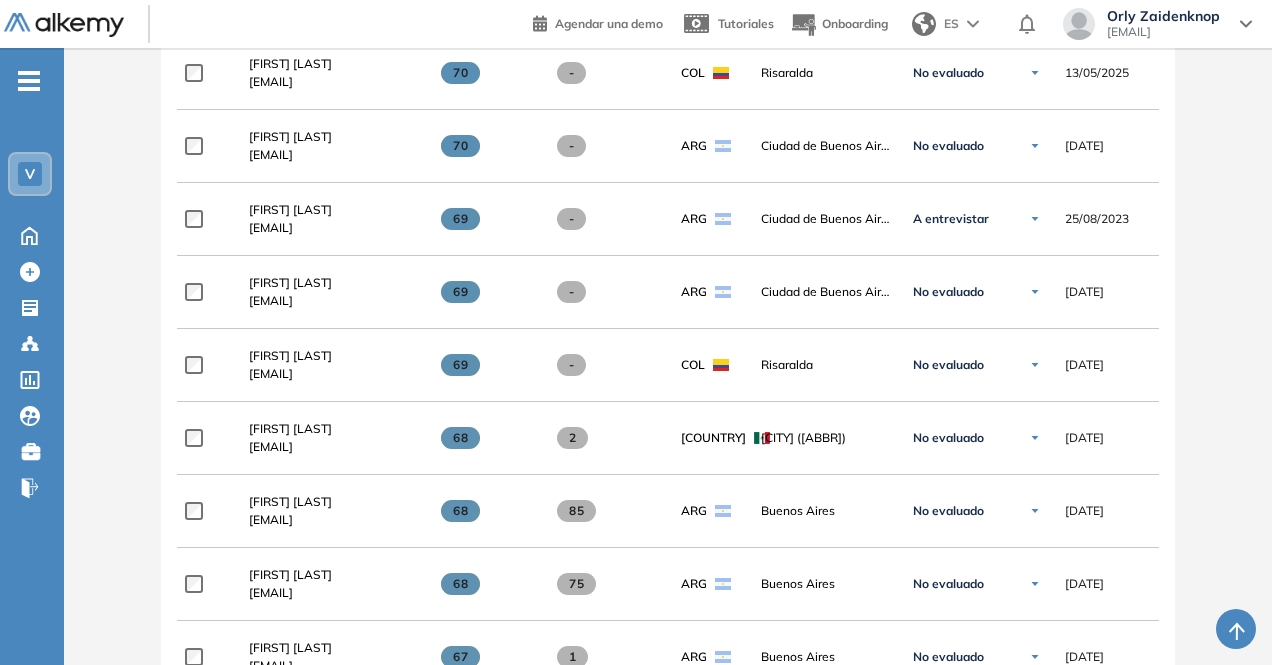 scroll, scrollTop: 1920, scrollLeft: 0, axis: vertical 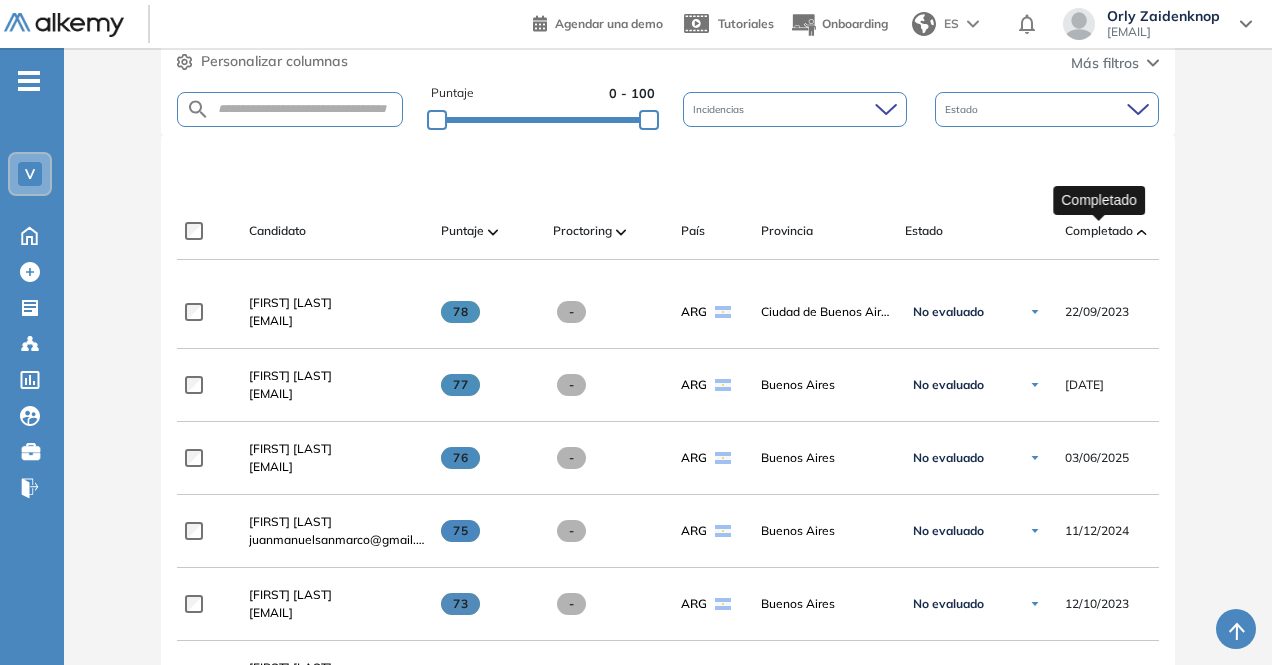 click on "Completado" at bounding box center (1099, 231) 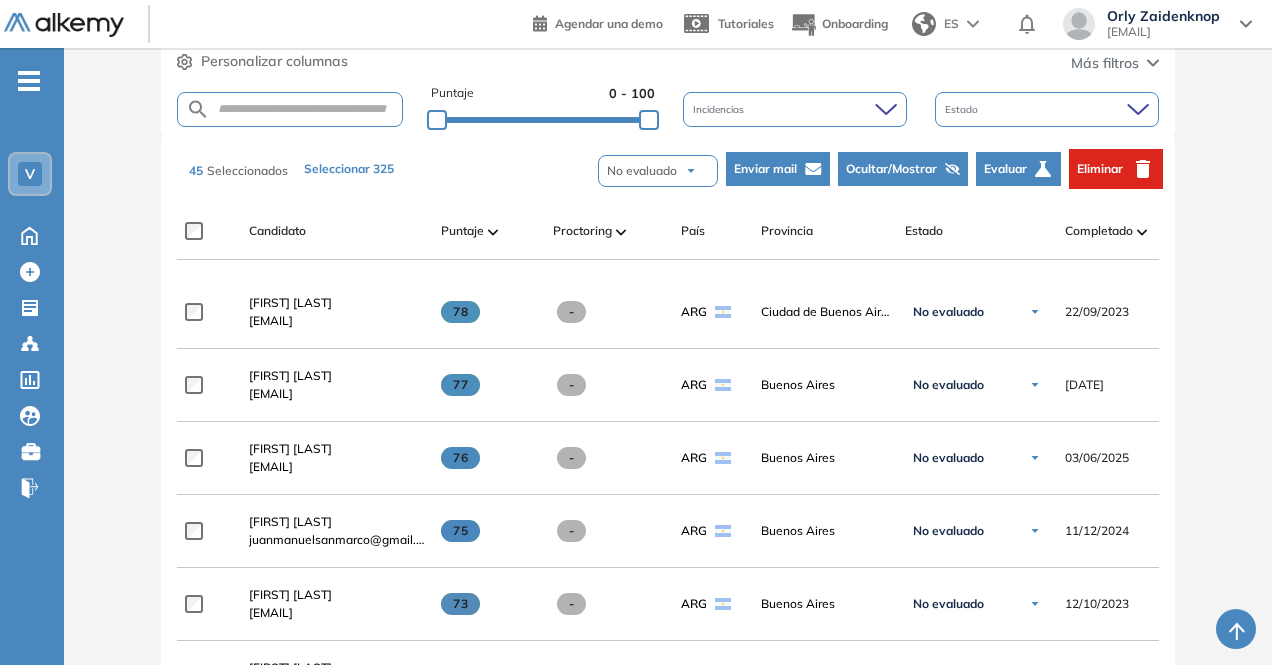 click on "No evaluado" at bounding box center (658, 171) 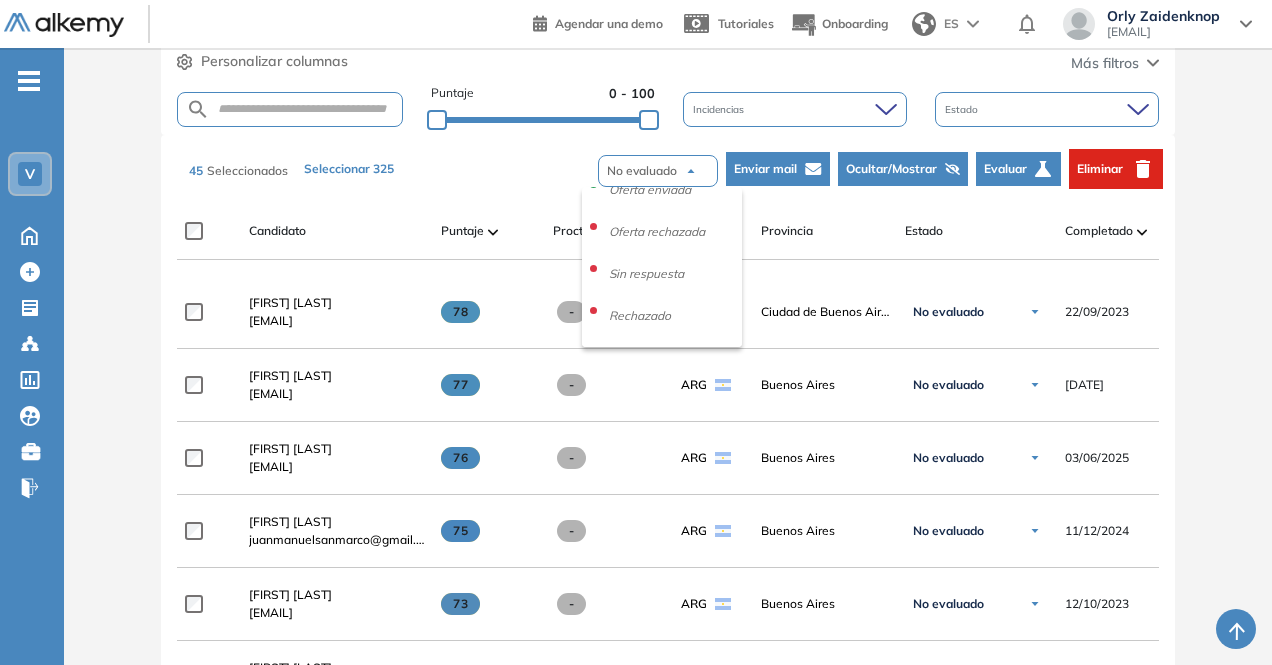 scroll, scrollTop: 0, scrollLeft: 0, axis: both 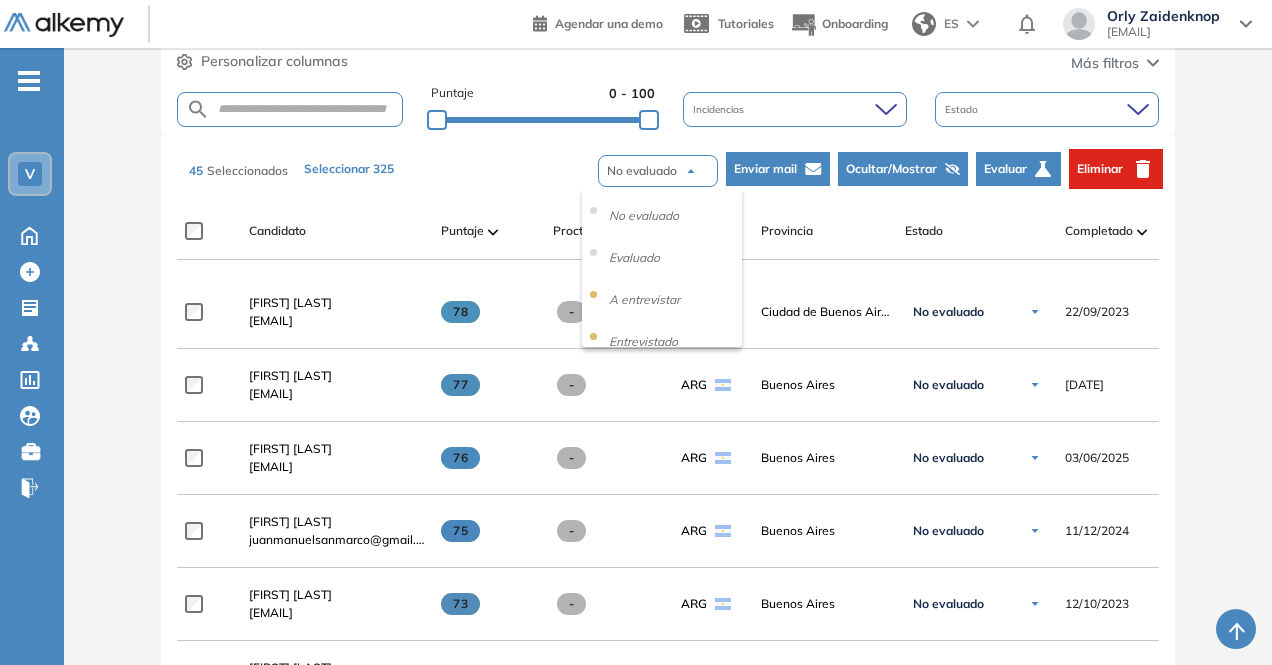 click on "Provincia" at bounding box center [825, 231] 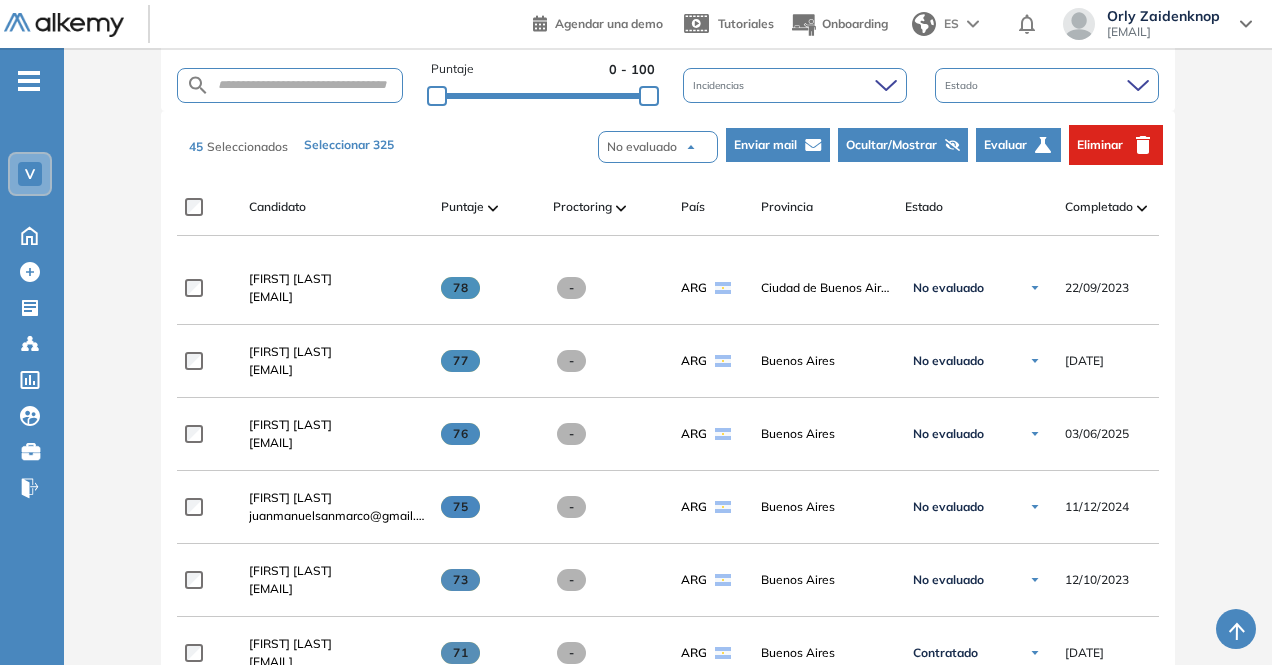 scroll, scrollTop: 445, scrollLeft: 0, axis: vertical 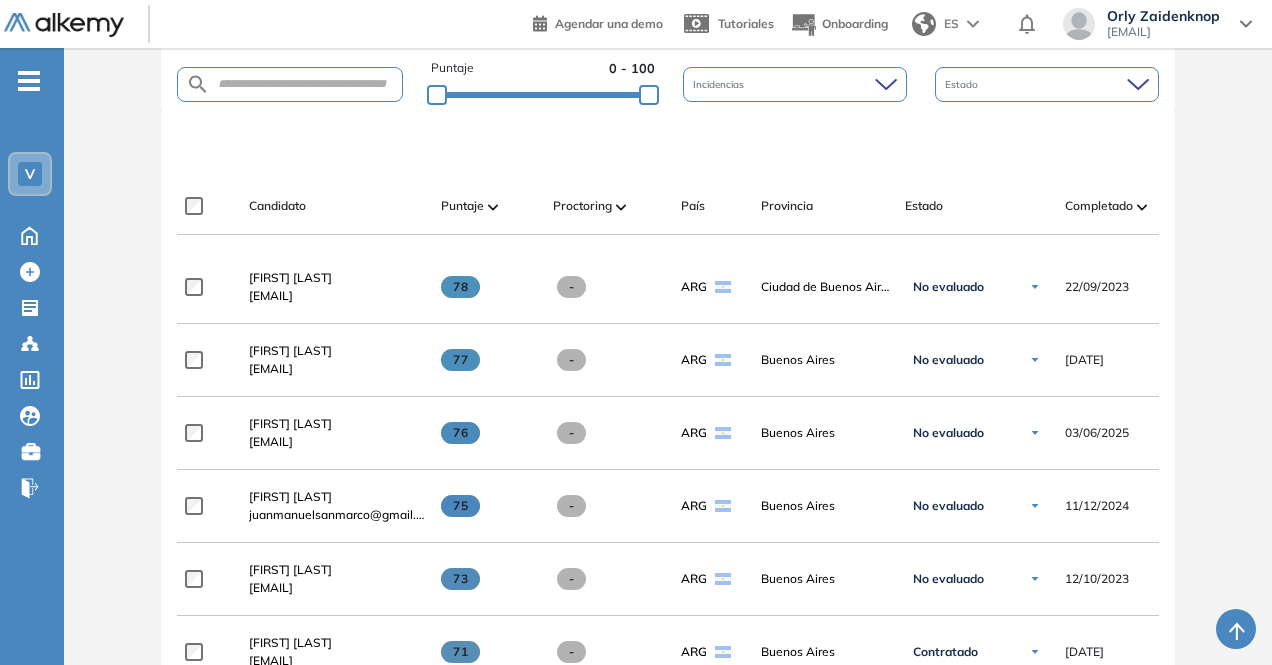 click at bounding box center (1142, 207) 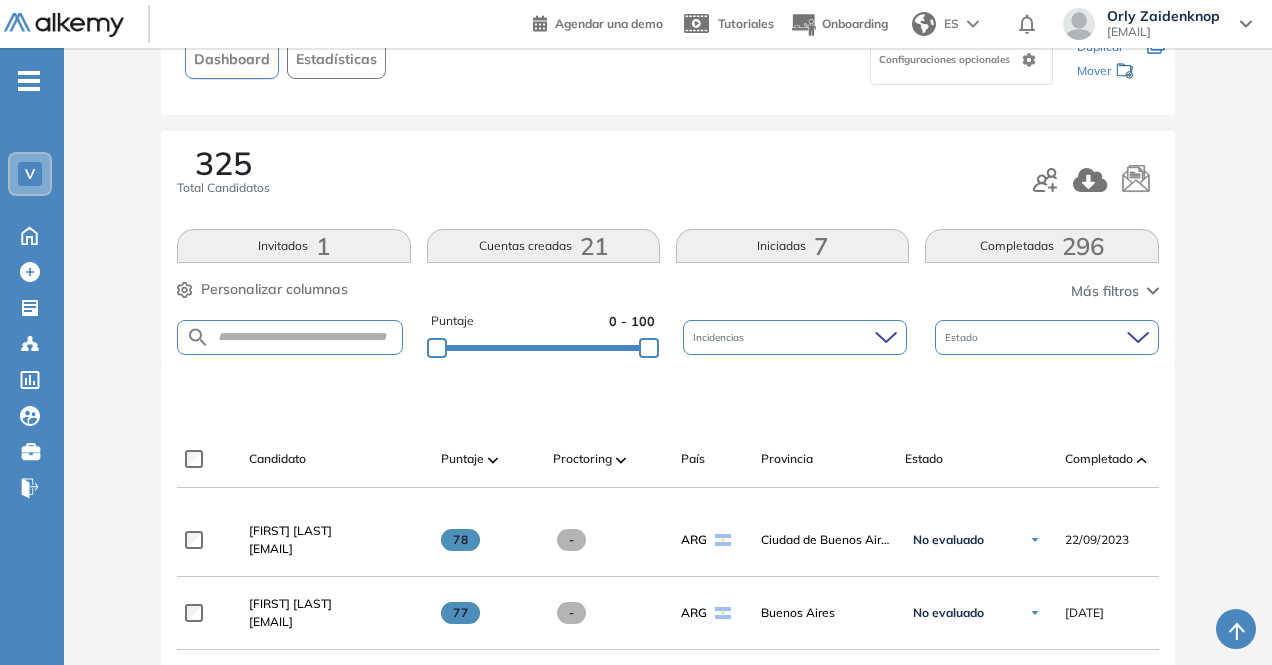 scroll, scrollTop: 193, scrollLeft: 0, axis: vertical 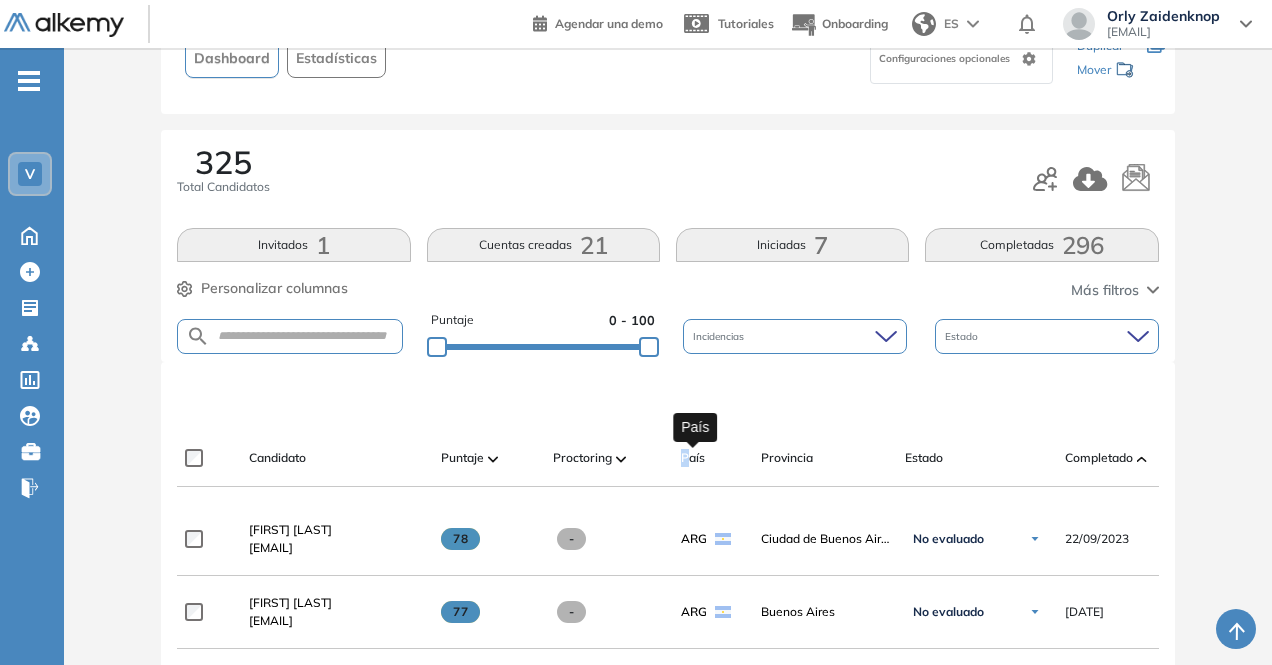 click on "País" at bounding box center (693, 458) 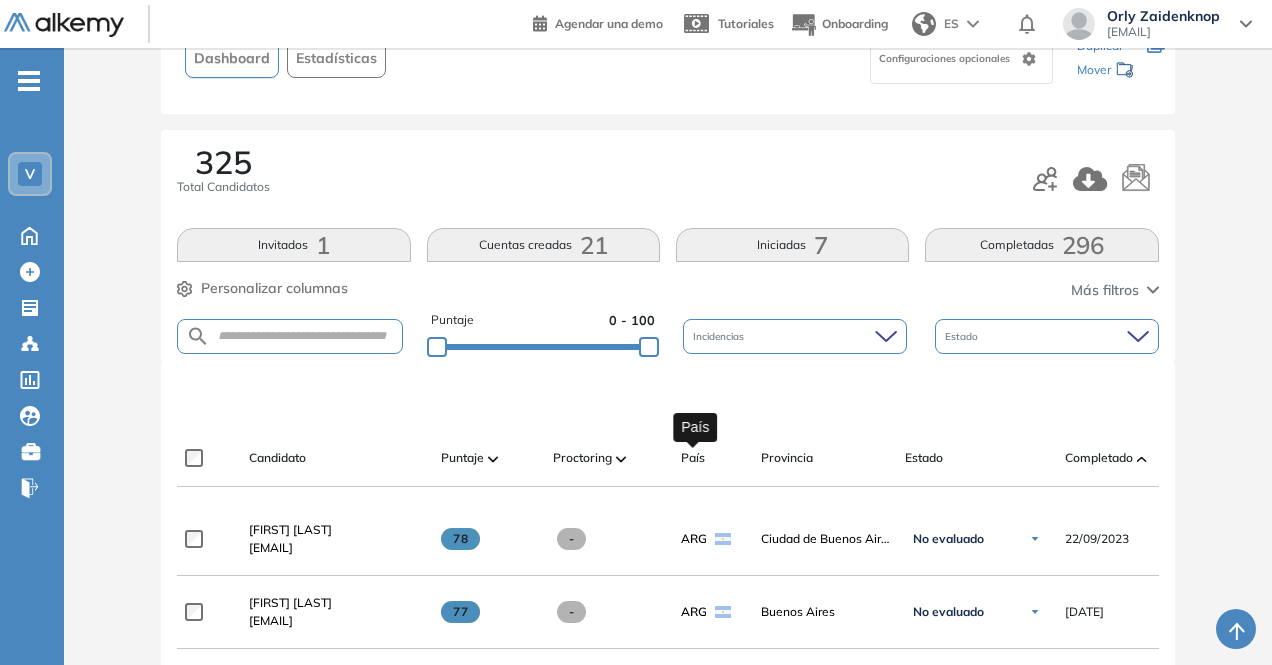 click on "País" at bounding box center [693, 458] 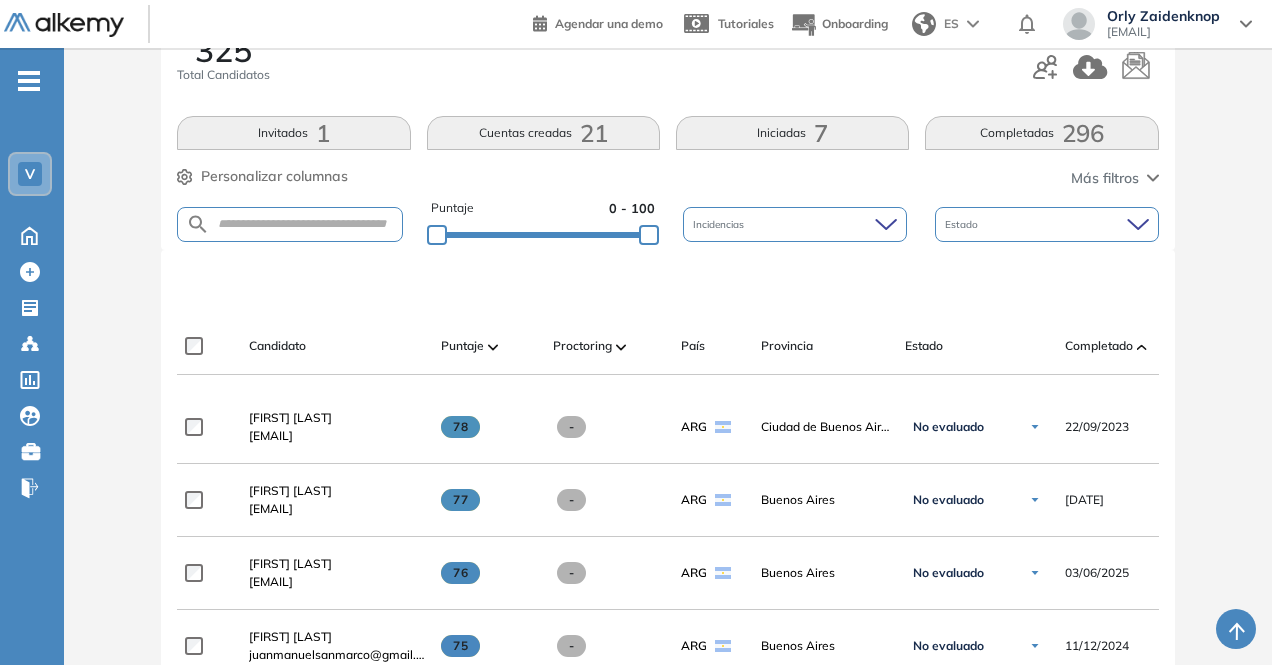 scroll, scrollTop: 306, scrollLeft: 0, axis: vertical 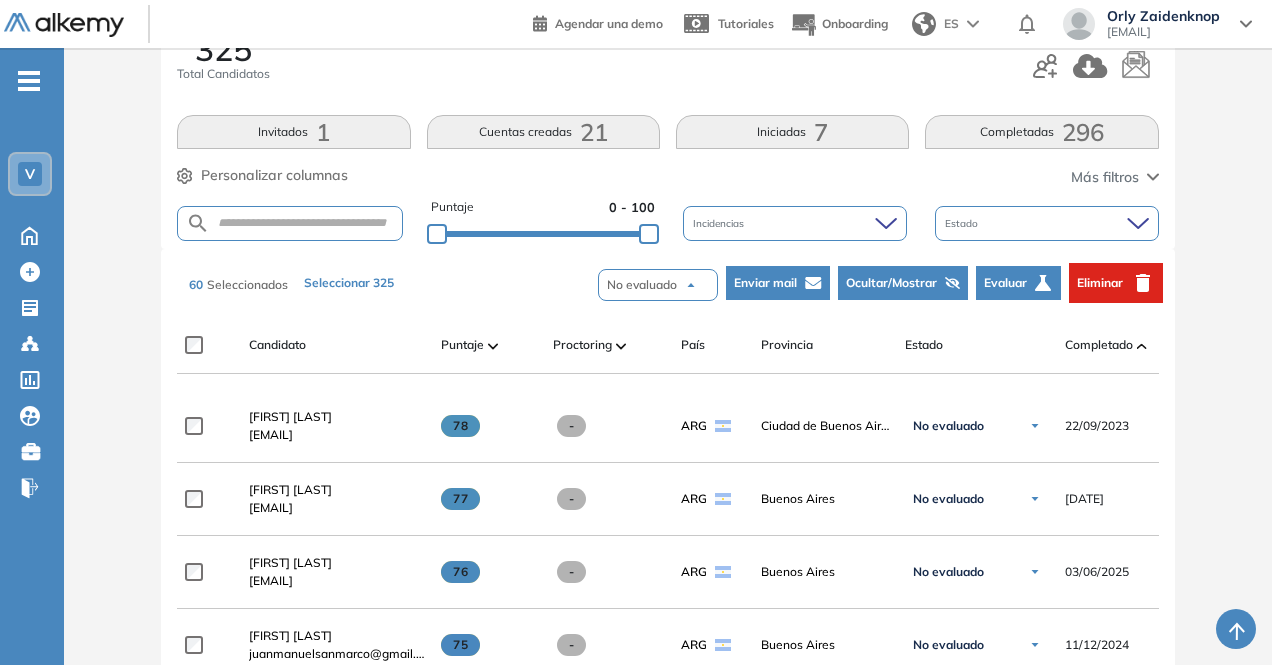 click on "Ocultar/Mostrar" at bounding box center (891, 283) 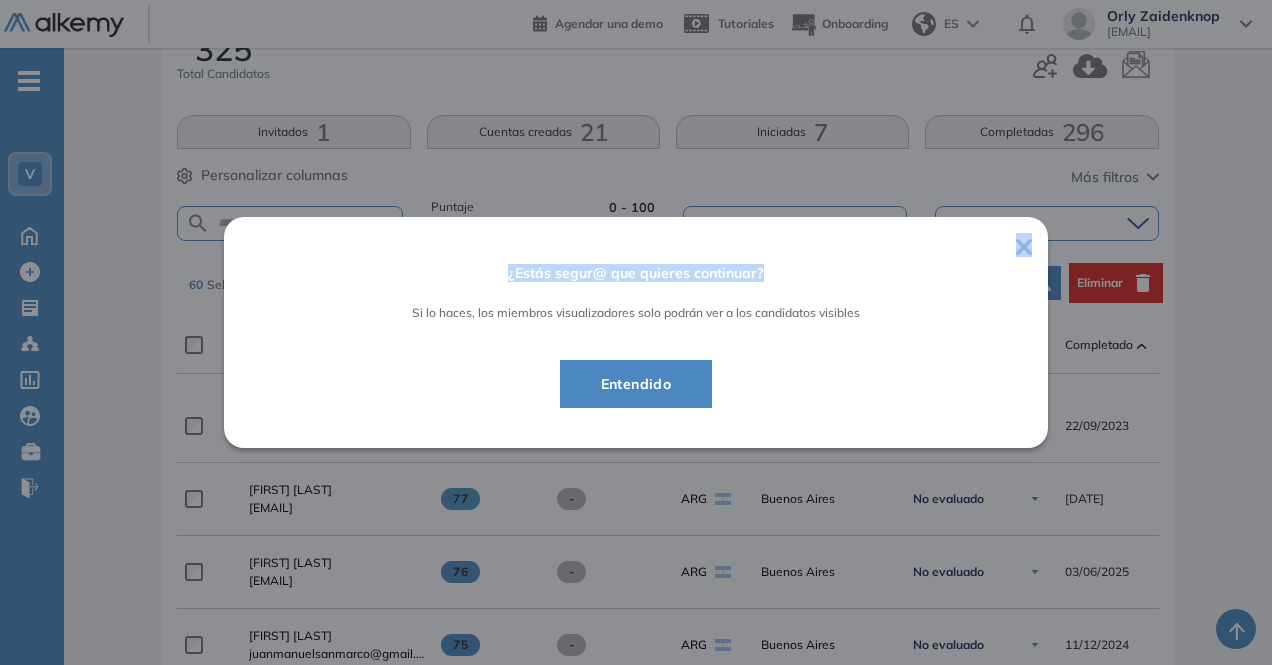 click on "¿Estás segur@ que quieres continuar? Si lo haces, los miembros visualizadores solo podrán ver a los candidatos visibles Entendido" at bounding box center (636, 332) 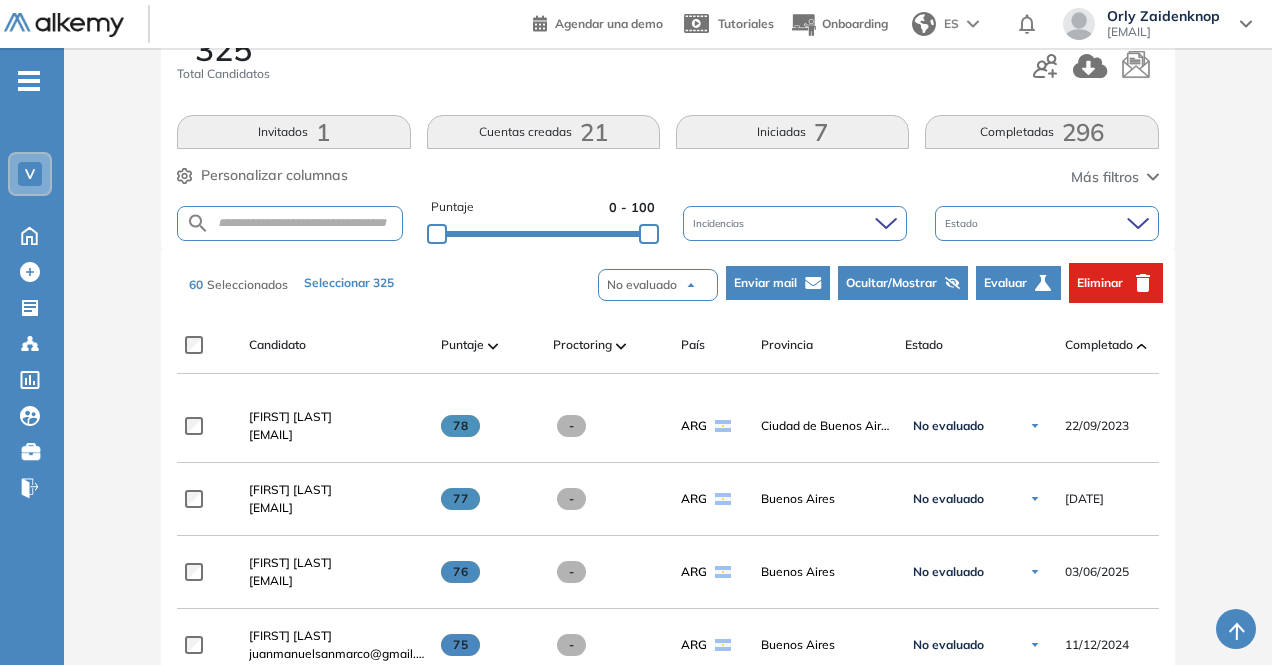 click on "Evaluación : Veritran - AP Abierta Ver evaluación Cerrar evaluación Del [DATE] 00:00 AM al [DATE] 00:15 AM Dashboard Estadísticas Configuraciones opcionales Los siguientes tests ya no están disponibles o tienen una nueva versión Revisa en el catálogo otras opciones o su detalle. Entendido Duplicar Mover 325 Total Candidatos Invitados 1 Cuentas creadas 21 Iniciadas 7 Completadas 296 Personalizar columnas Personalizar columnas Candidato Fijar columna Puntaje Fijar columna Proctoring Fijar columna País Fijar columna Provincia Fijar columna Estado Fijar columna Completado Fijar columna Evaluación Fijar columna Fecha límite Fijar columna Programación Orientada a Objetos (POO) Analista BSI o AP - Veritran Lógica de Programación Lógica algorítmica Cancelar Aplicar Más filtros Puntaje 0 - 100 Incidencias Estado 60 Seleccionados Seleccionar 325 No evaluado No evaluado Evaluado A entrevistar Entrevistado Finalista Oferta enviada Oferta rechazada Sin respuesta Rechazado Contratado Enviar mail" at bounding box center [668, 2472] 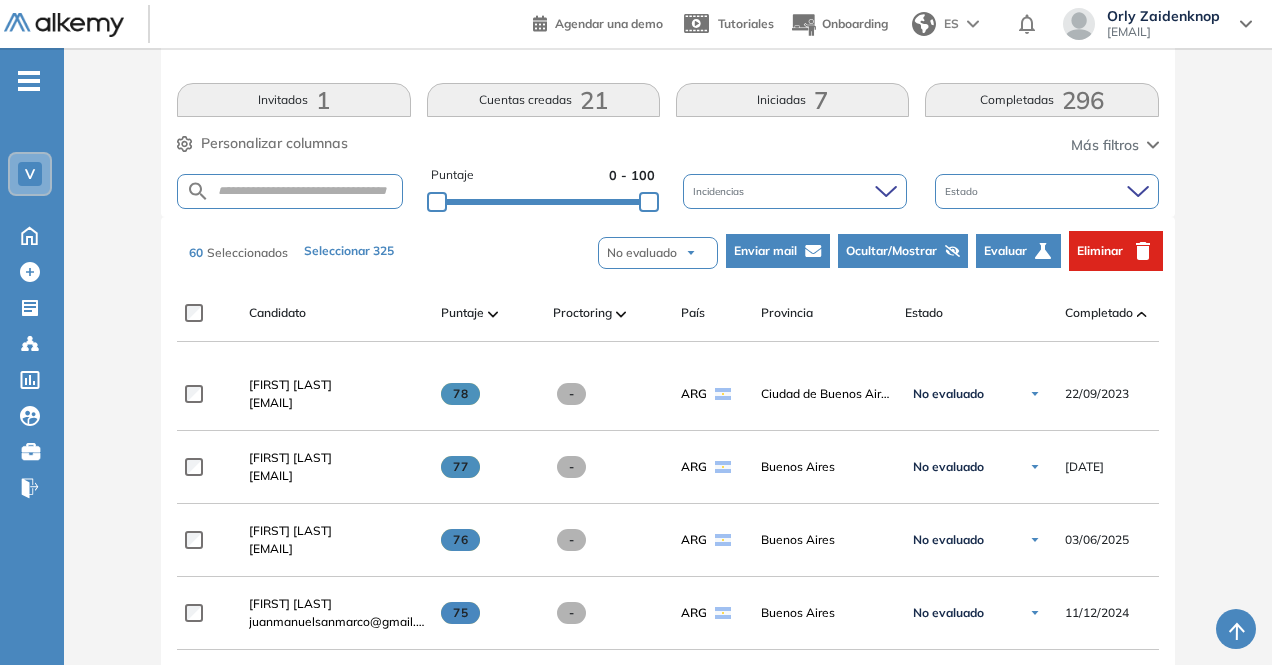 scroll, scrollTop: 339, scrollLeft: 0, axis: vertical 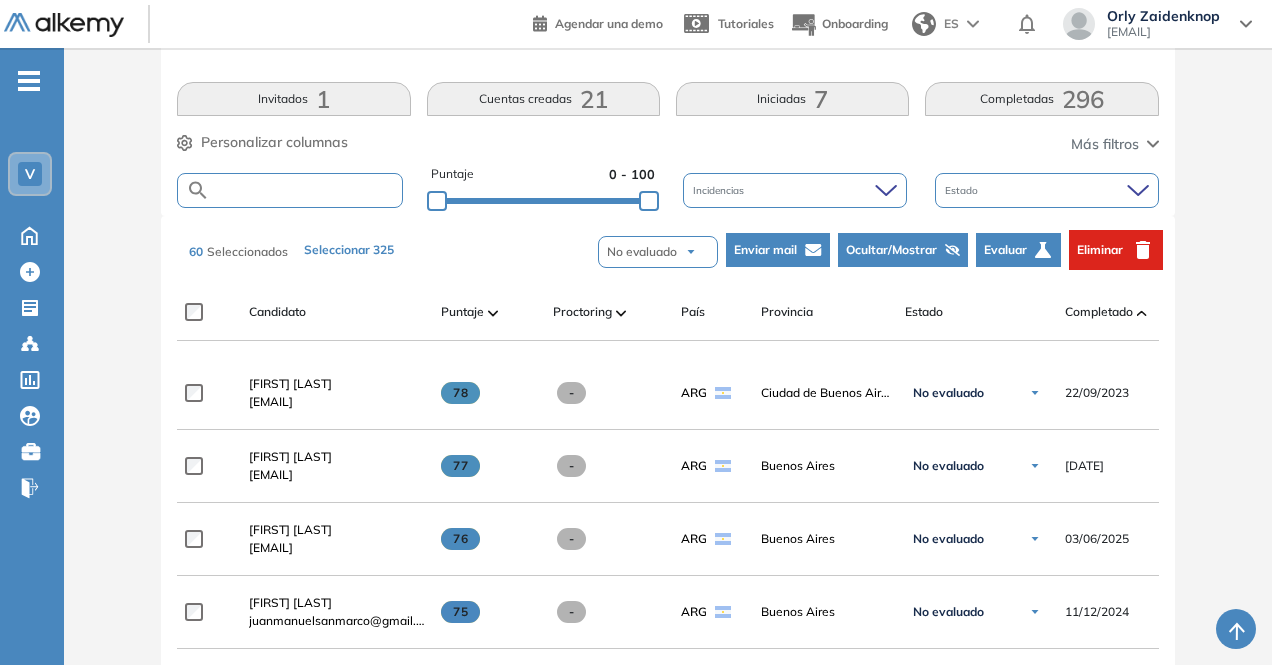 click at bounding box center (305, 190) 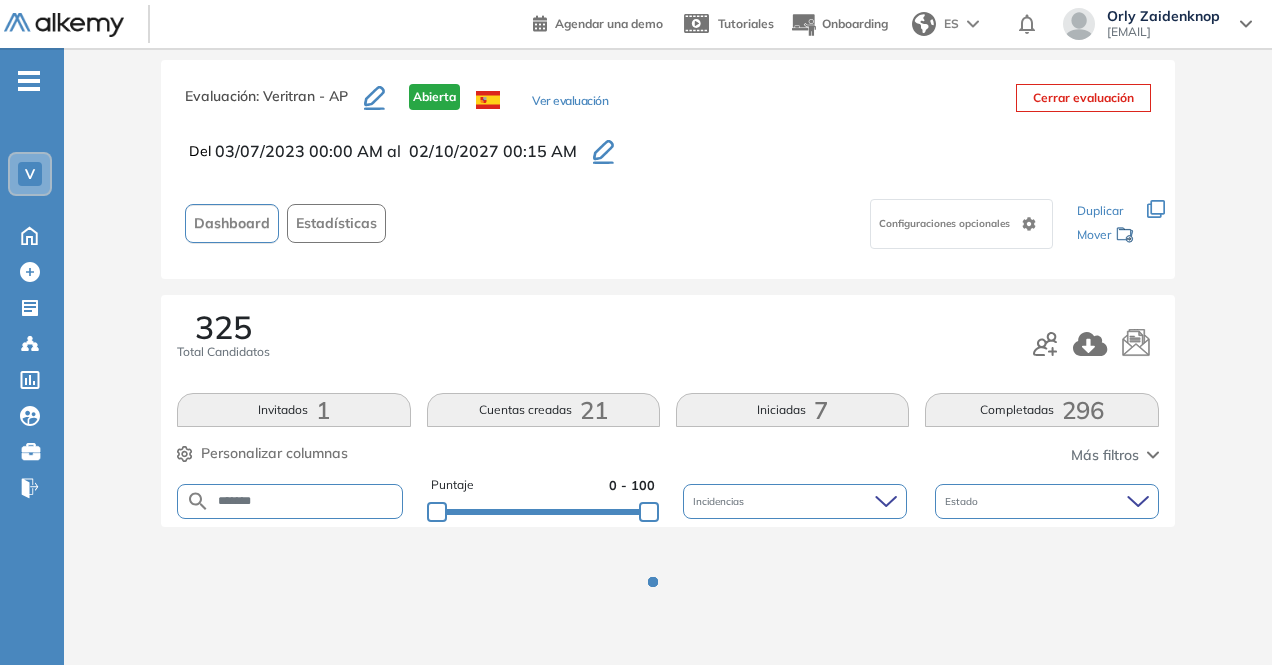 scroll, scrollTop: 339, scrollLeft: 0, axis: vertical 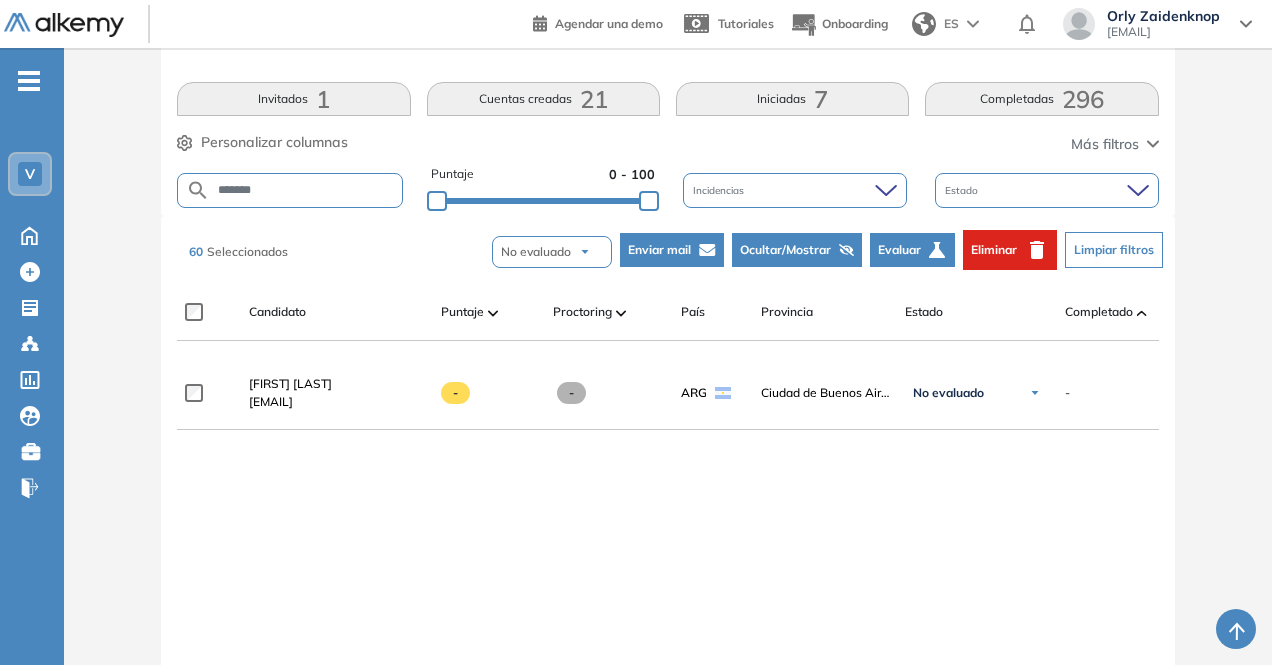 drag, startPoint x: 276, startPoint y: 184, endPoint x: 129, endPoint y: 176, distance: 147.21753 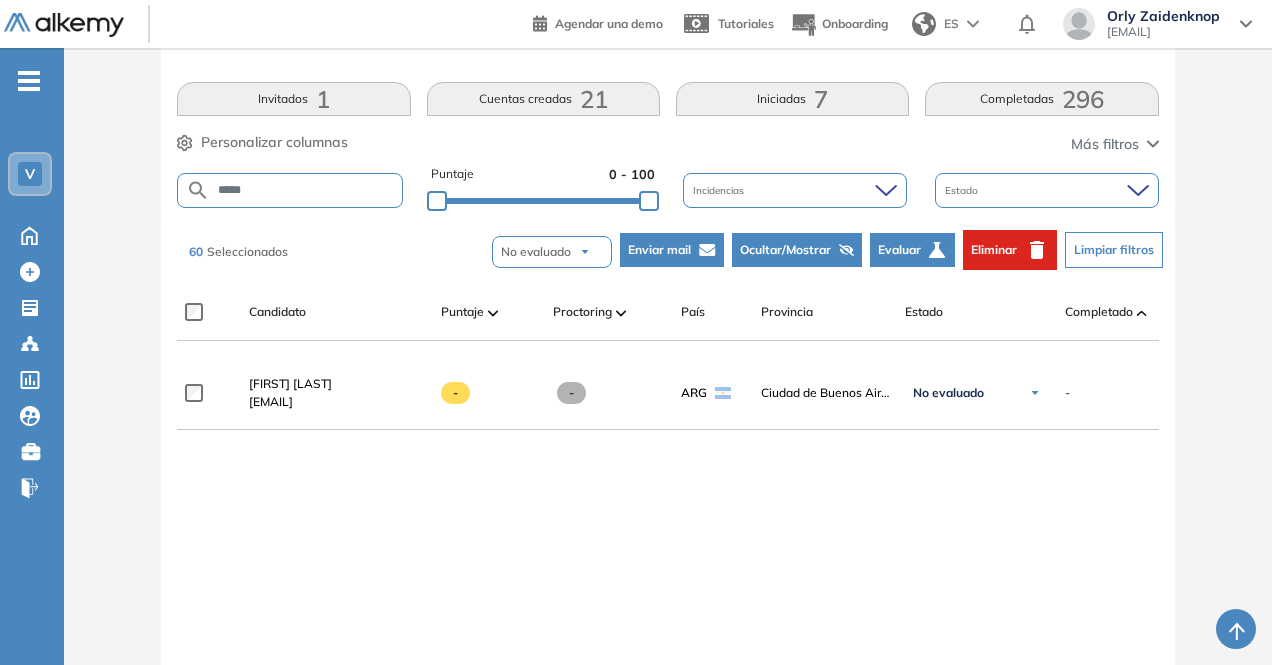 type on "*****" 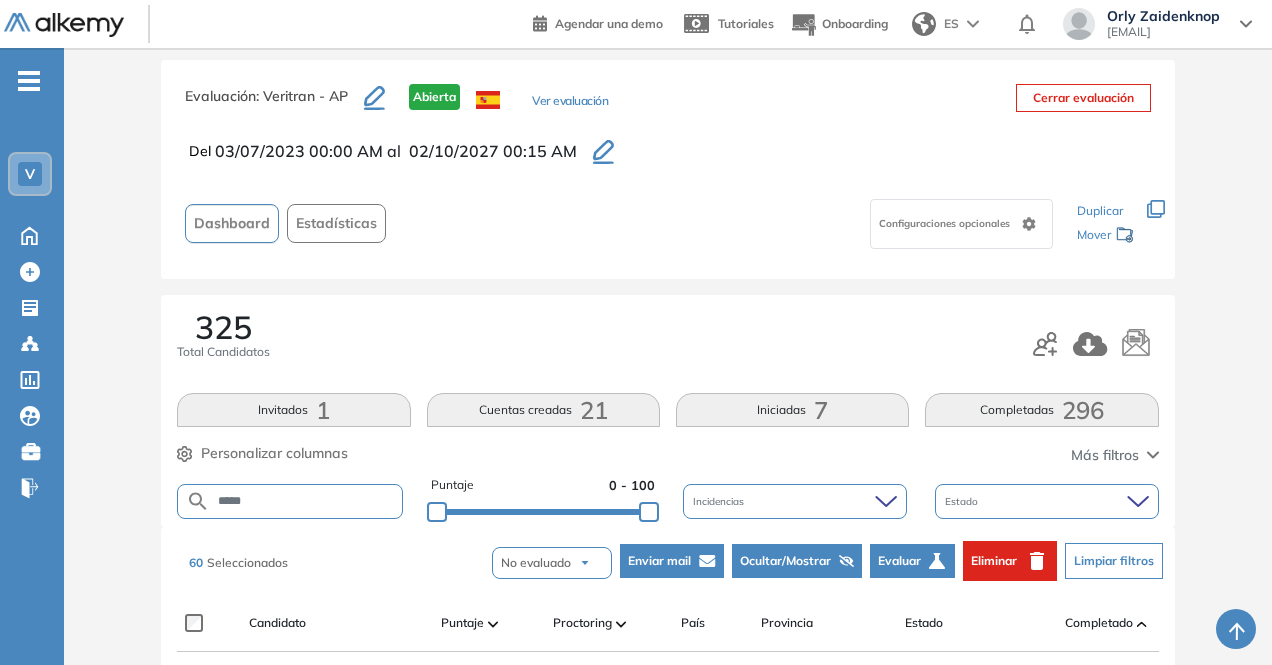 scroll, scrollTop: 339, scrollLeft: 0, axis: vertical 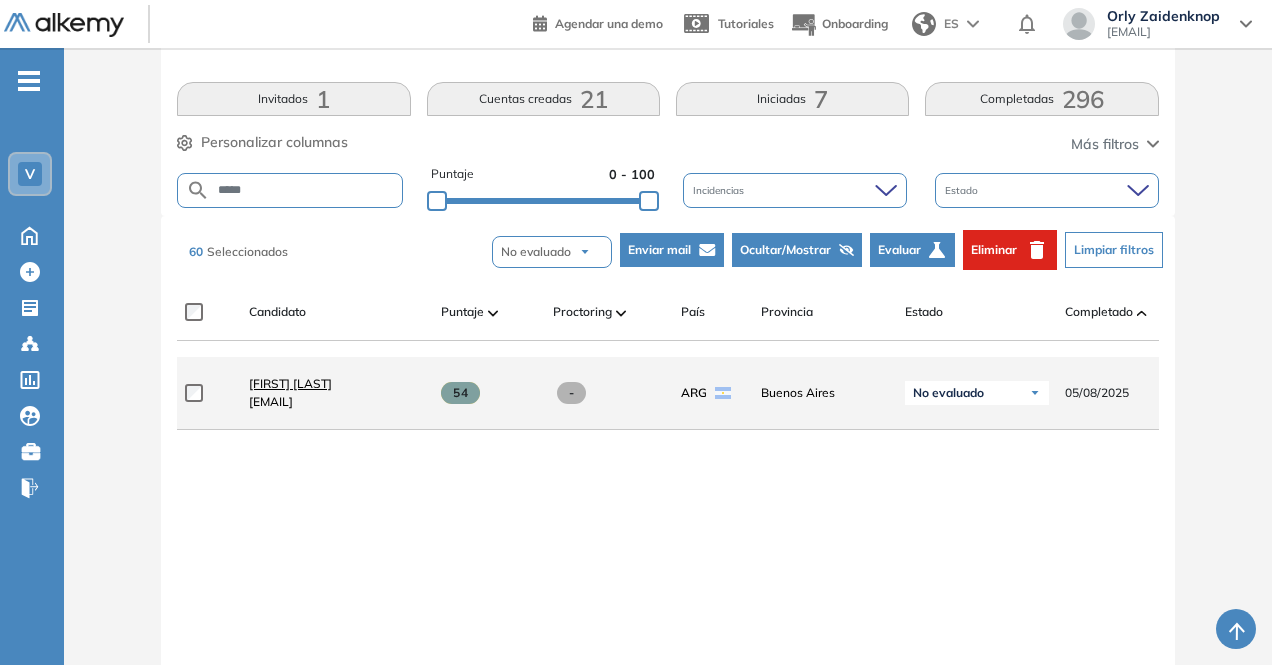 click on "[FIRST] [LAST]" at bounding box center (290, 383) 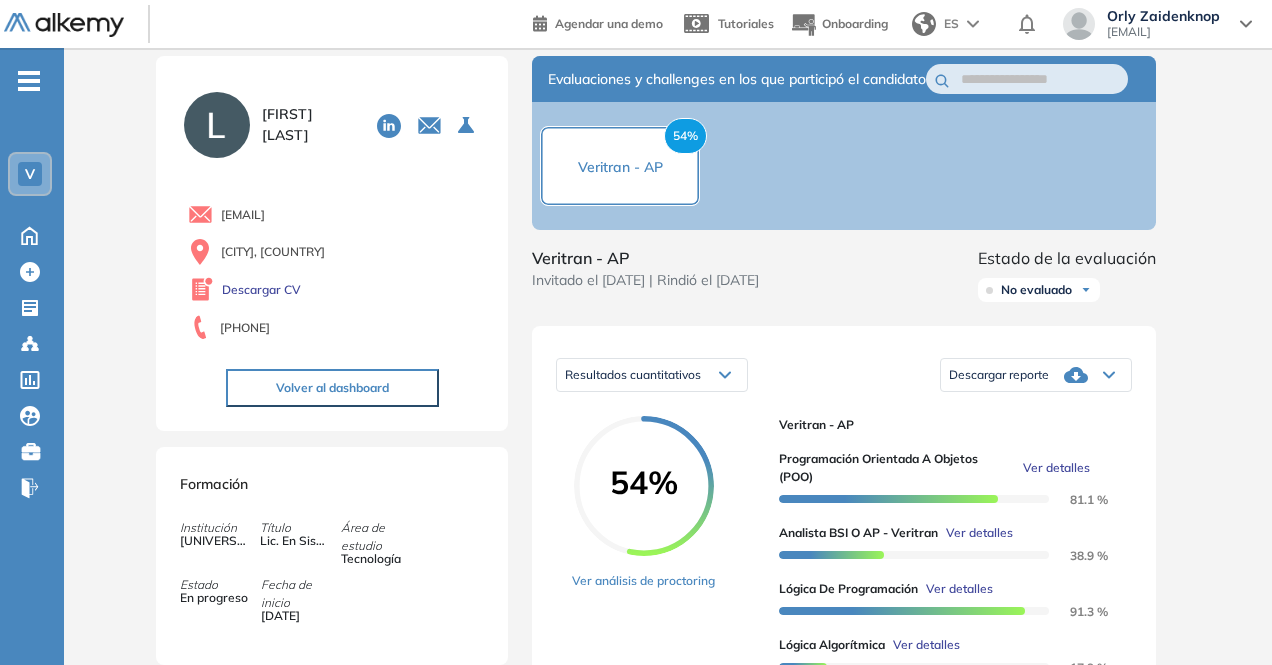 scroll, scrollTop: 0, scrollLeft: 0, axis: both 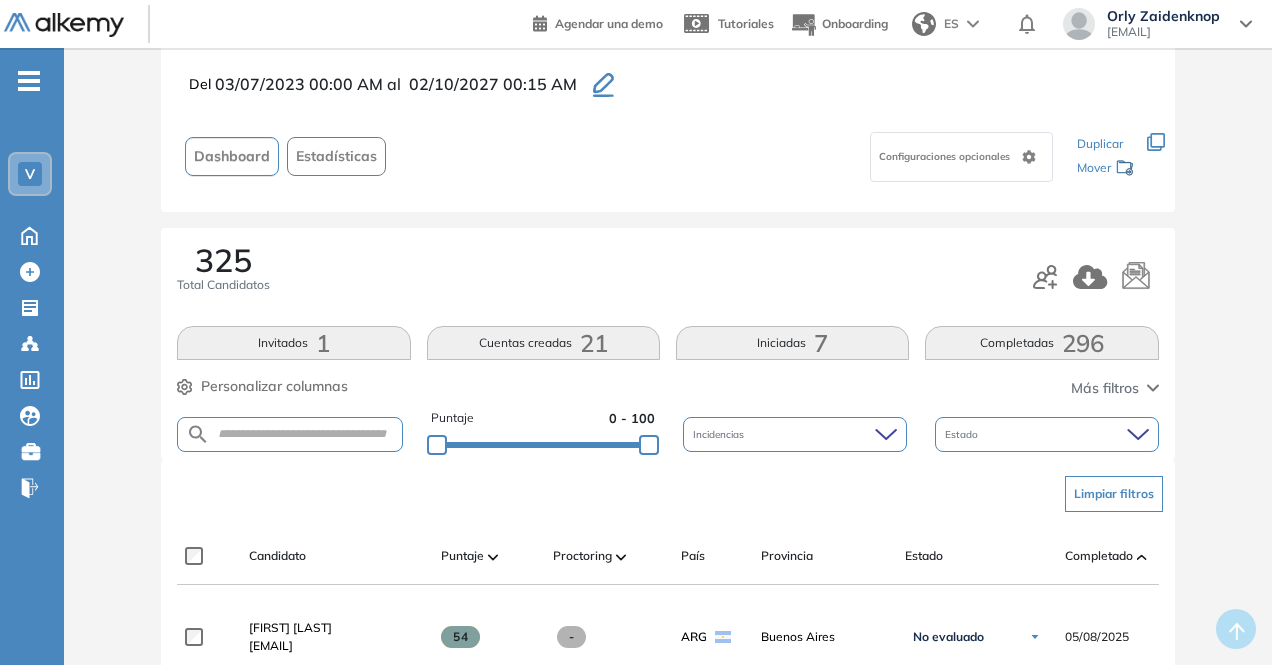 click at bounding box center (289, 434) 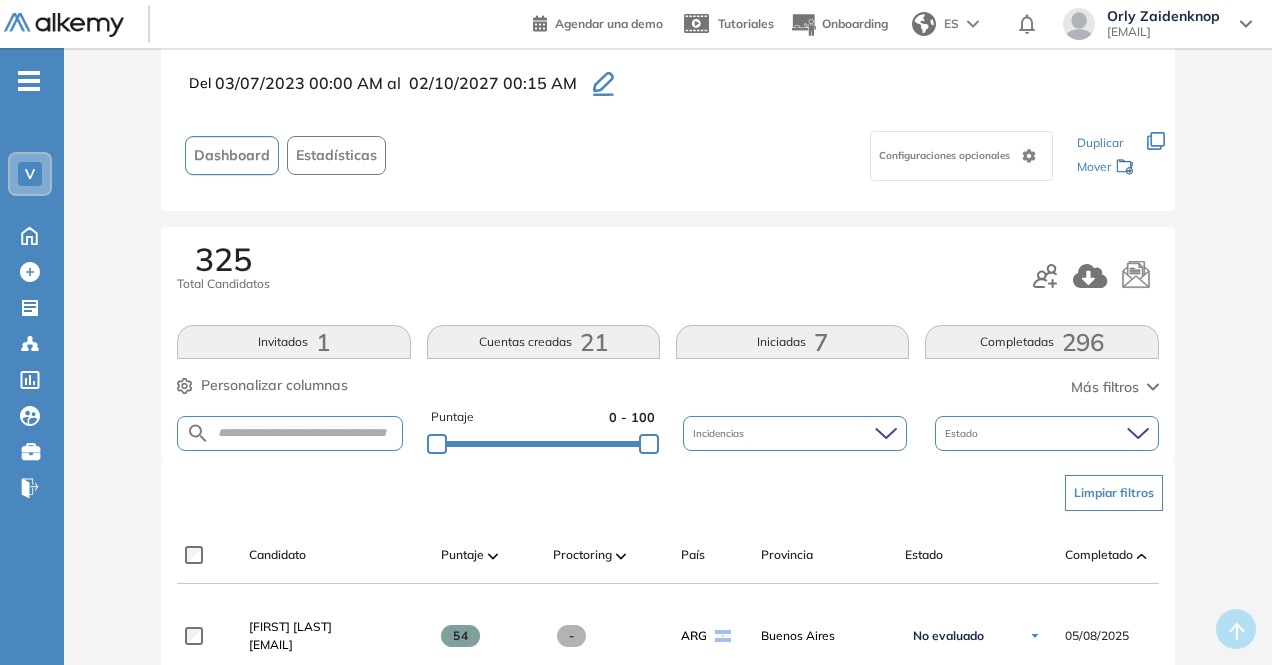 scroll, scrollTop: 96, scrollLeft: 0, axis: vertical 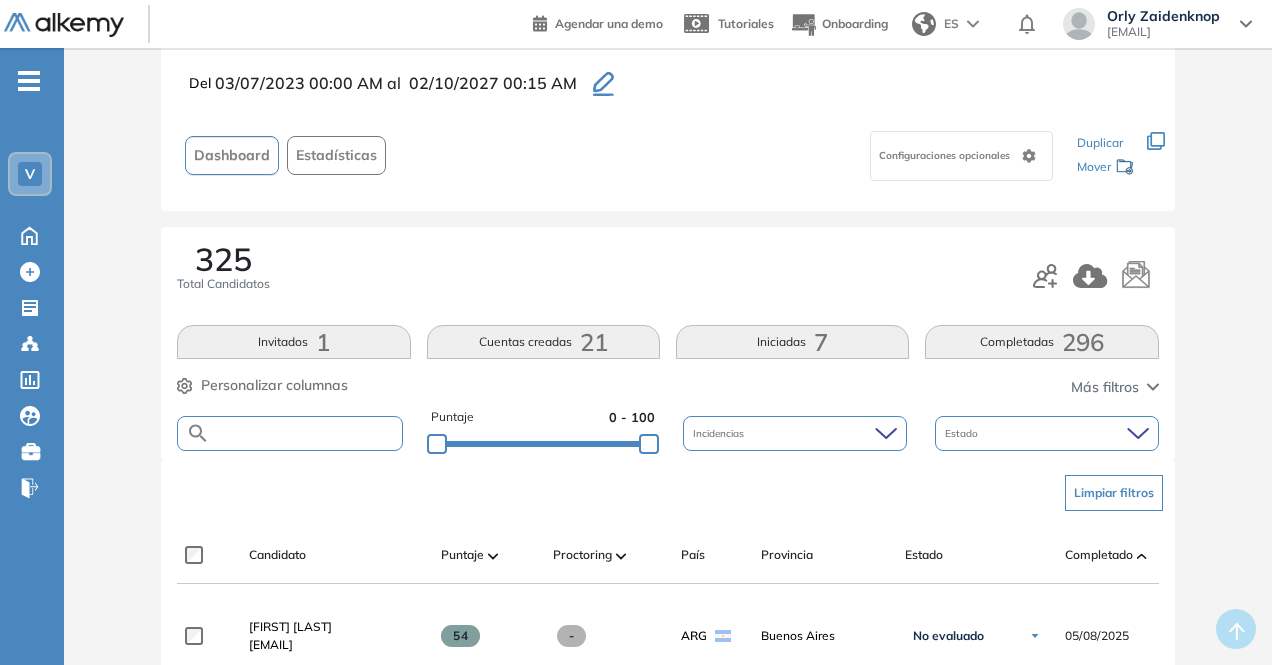click at bounding box center [305, 433] 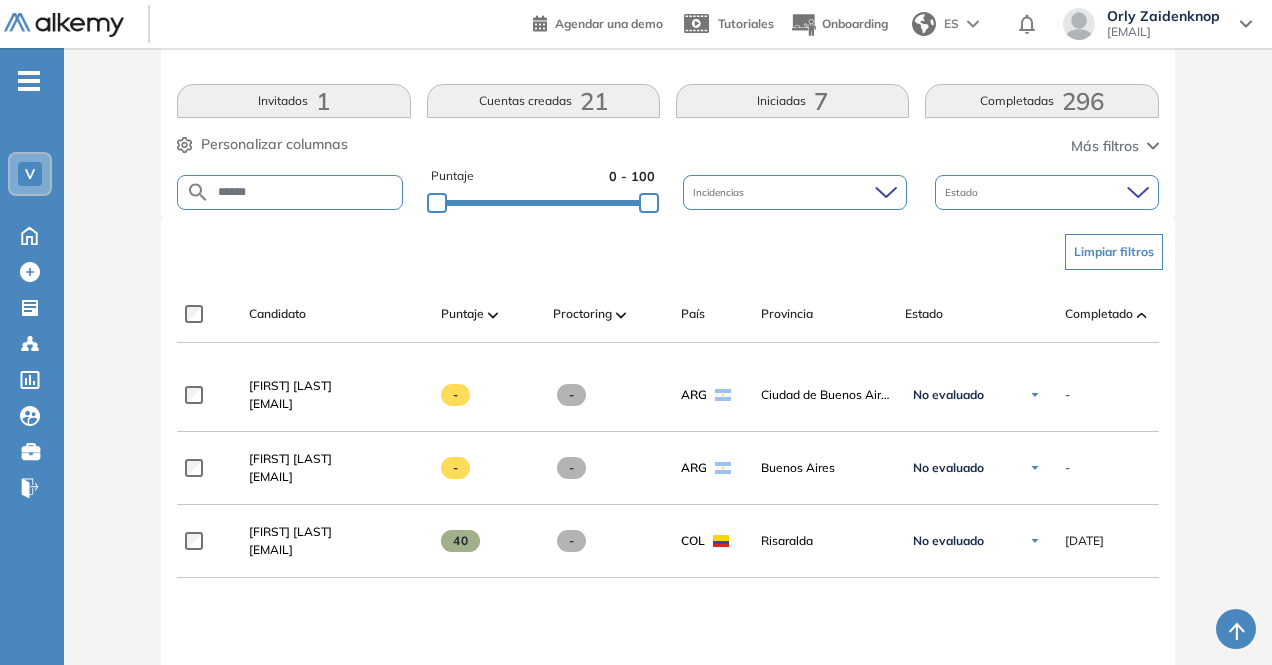 scroll, scrollTop: 340, scrollLeft: 0, axis: vertical 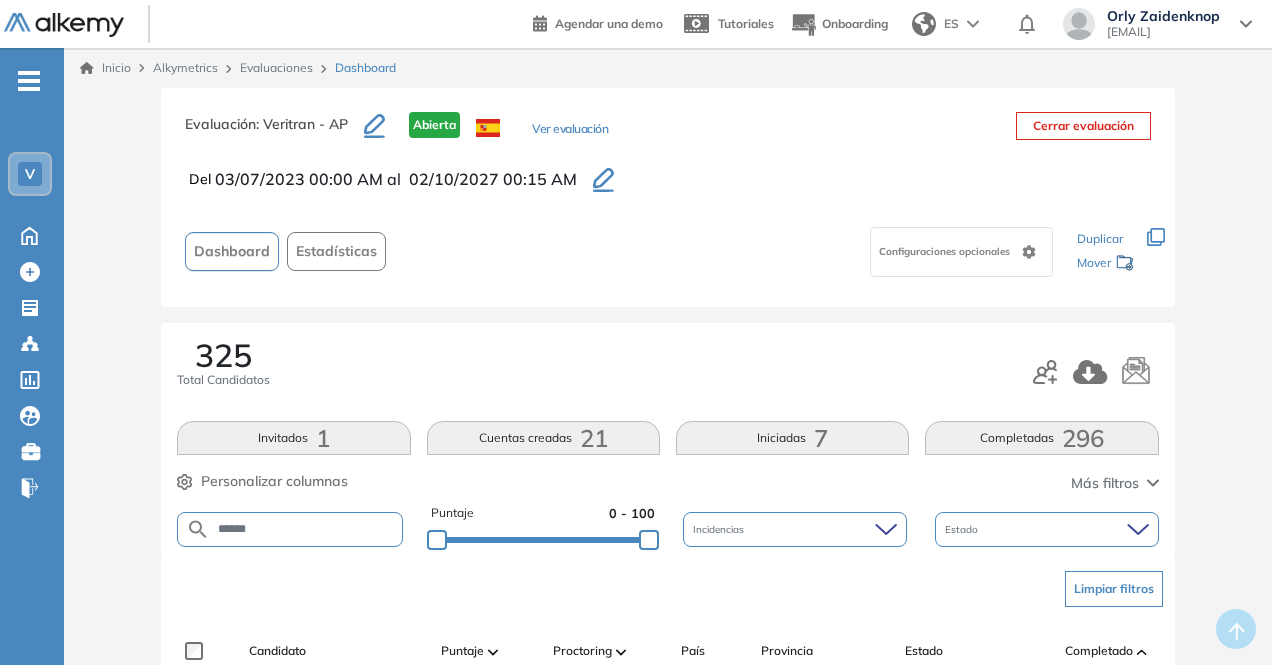 drag, startPoint x: 310, startPoint y: 522, endPoint x: 145, endPoint y: 466, distance: 174.24408 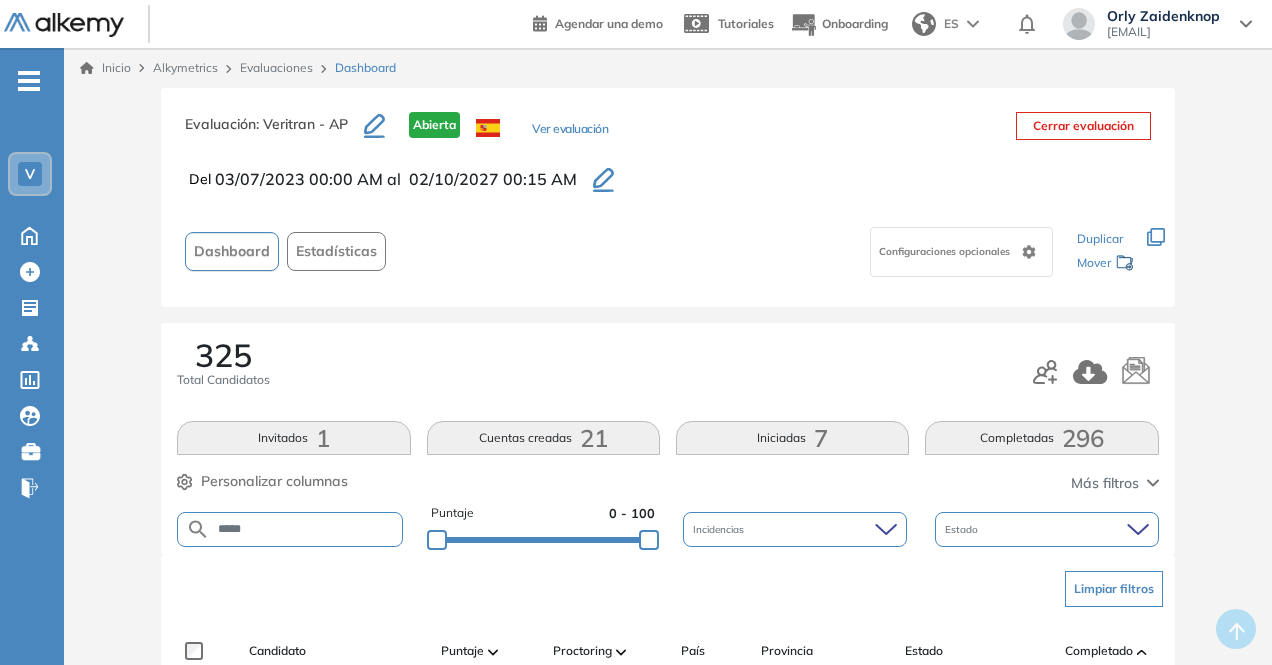type on "*****" 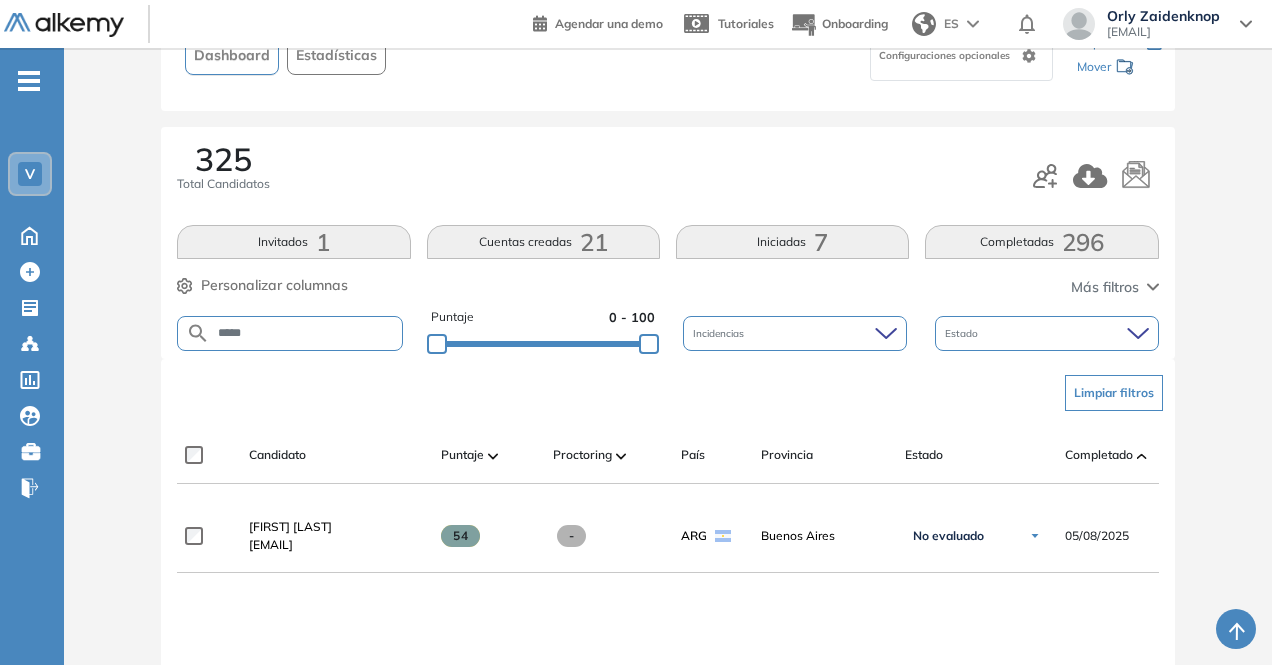 scroll, scrollTop: 200, scrollLeft: 0, axis: vertical 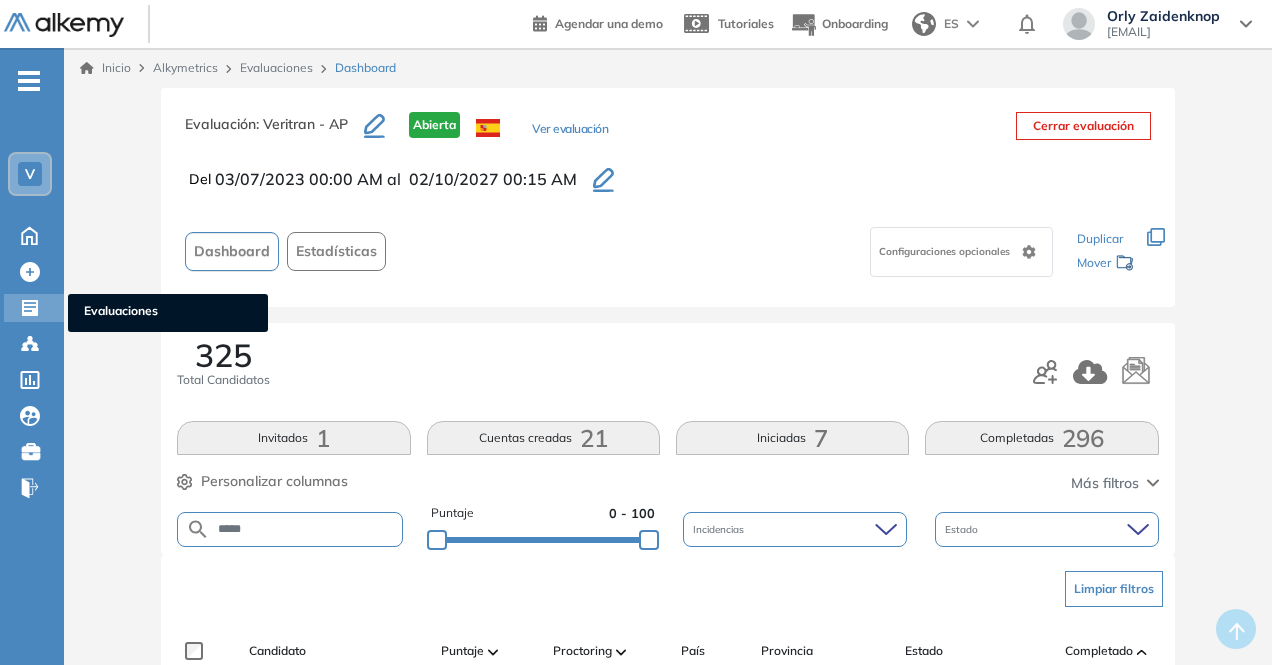click 